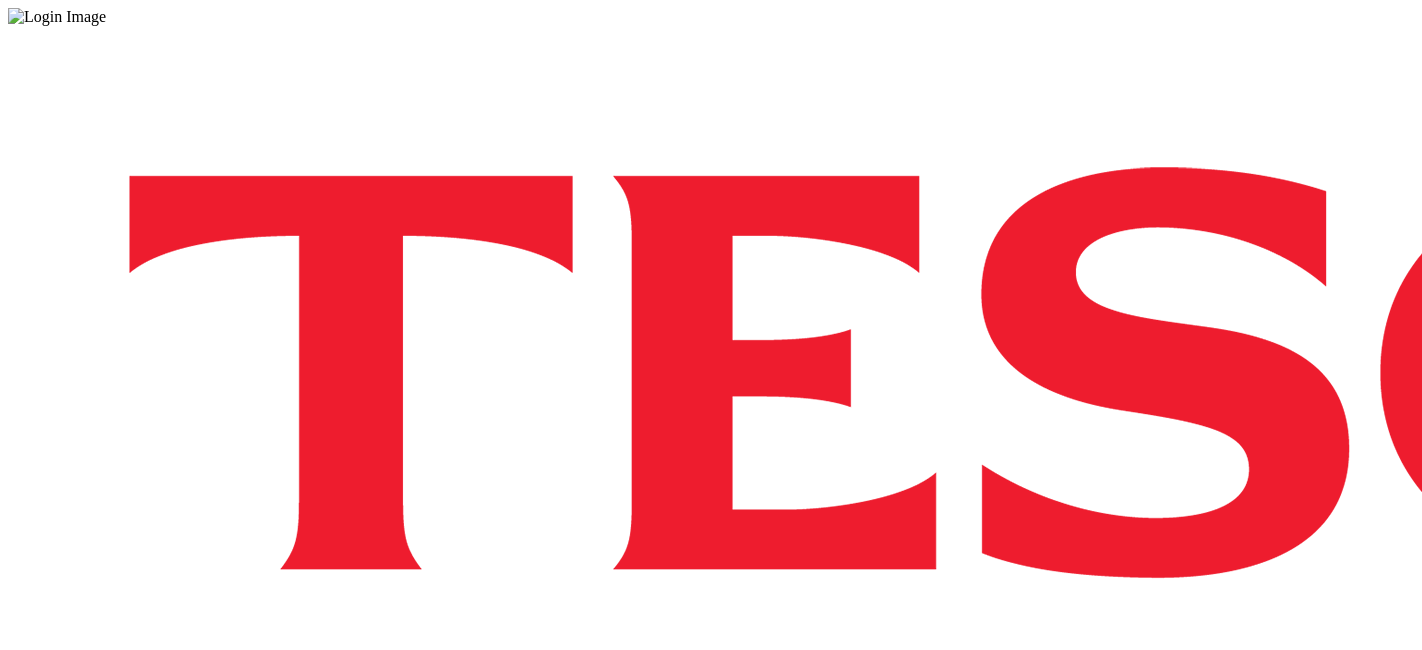 scroll, scrollTop: 0, scrollLeft: 0, axis: both 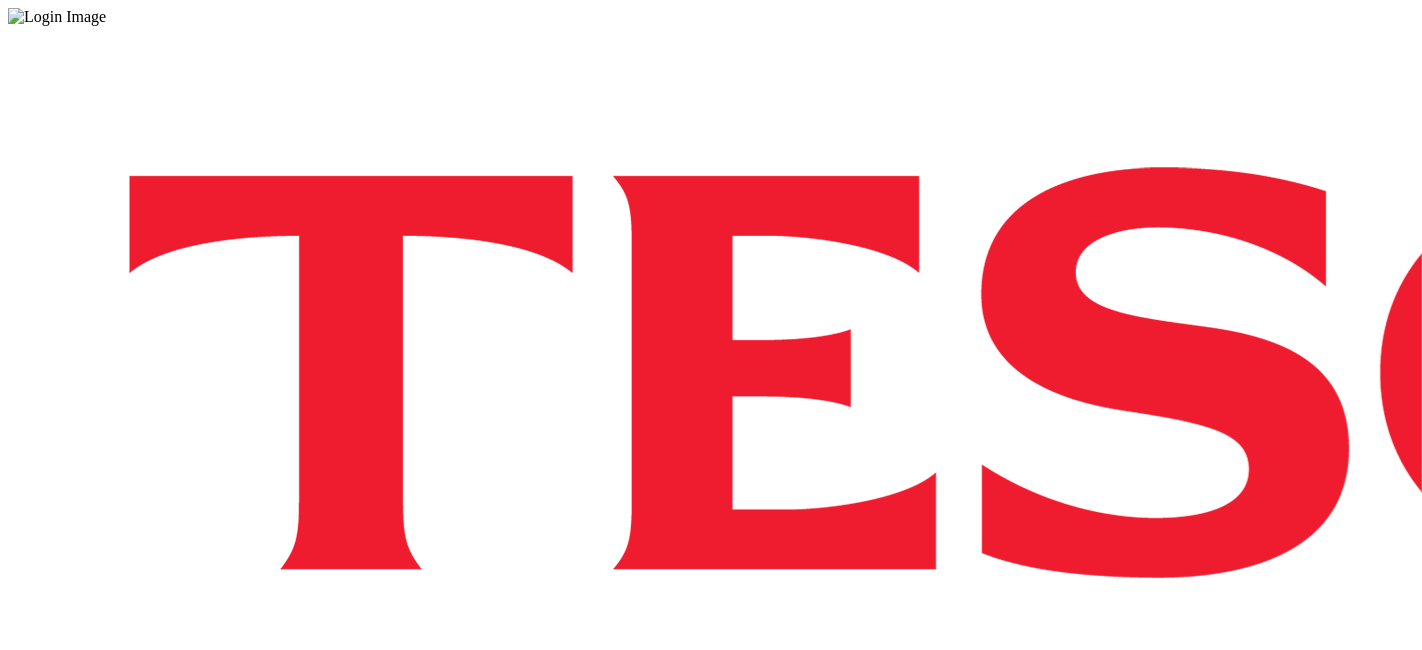 click on "Login" at bounding box center [711, 1000] 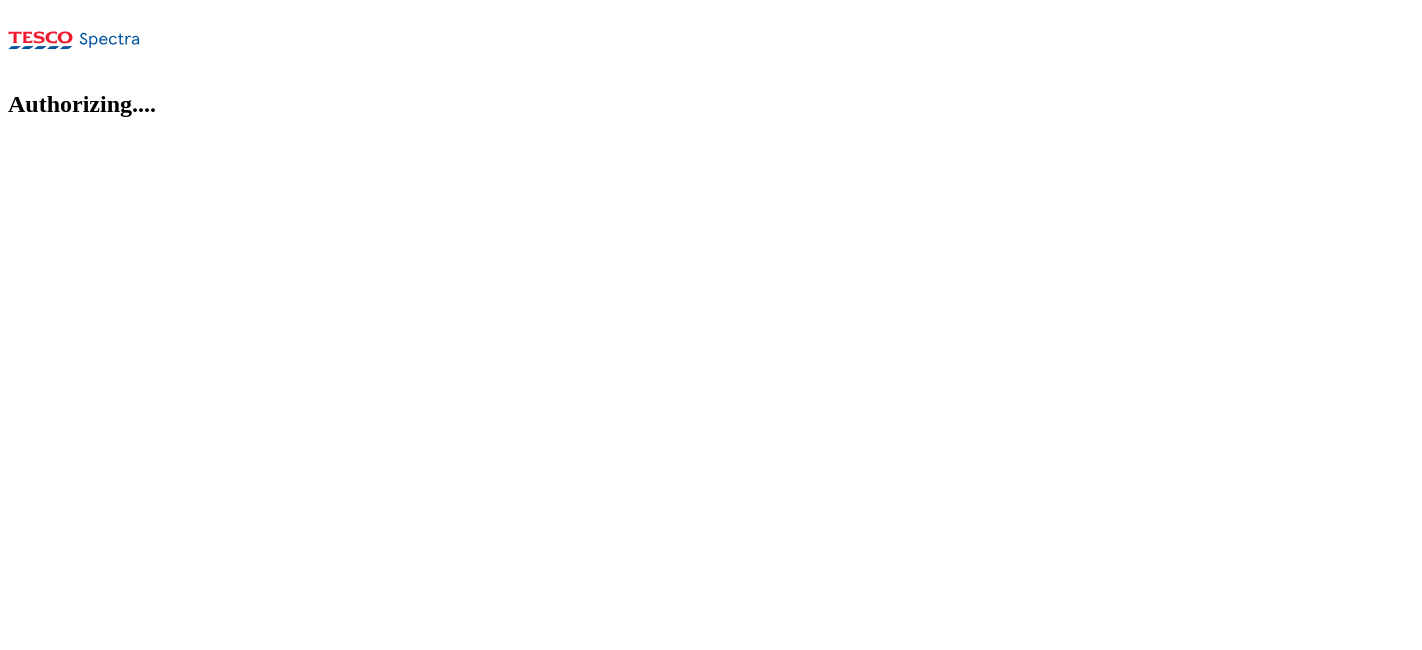 scroll, scrollTop: 0, scrollLeft: 0, axis: both 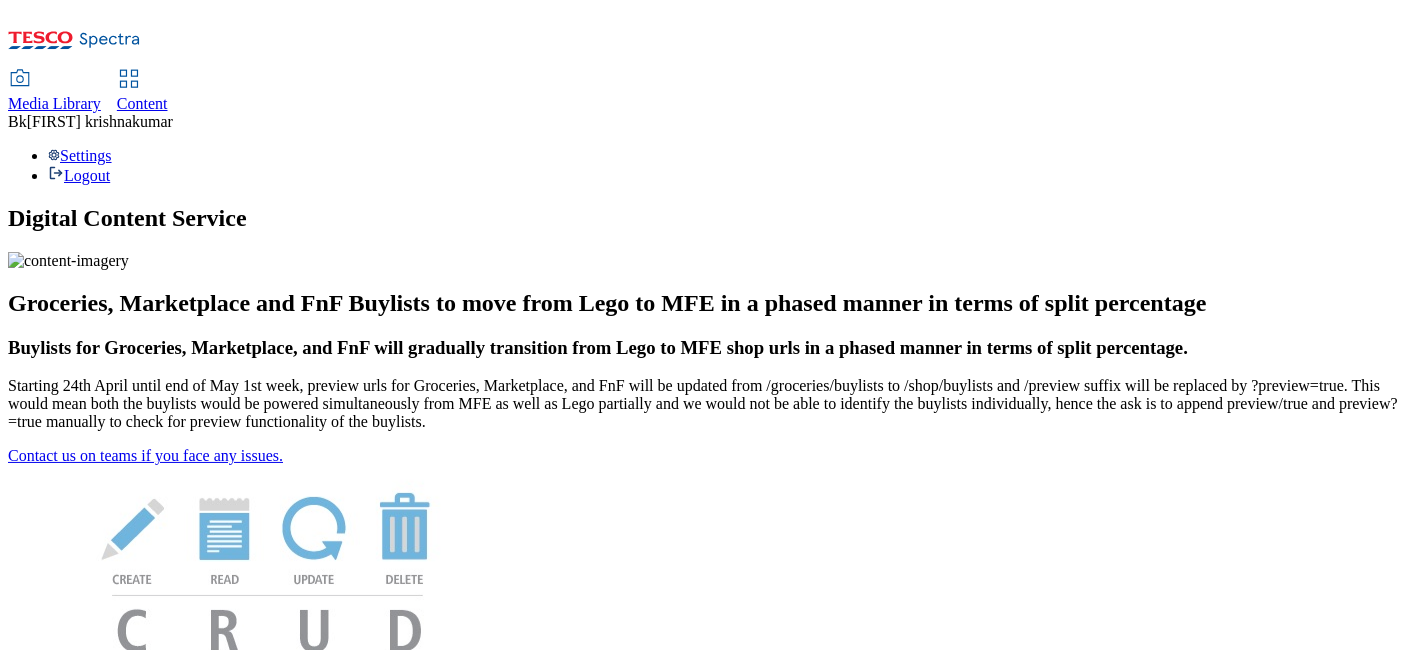 click on "Digital Content Service" at bounding box center [711, 218] 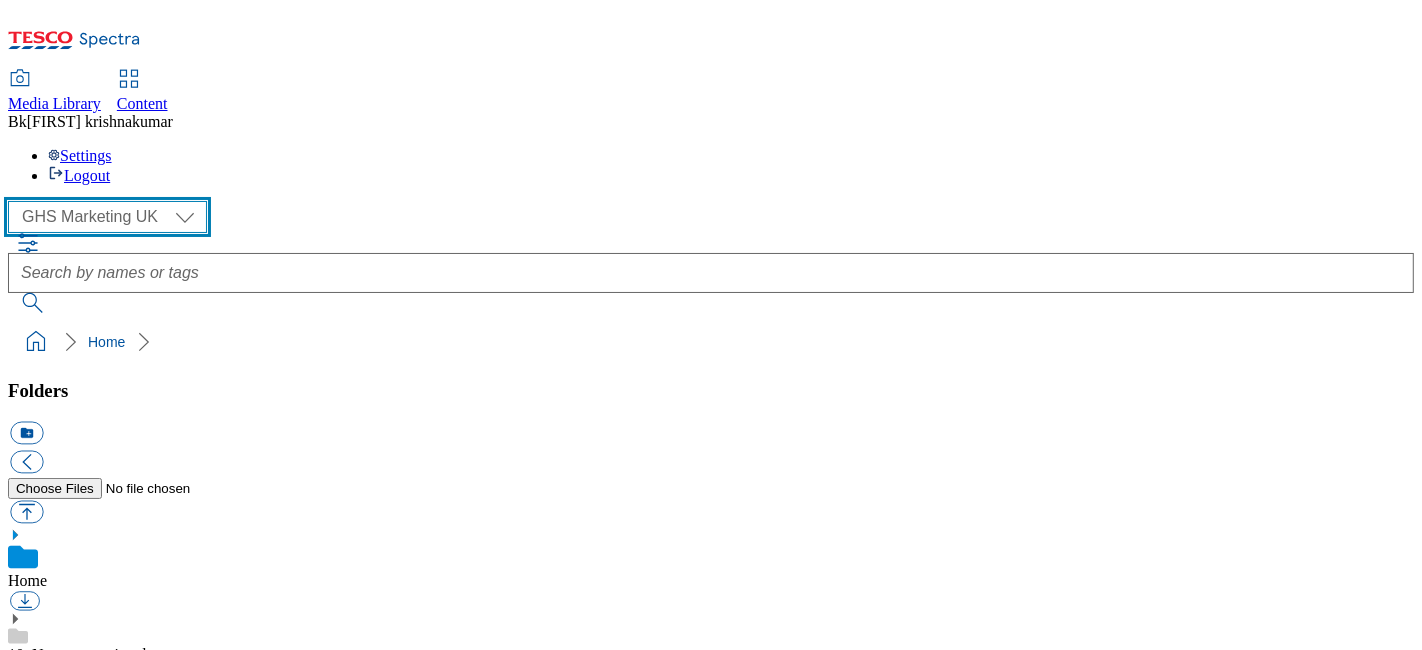click on "GHS Marketing UK iGHS Marketing CE MCA CZ MCA HU MCA SK" at bounding box center [107, 217] 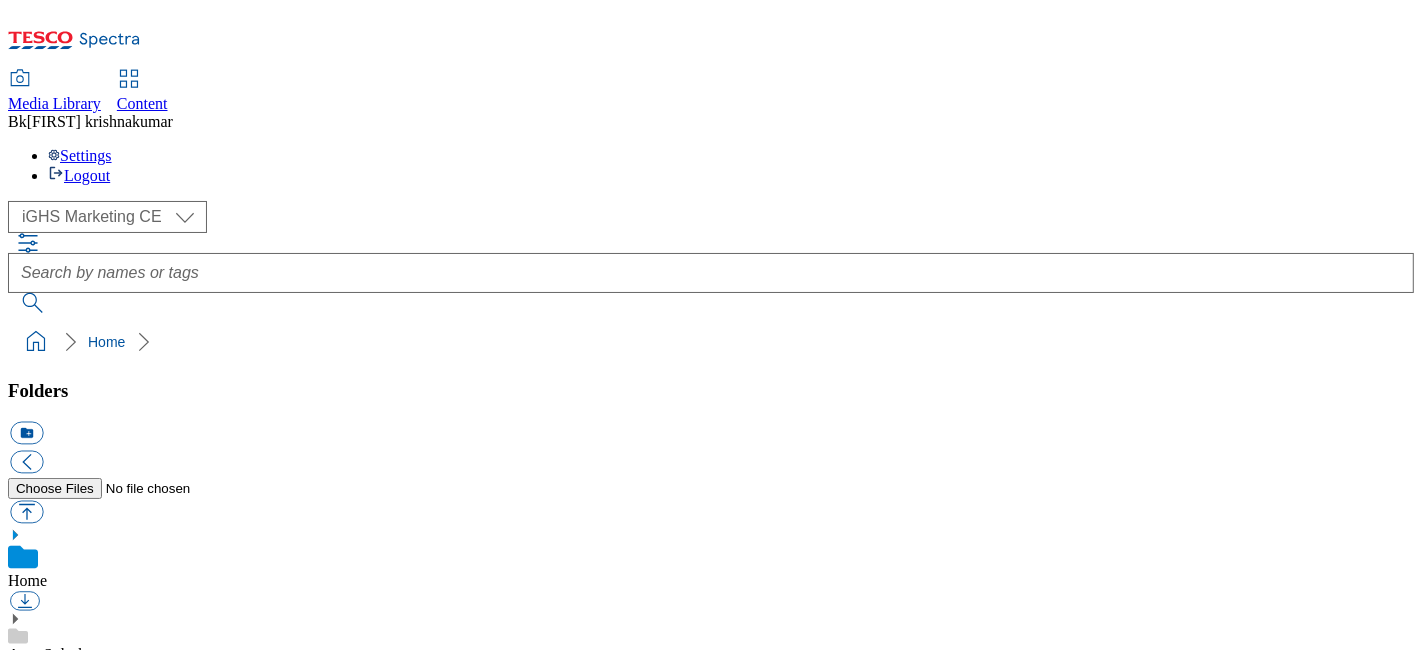 click 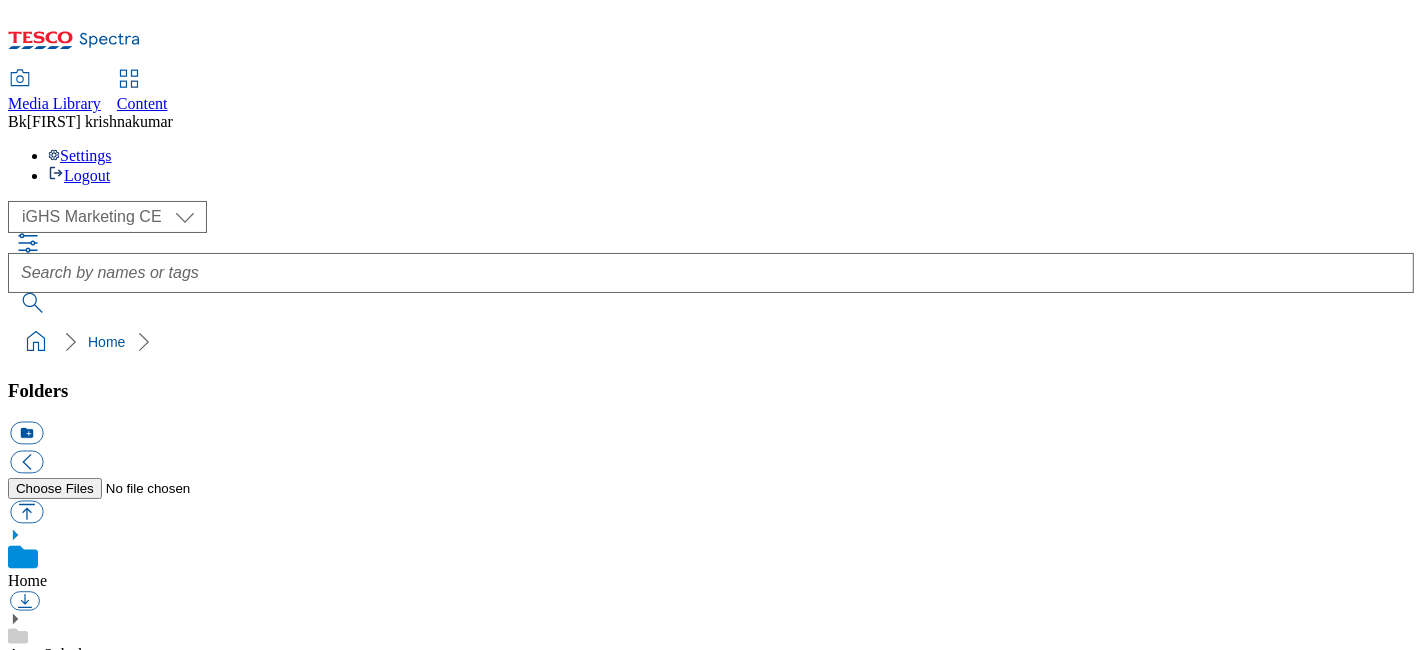 click 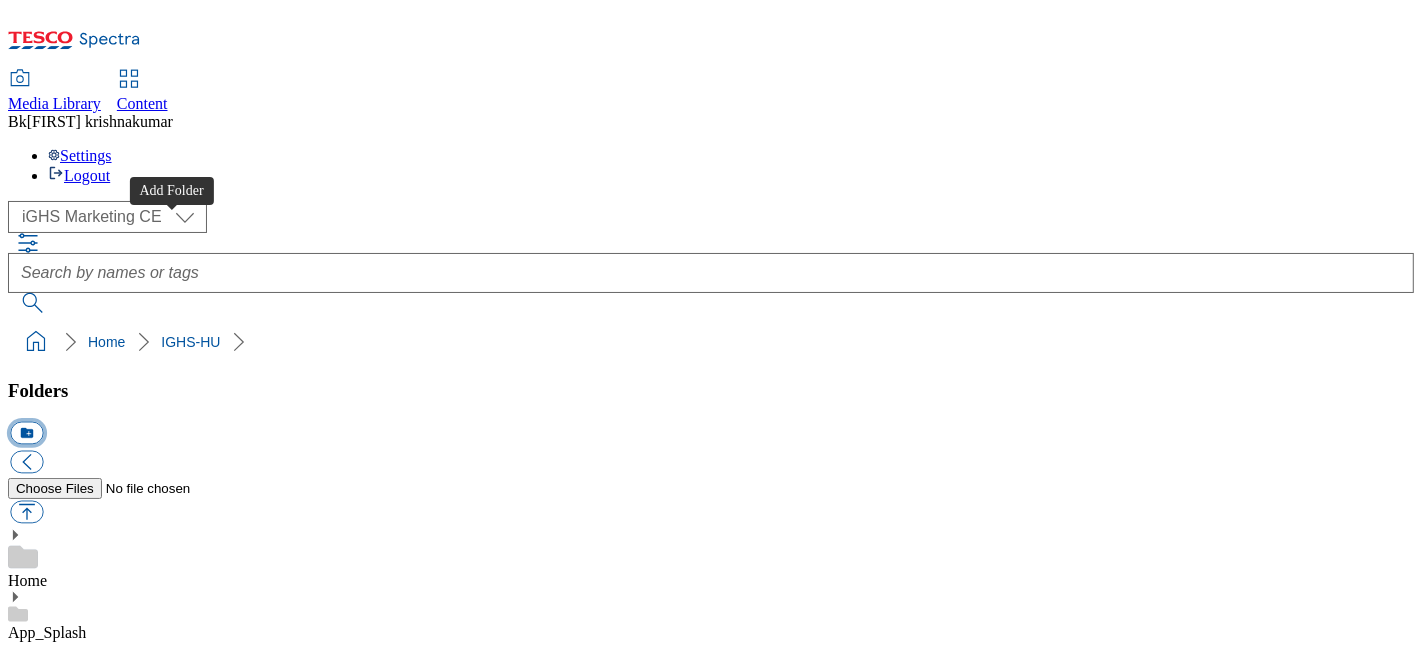 click on "icon_new_folder" at bounding box center (26, 433) 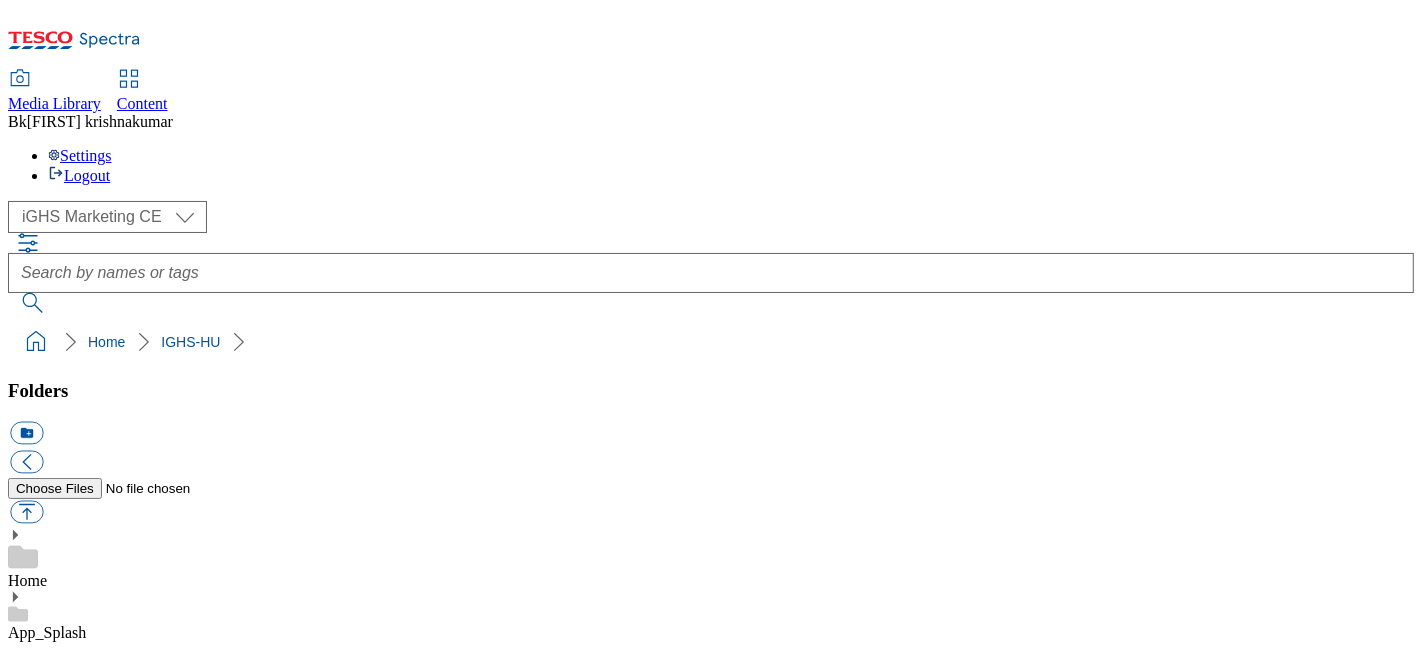 click at bounding box center [711, 952] 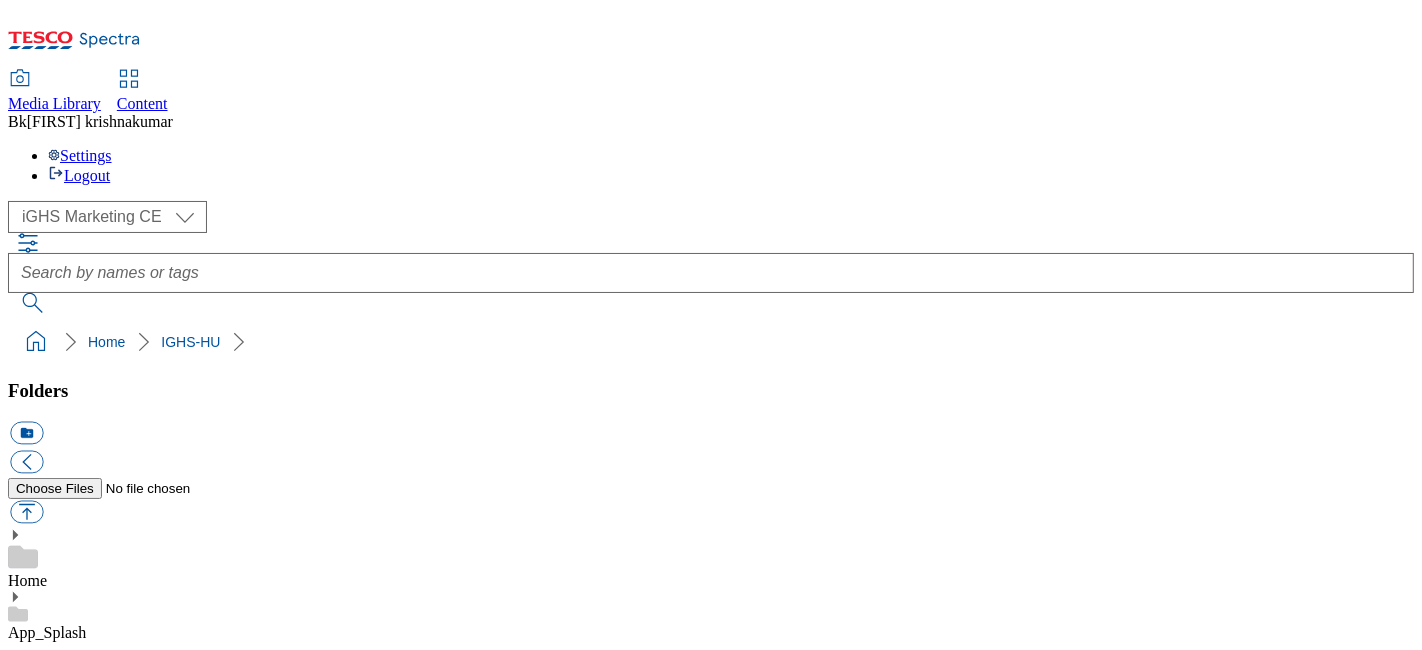 type on "W24_25" 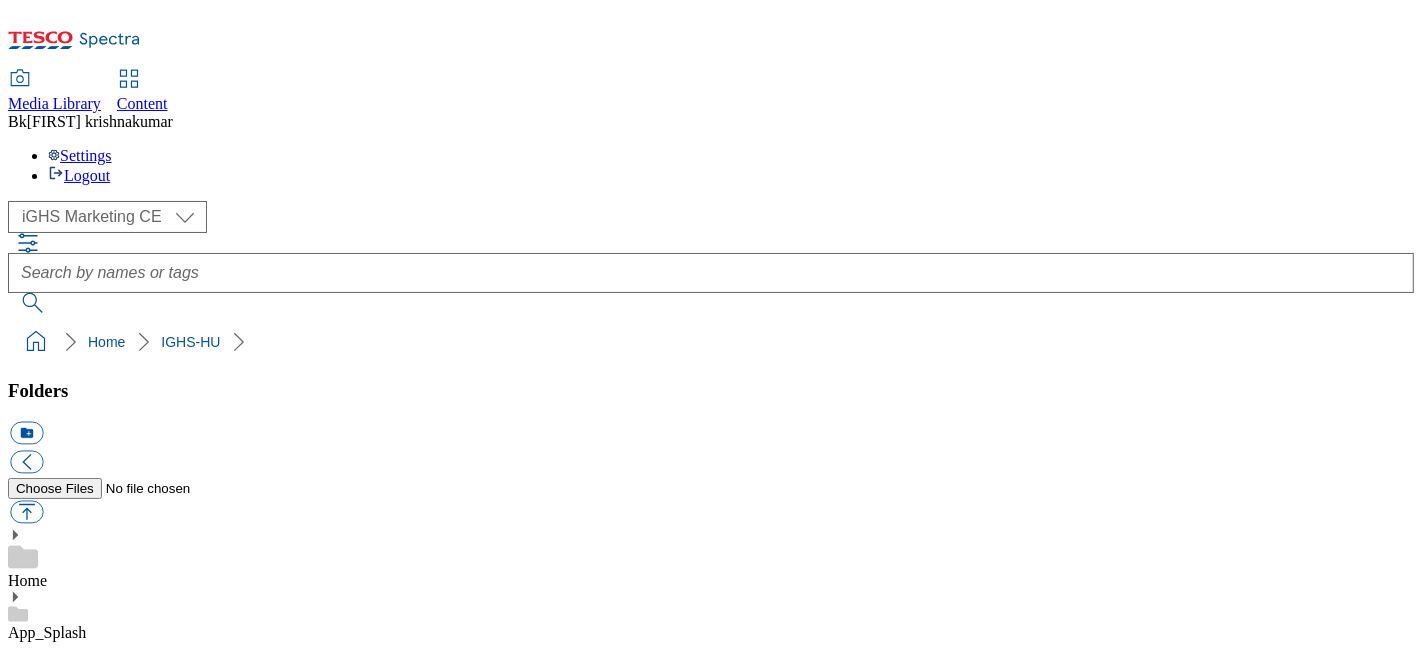 click on "W24_25" at bounding box center [35, 9246] 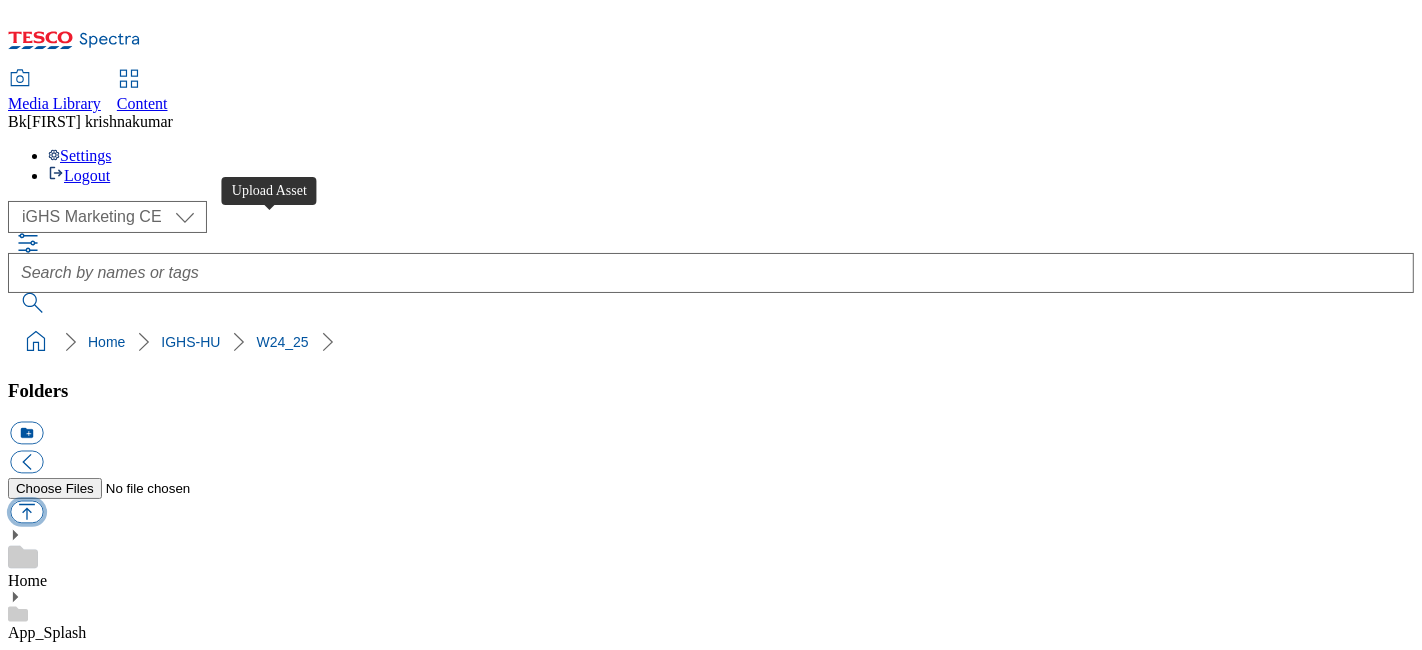 click at bounding box center [26, 512] 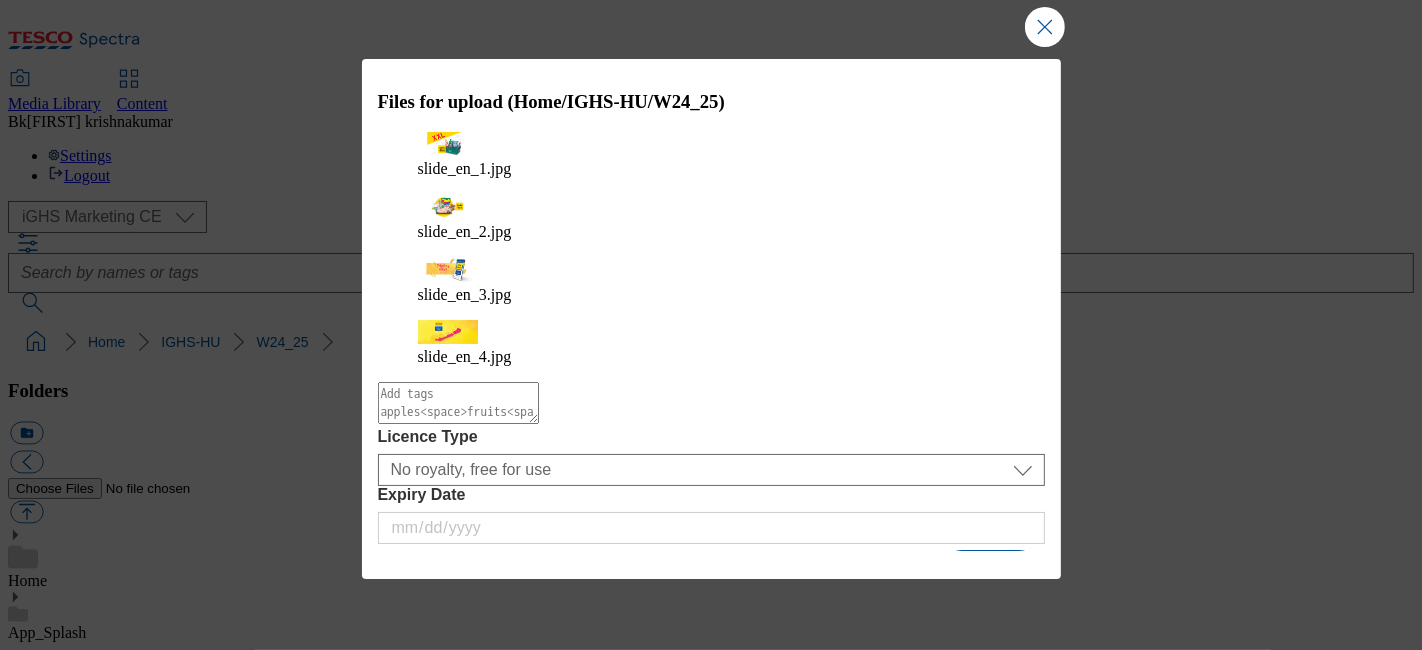 click on "Upload" at bounding box center (990, 573) 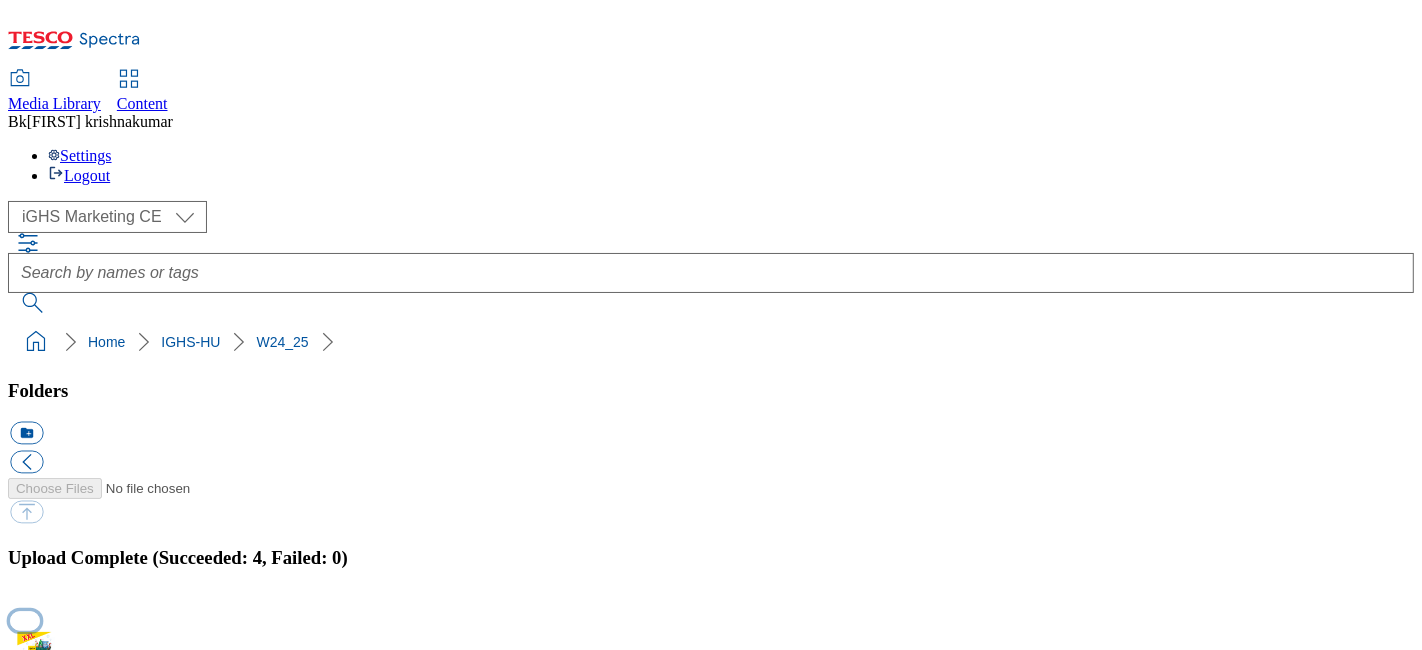 click at bounding box center [25, 620] 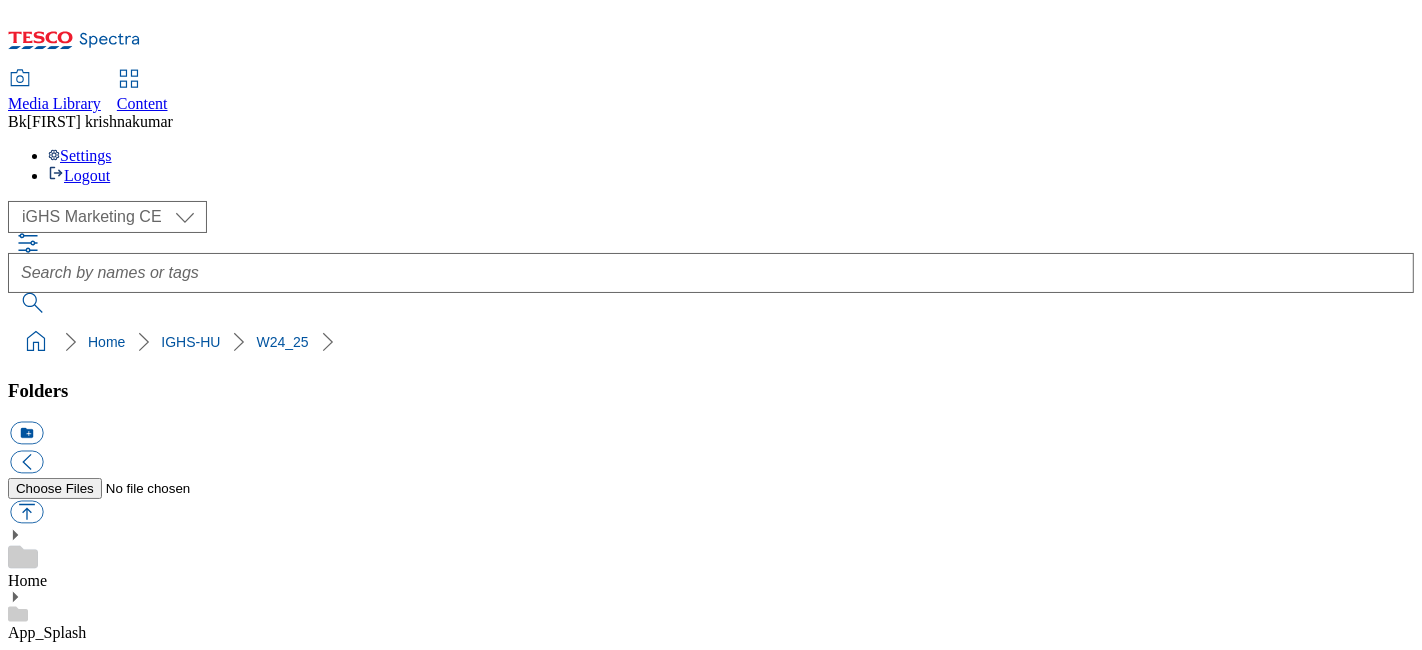 click on "W24_25" at bounding box center [35, 9224] 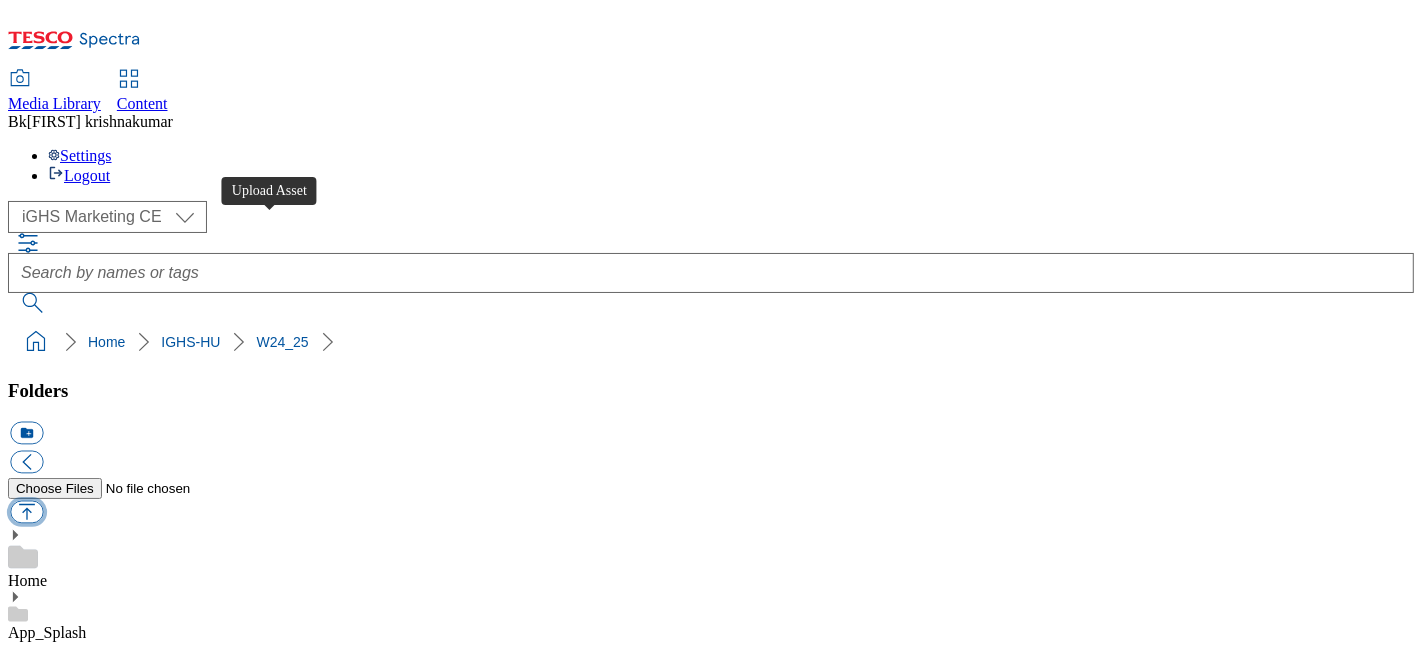 click at bounding box center [26, 512] 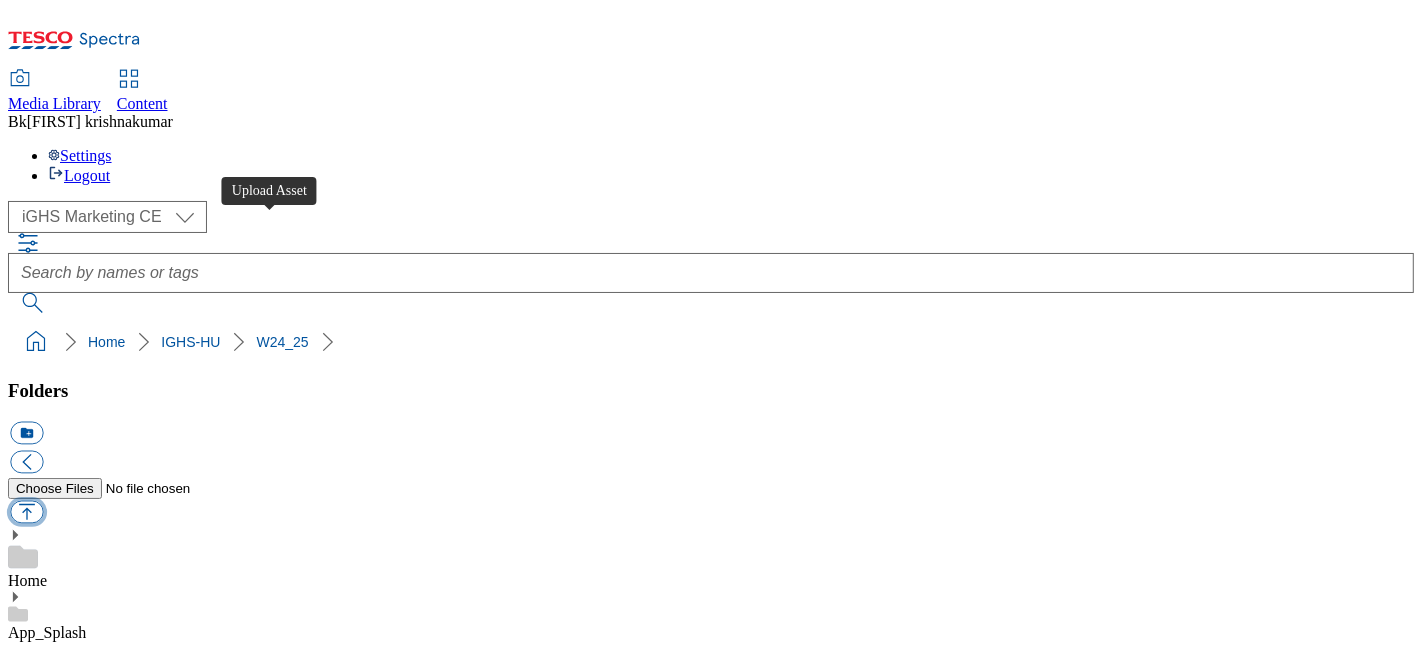 type on "C:\fakepath\slide_hu_1.jpg" 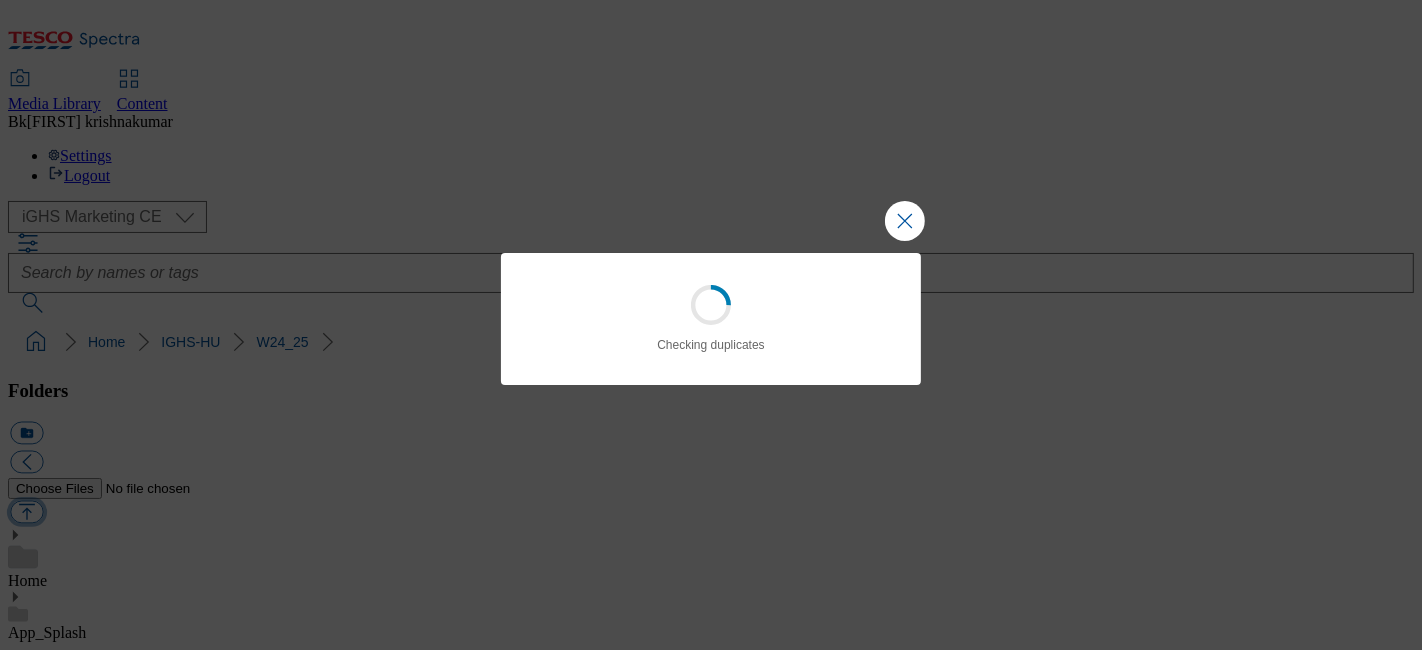 type 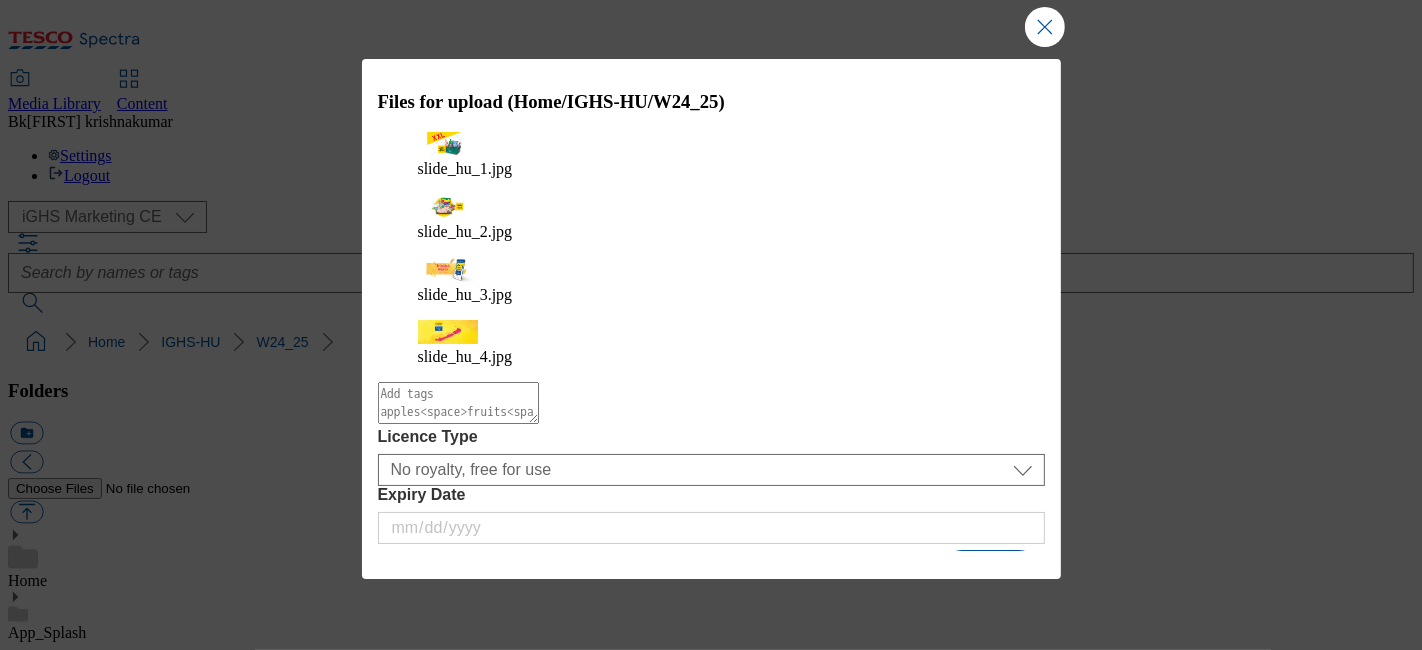 click on "Upload" at bounding box center [990, 573] 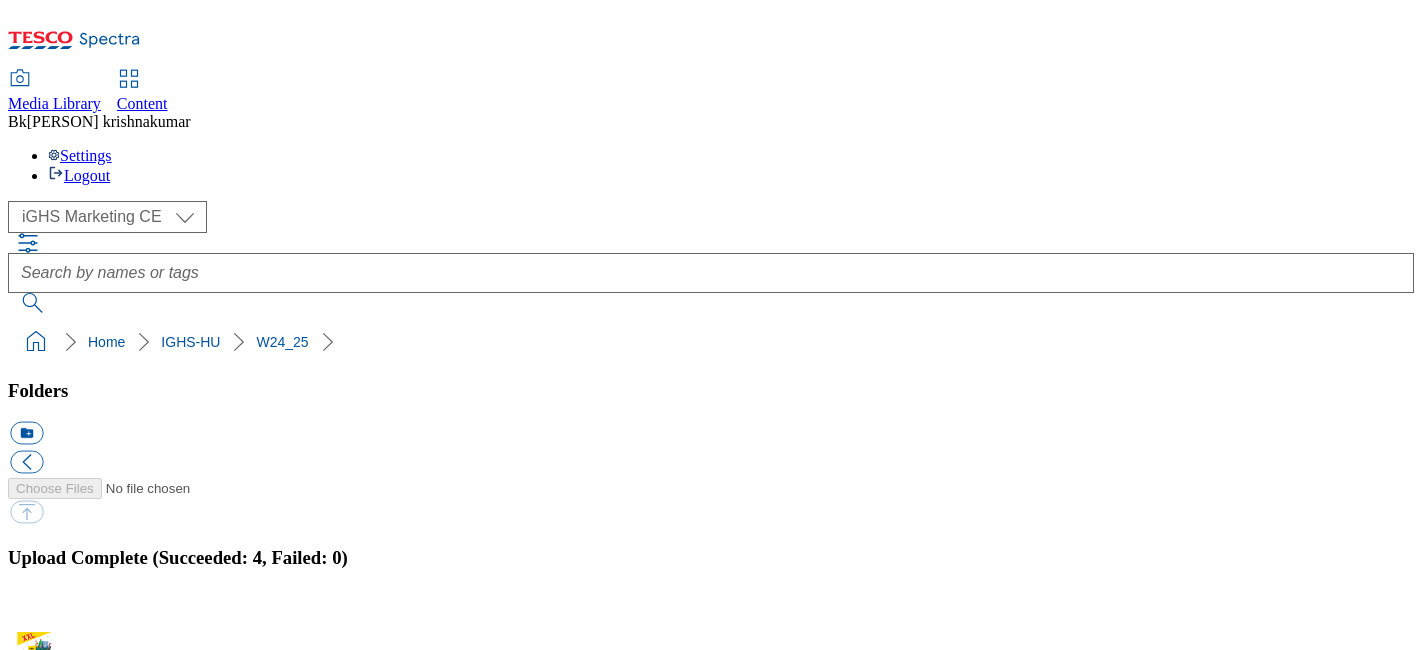 select on "flare-ighs-ce-mktg" 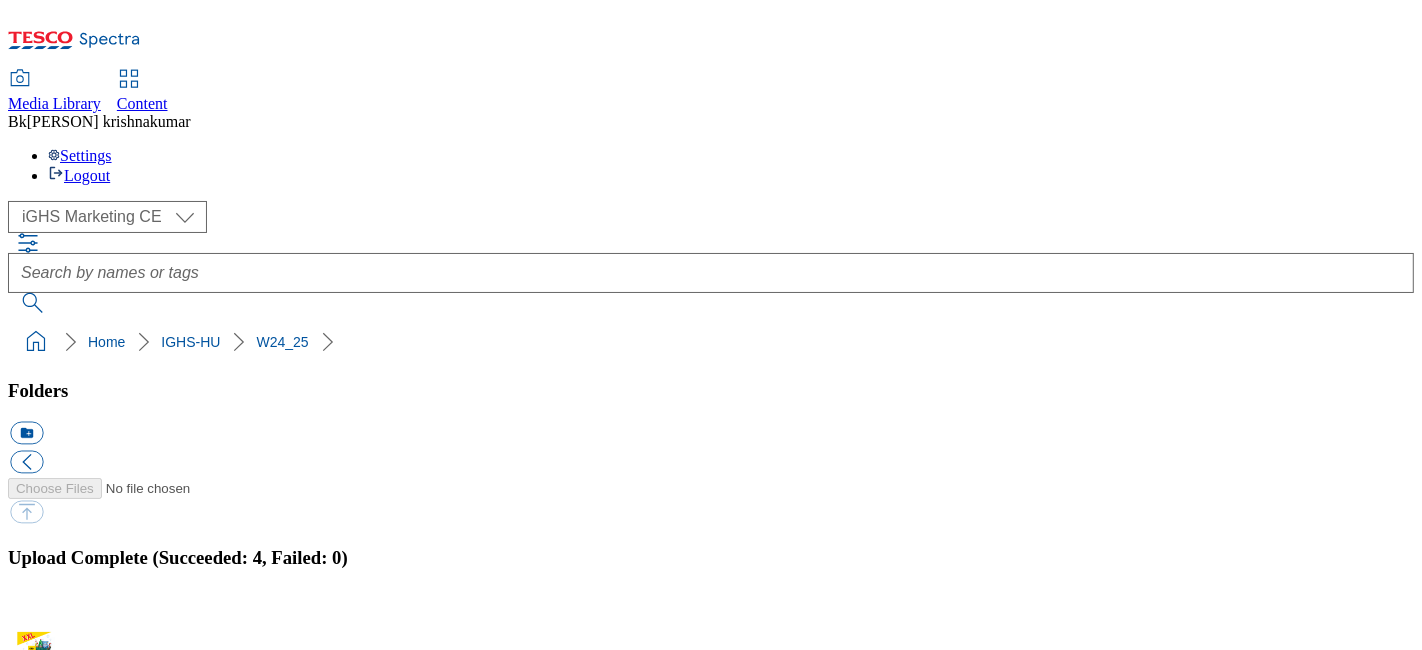 scroll, scrollTop: 5000, scrollLeft: 0, axis: vertical 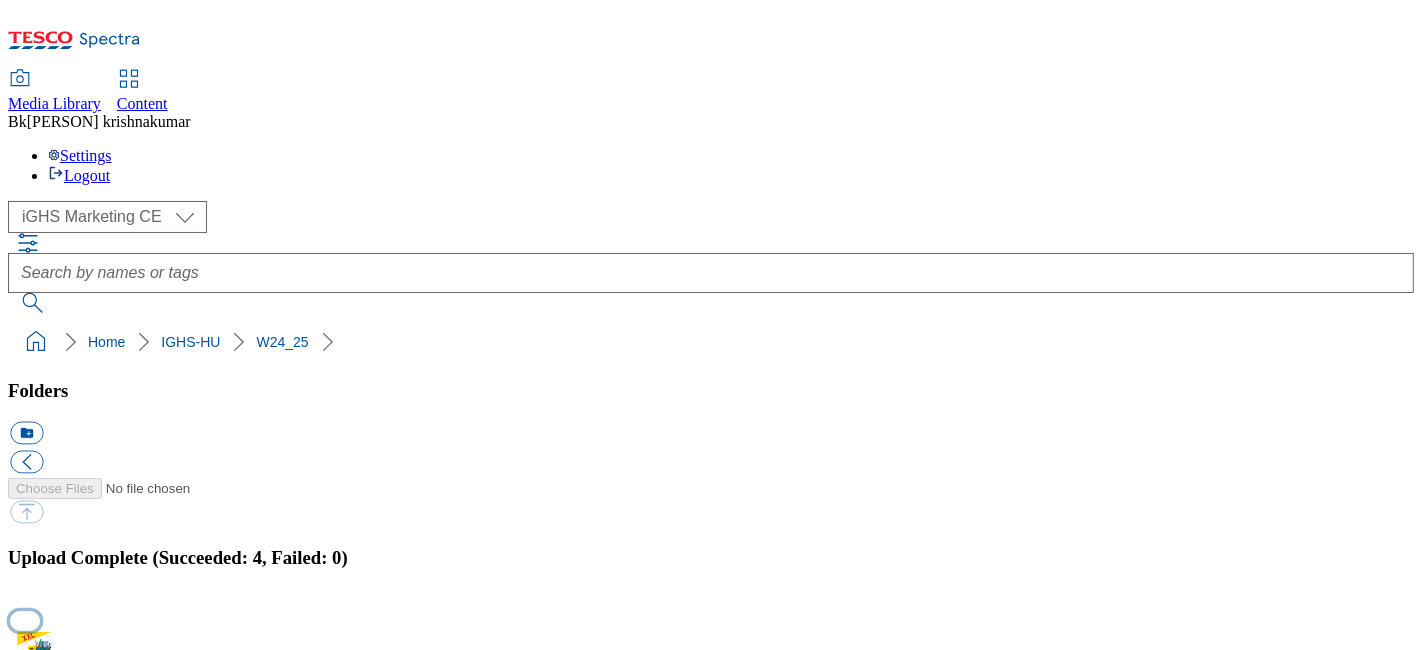 click at bounding box center (25, 620) 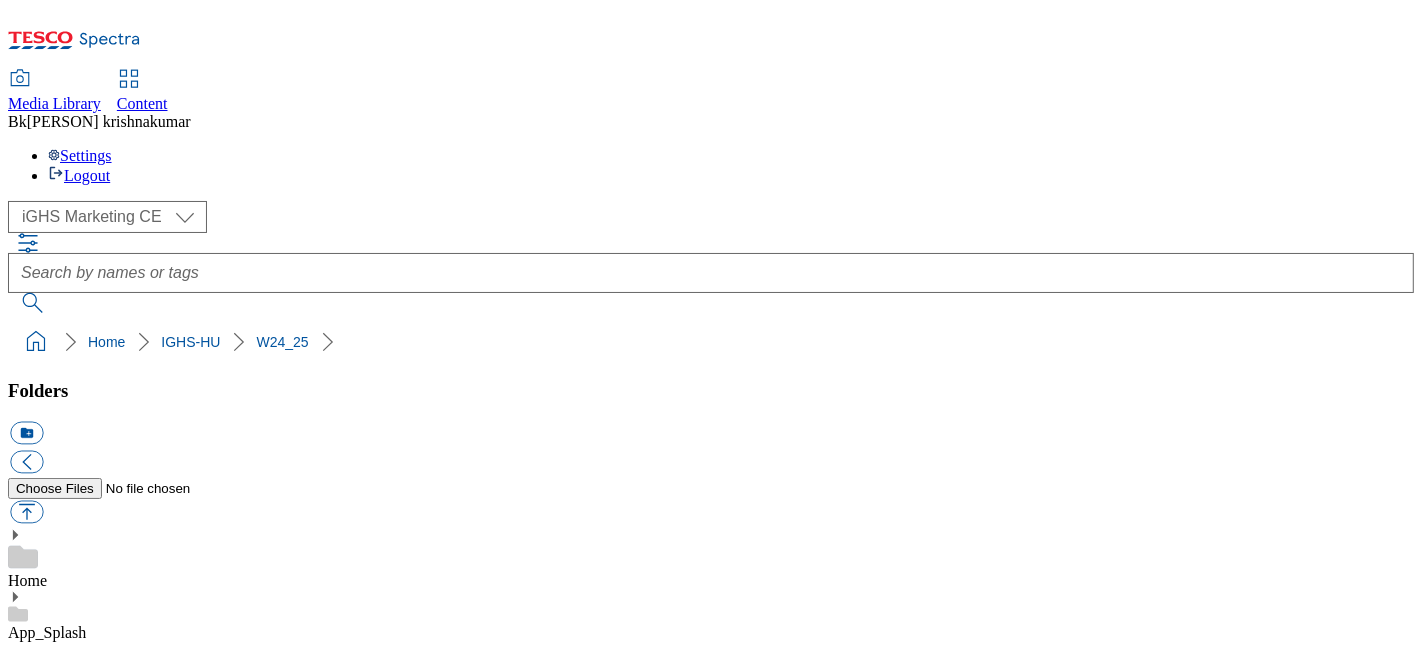 type 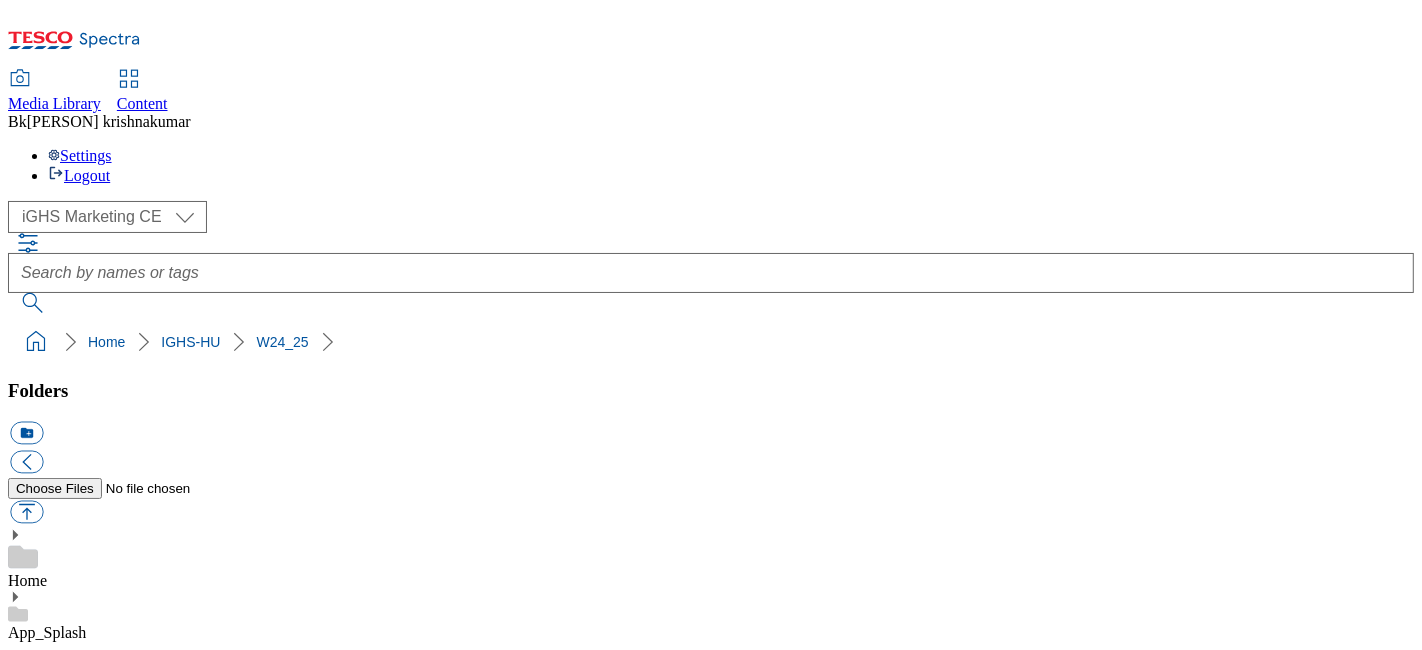 click on "W24_25" at bounding box center (35, 9224) 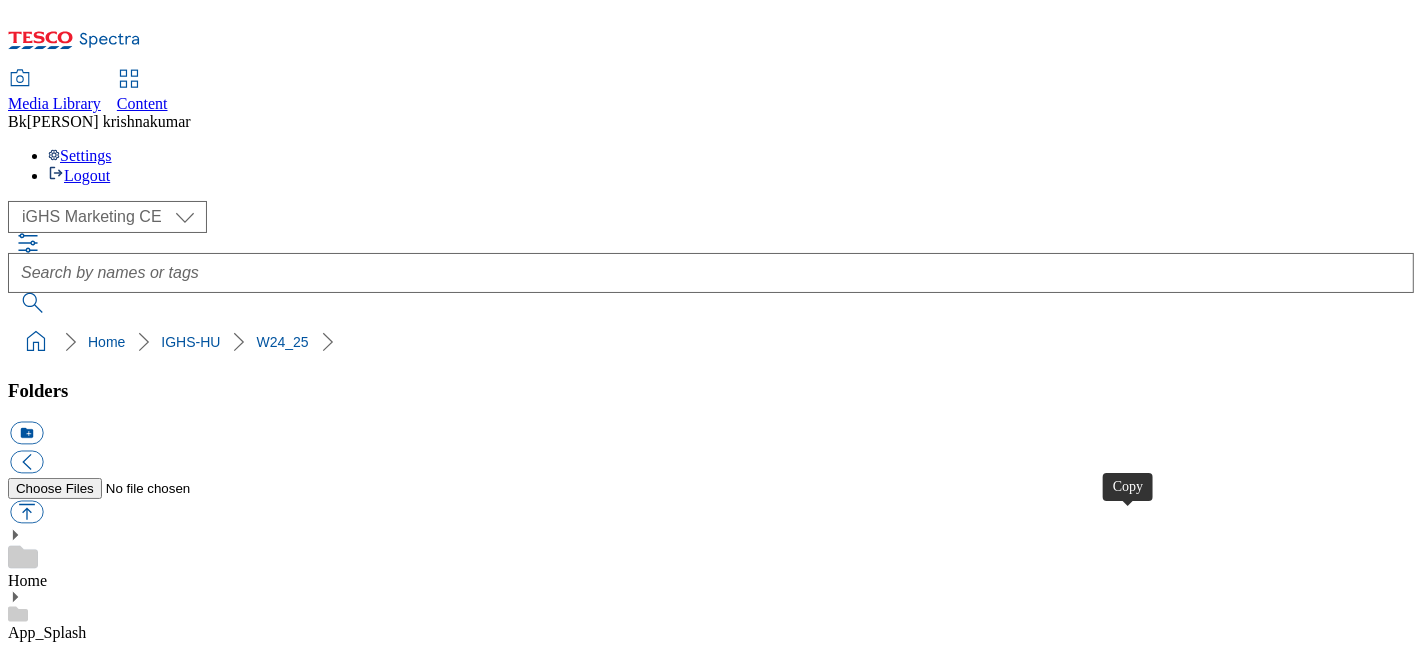 scroll, scrollTop: 231, scrollLeft: 0, axis: vertical 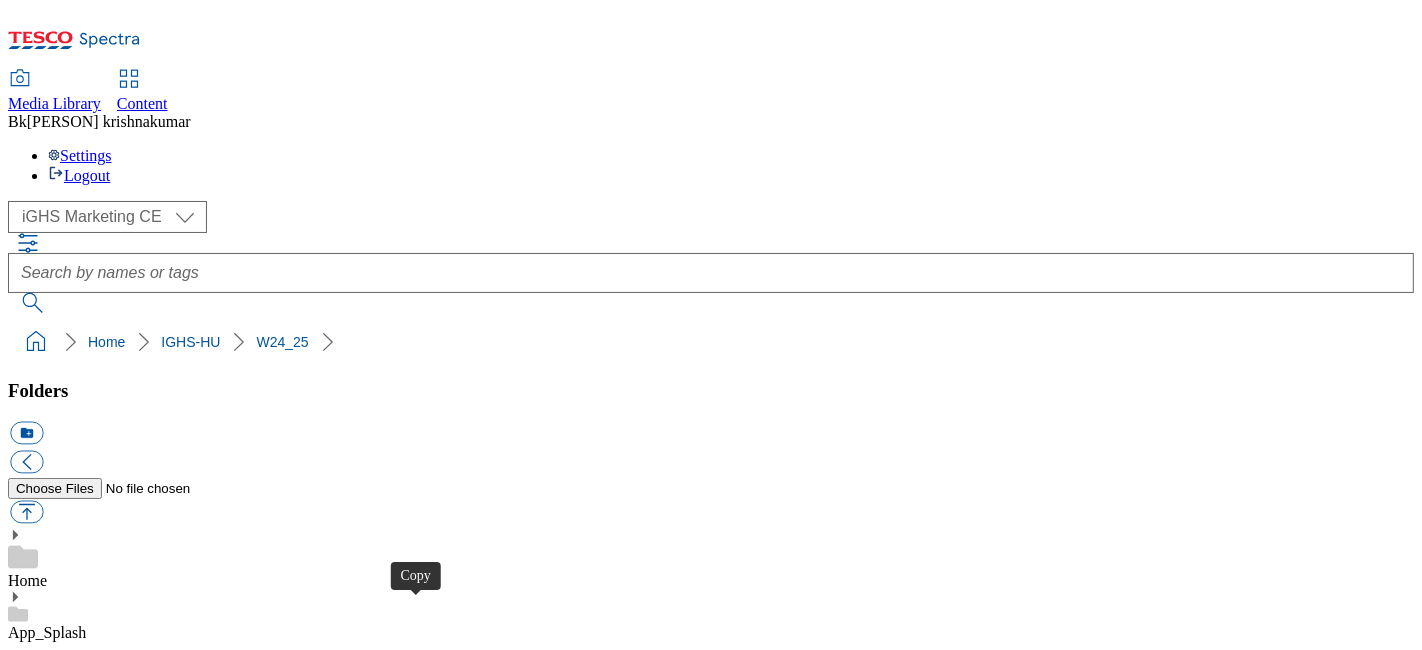click at bounding box center [26, 13856] 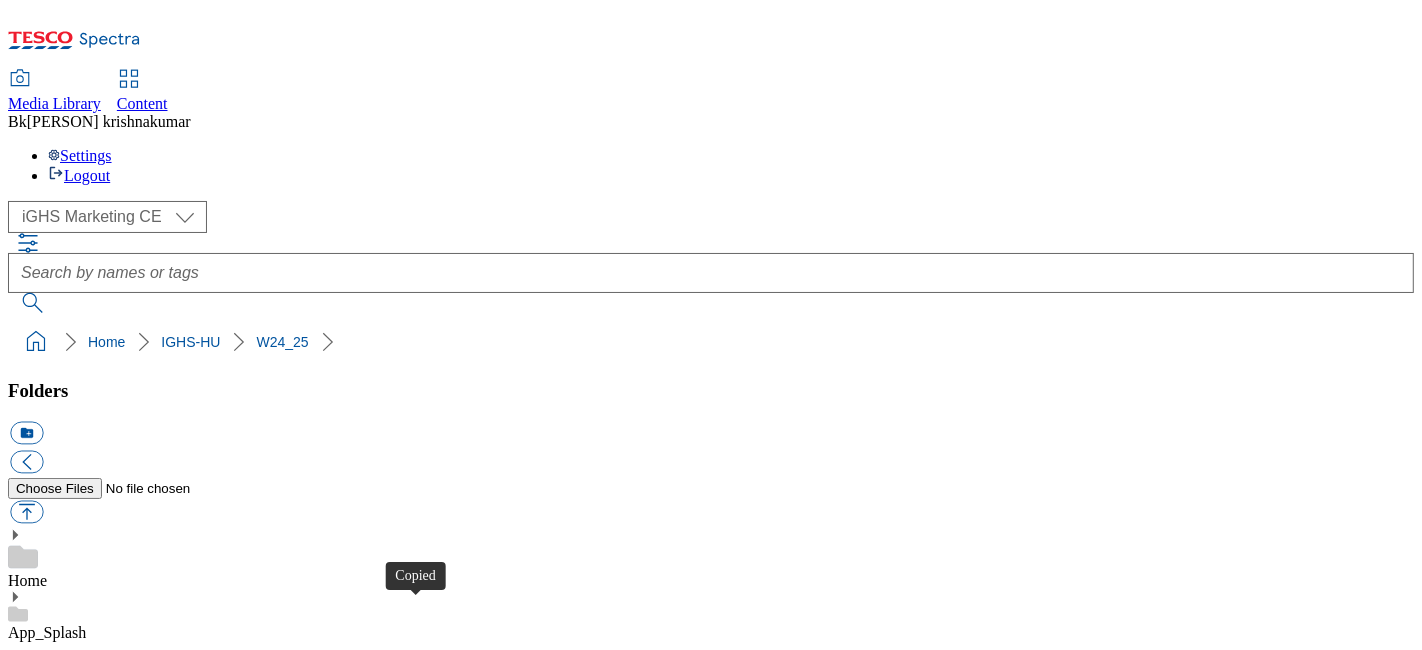 type 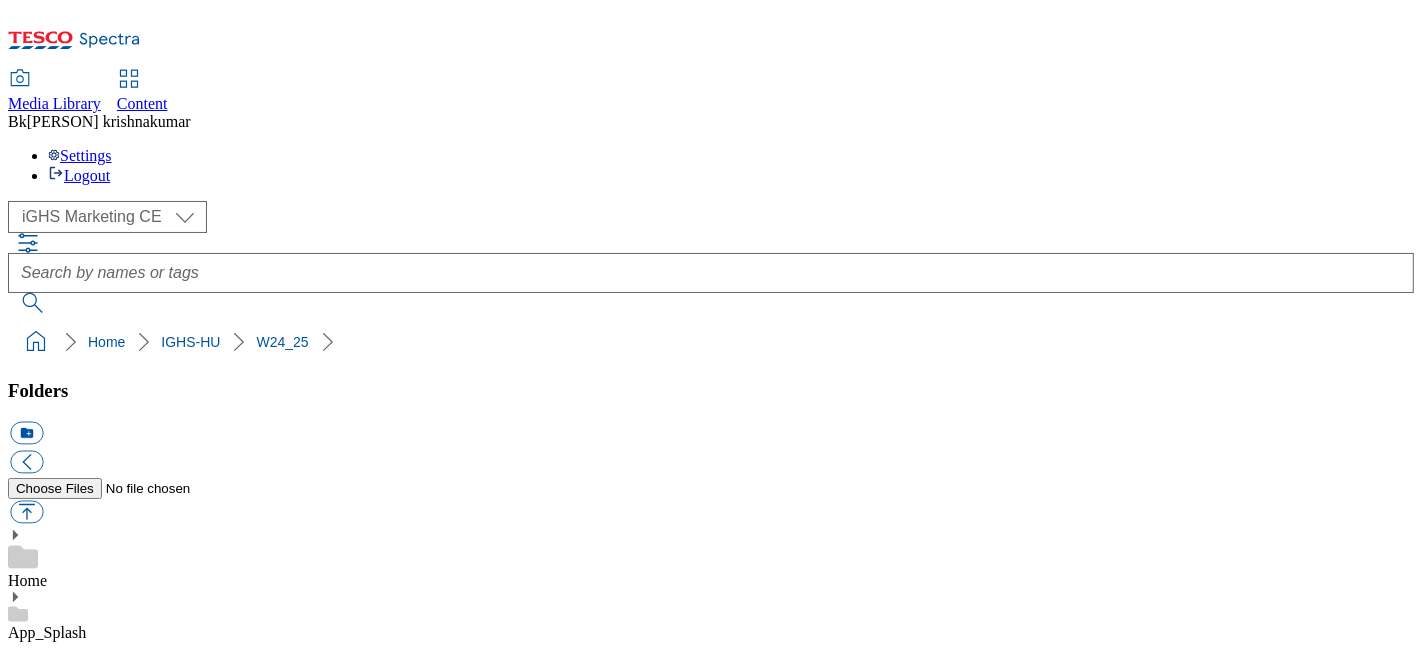 scroll, scrollTop: 0, scrollLeft: 0, axis: both 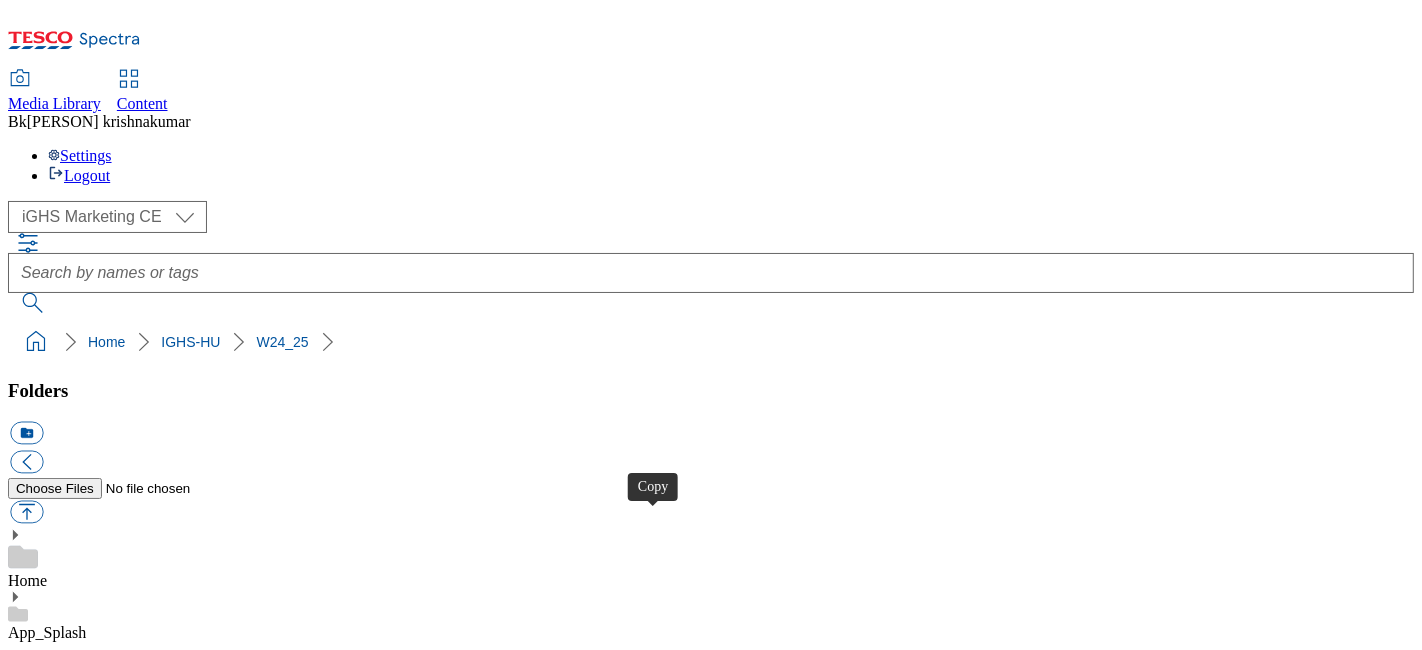click at bounding box center (26, 12566) 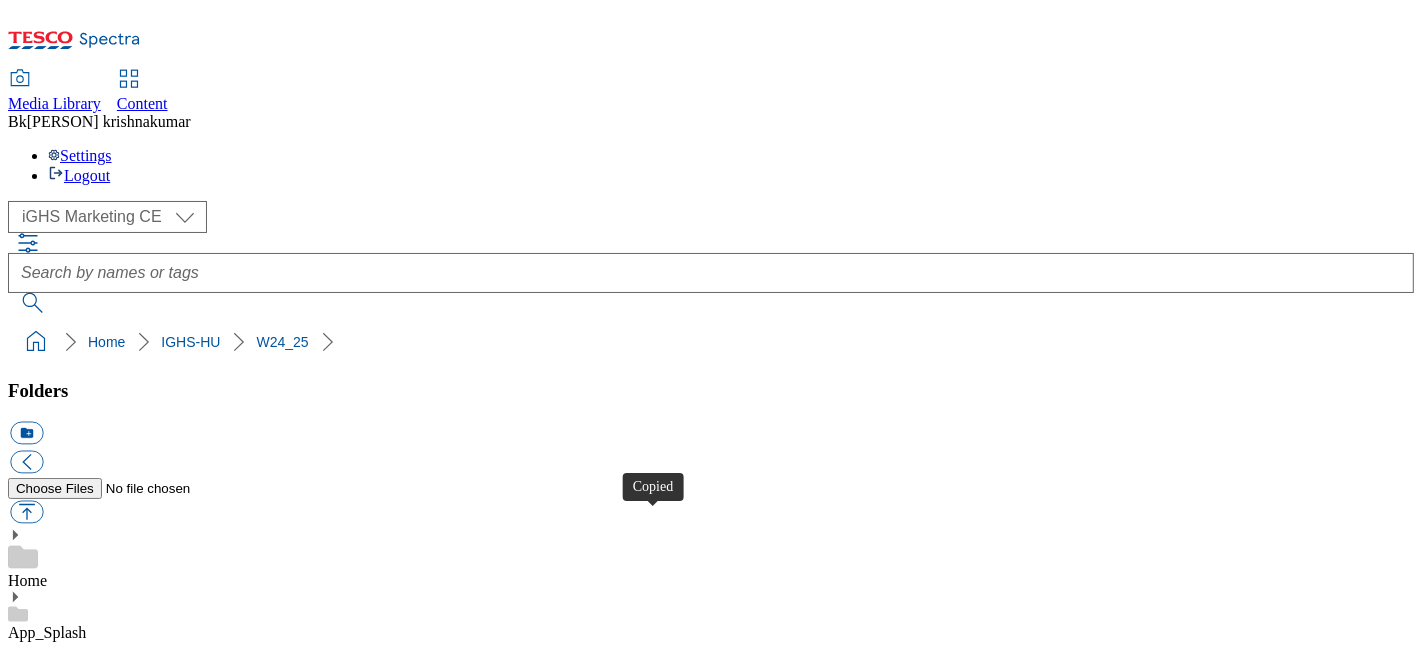type 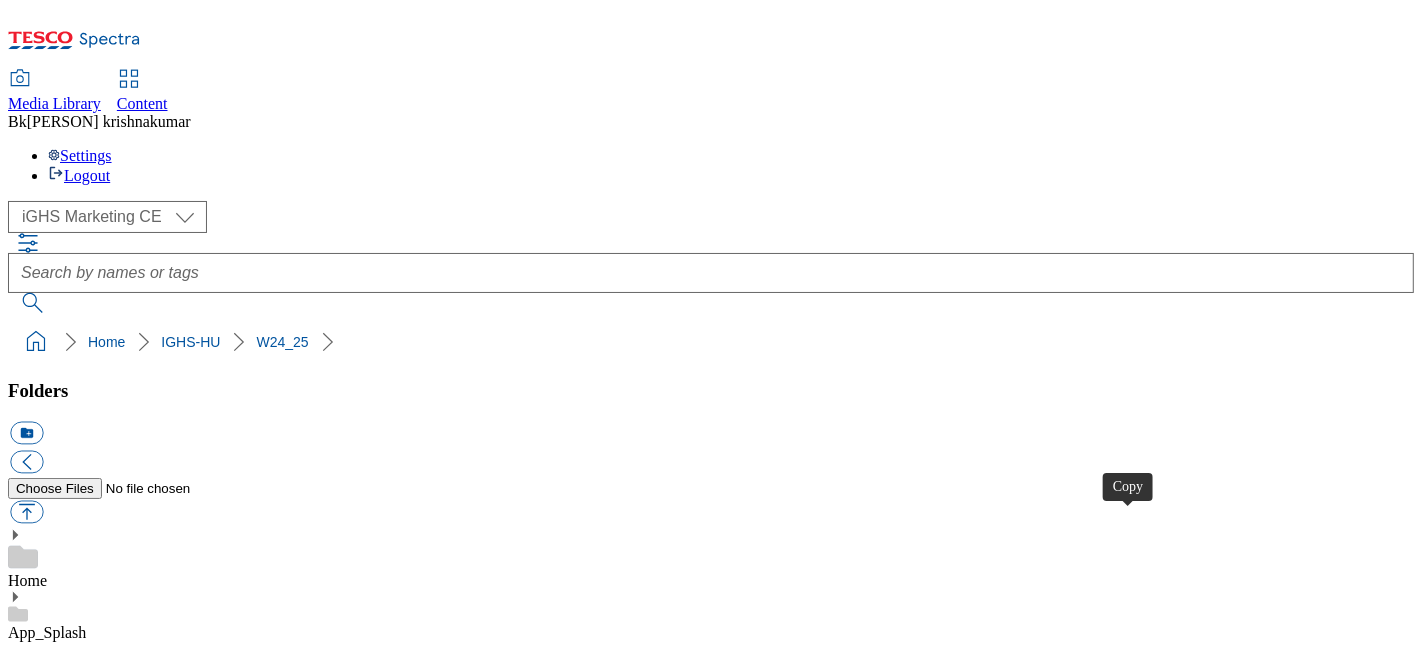 click at bounding box center (26, 13426) 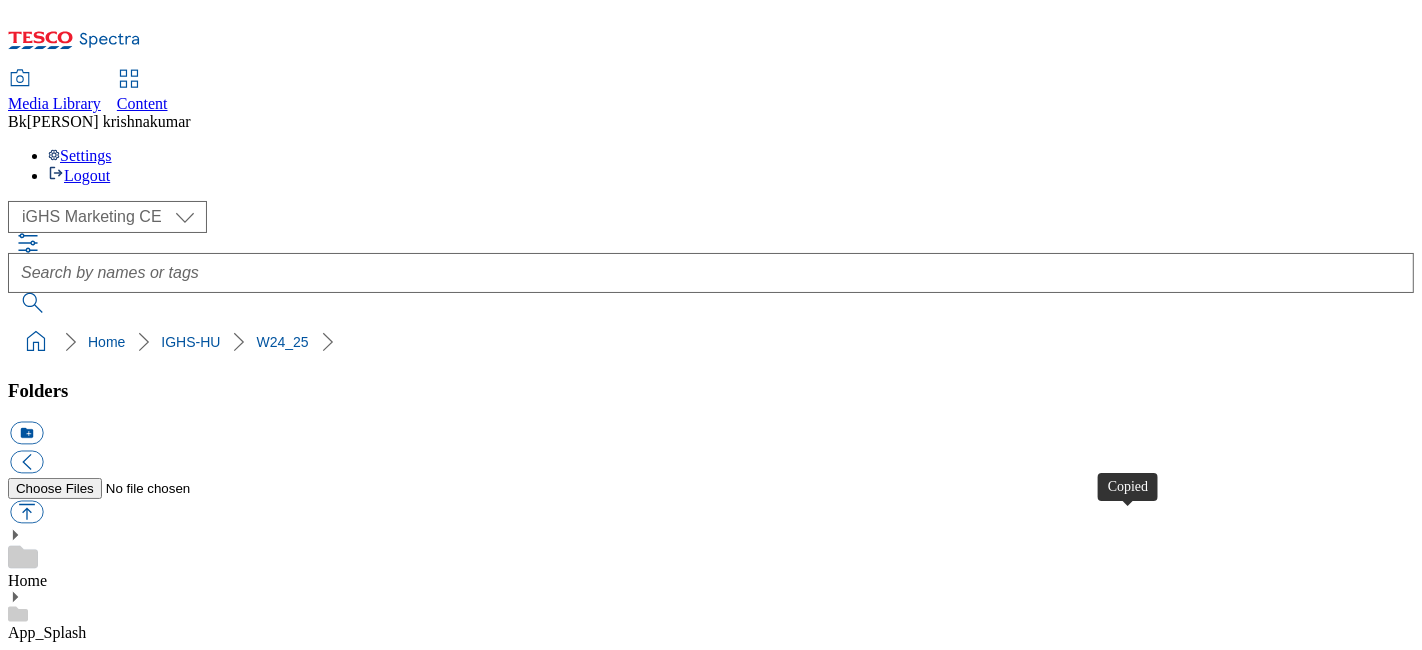 type 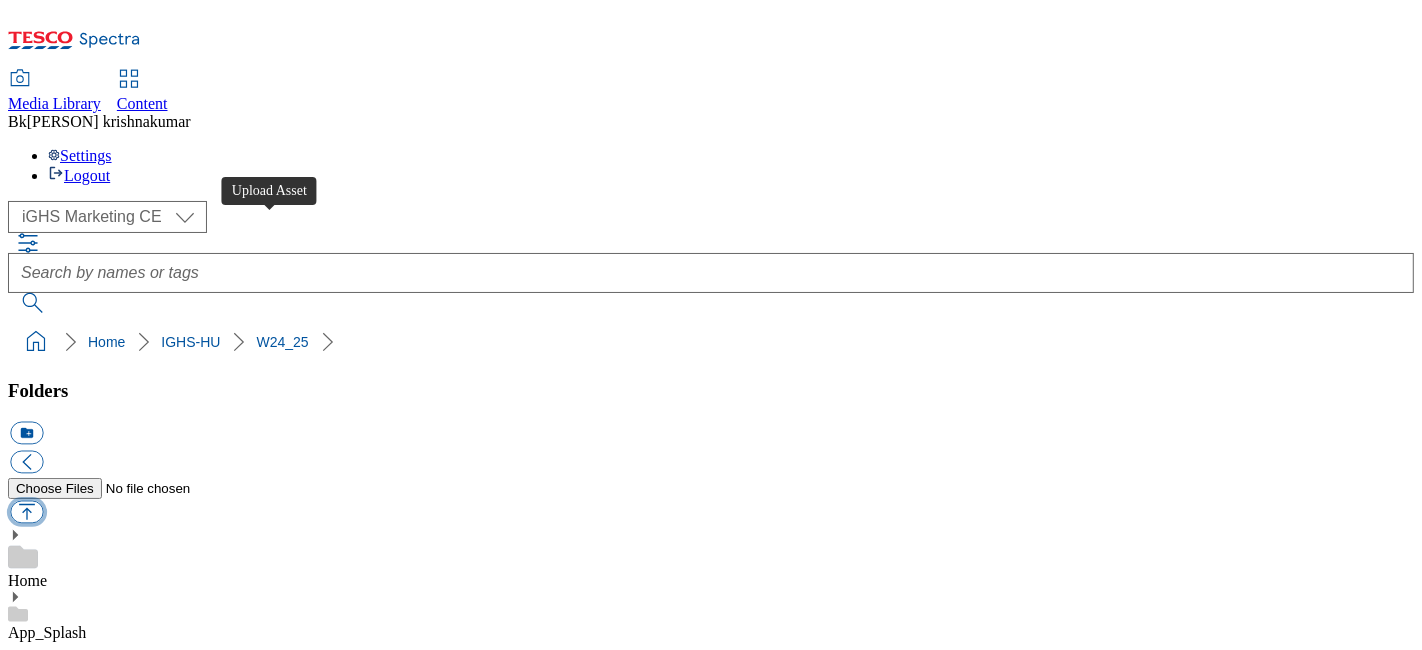 click at bounding box center (26, 512) 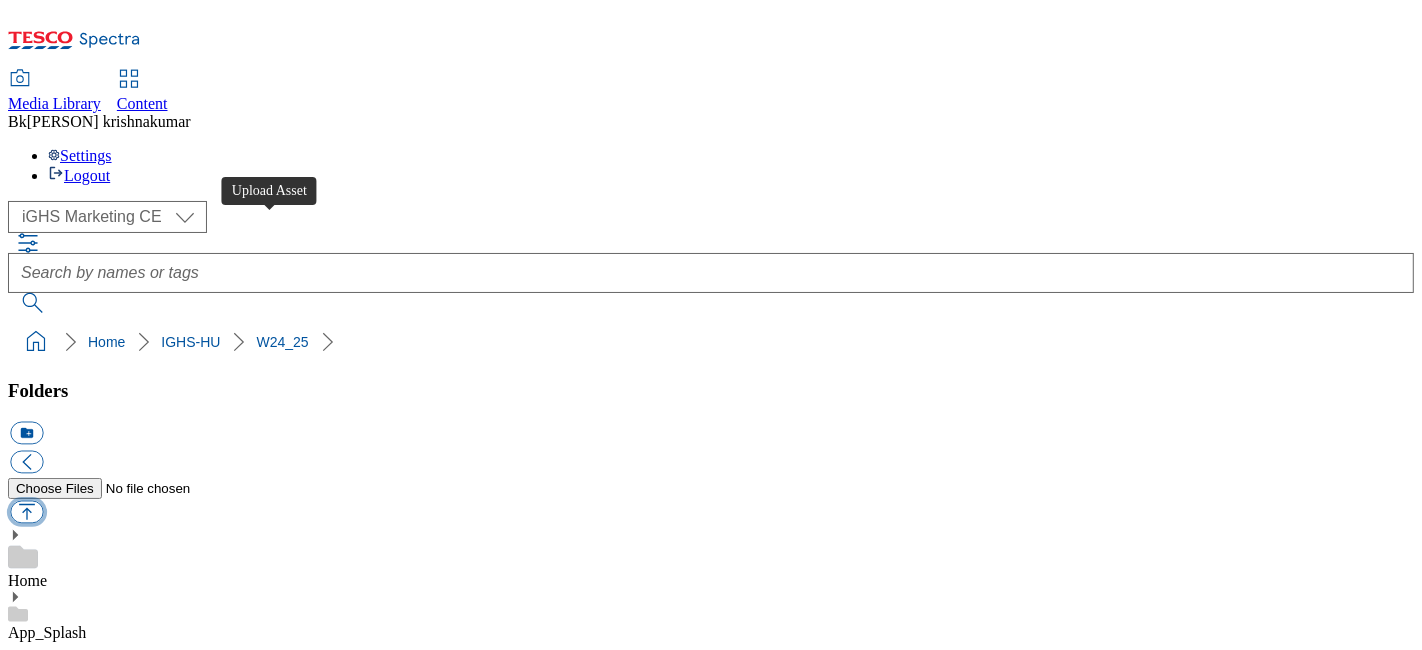 type on "C:\fakepath\product_en_1.jpg" 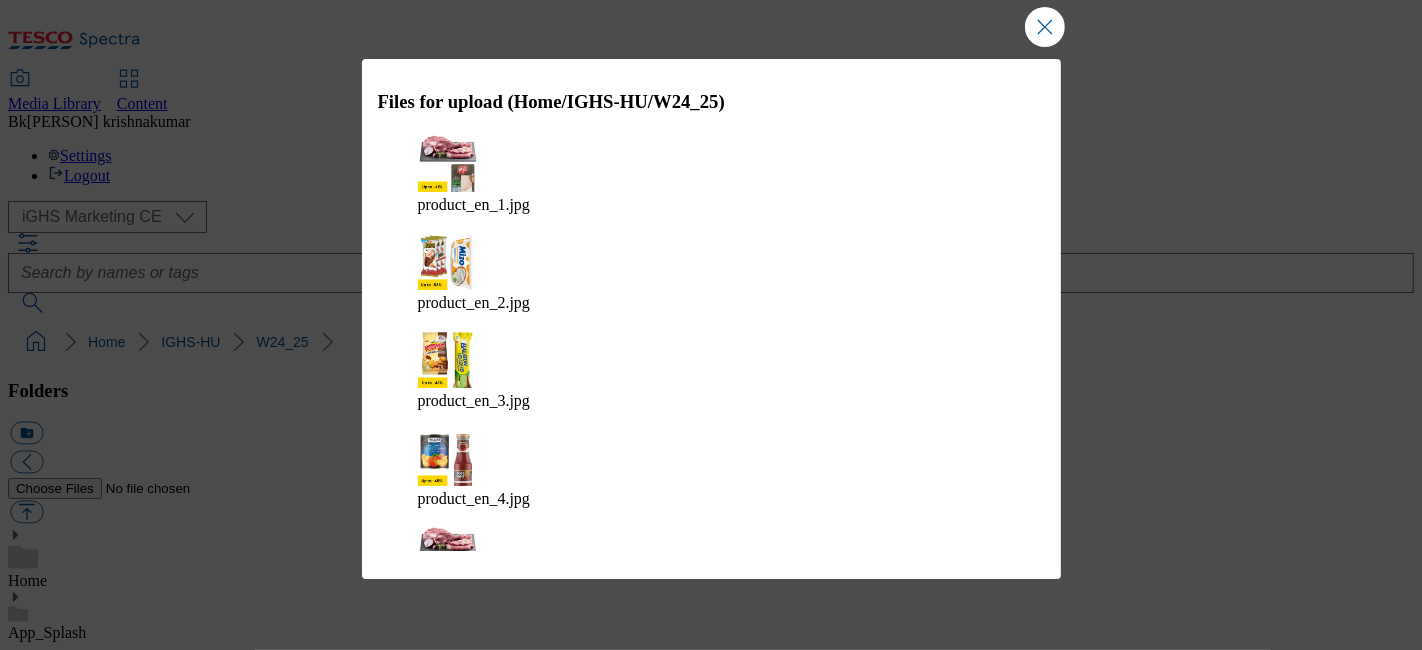 click on "Upload" at bounding box center (990, 1107) 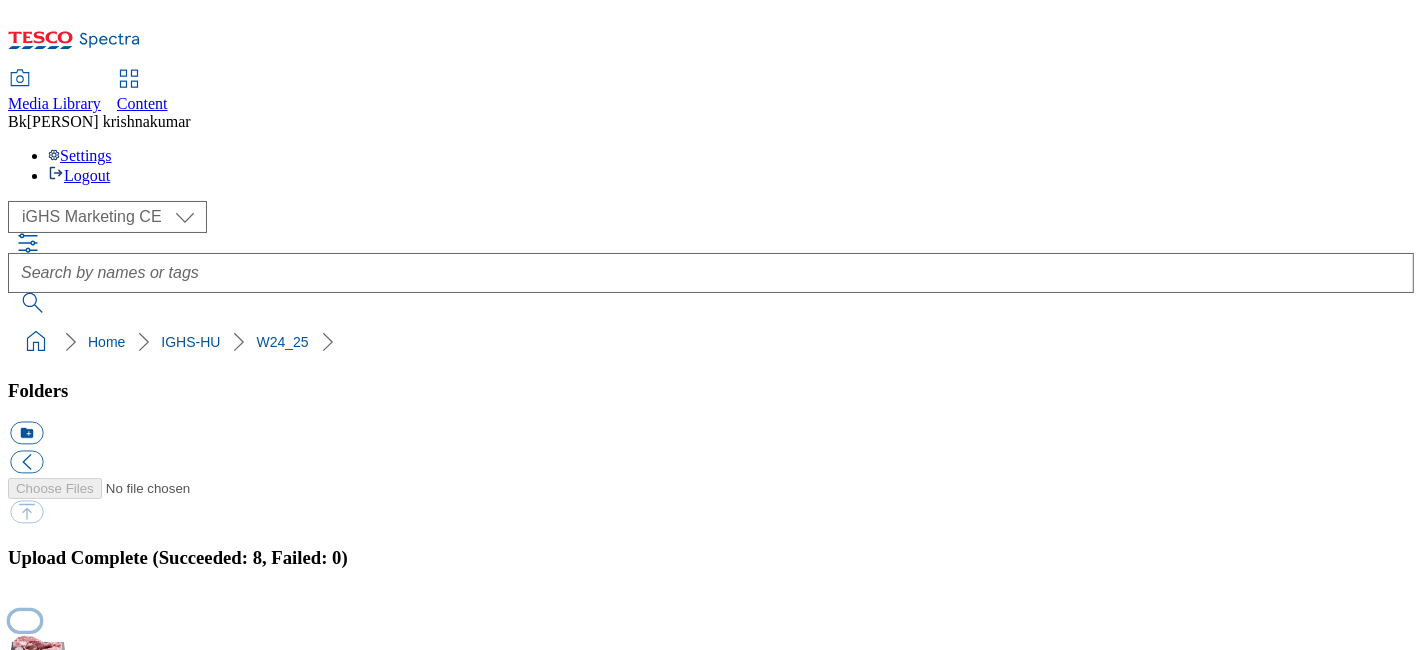 click at bounding box center [25, 620] 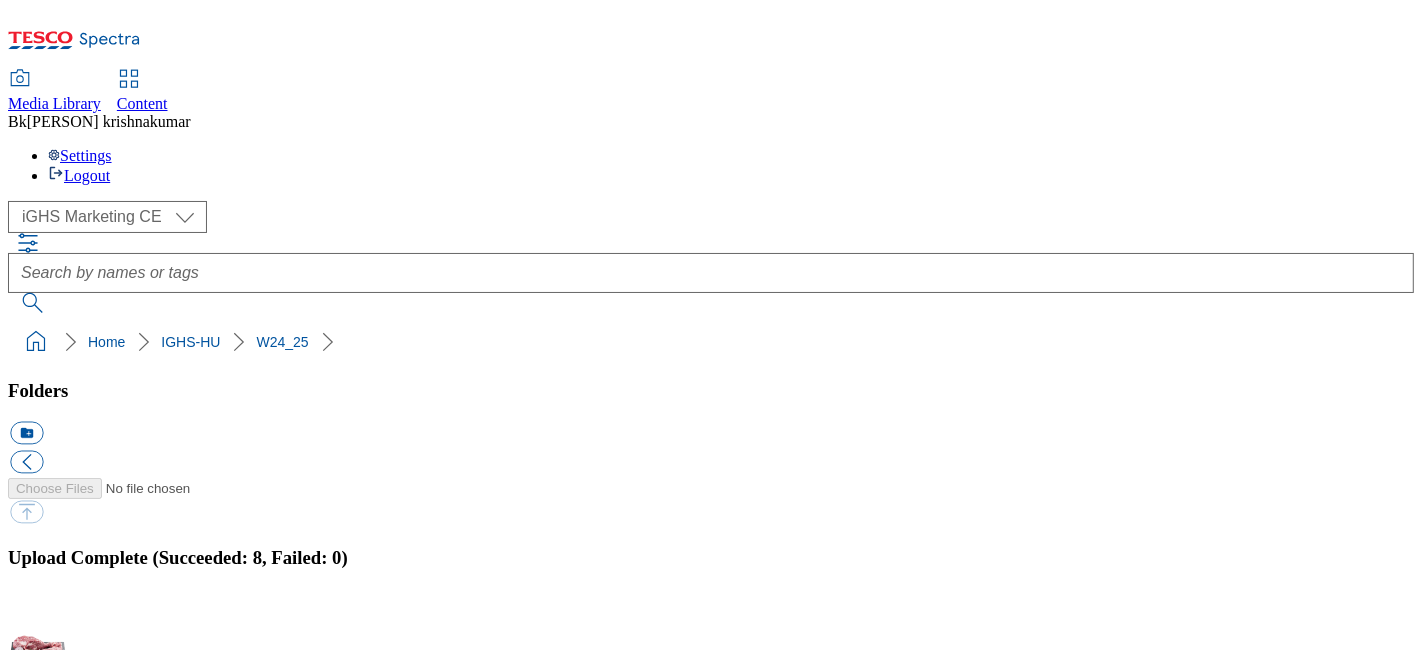 type 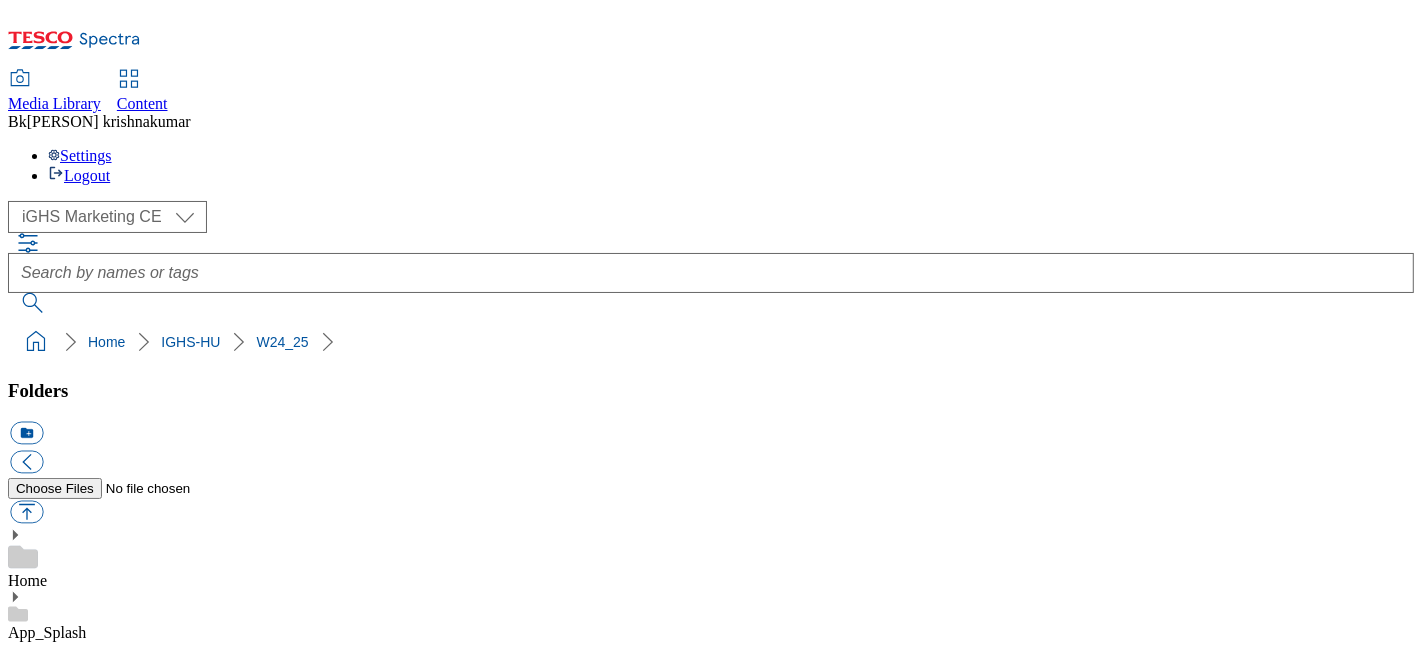 scroll, scrollTop: 870, scrollLeft: 0, axis: vertical 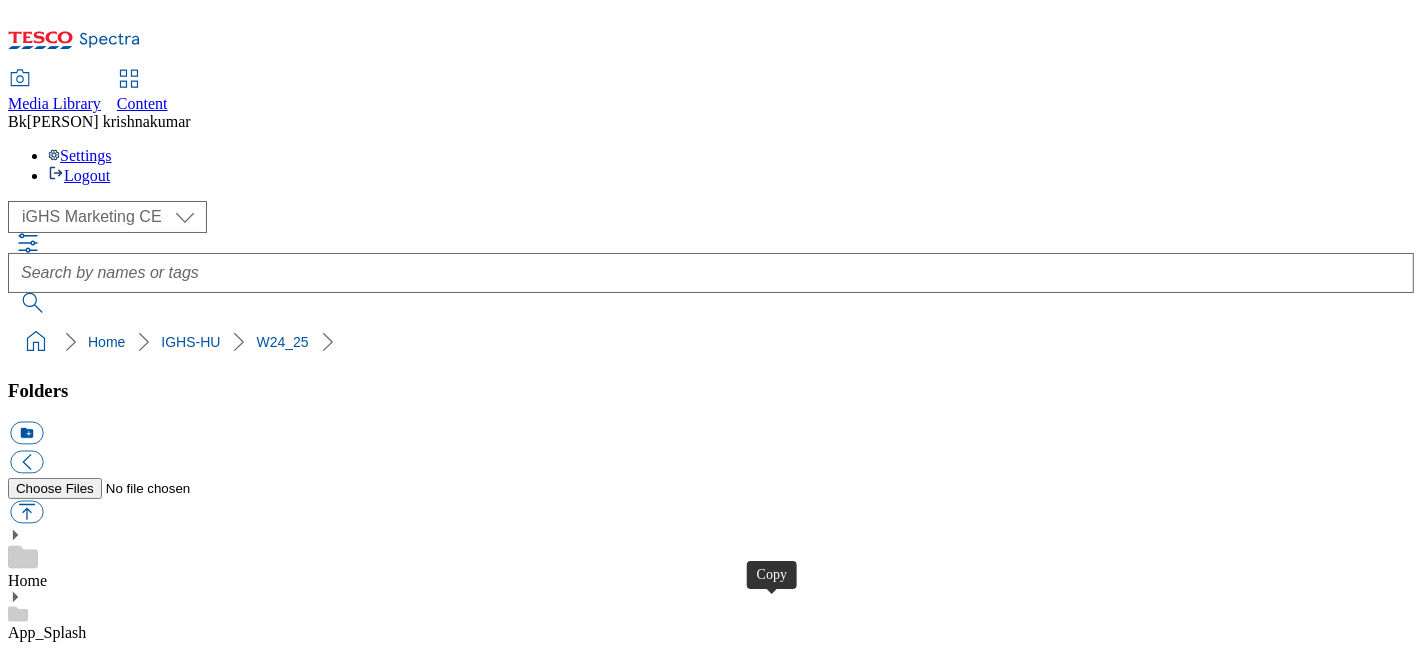 click at bounding box center (26, 17726) 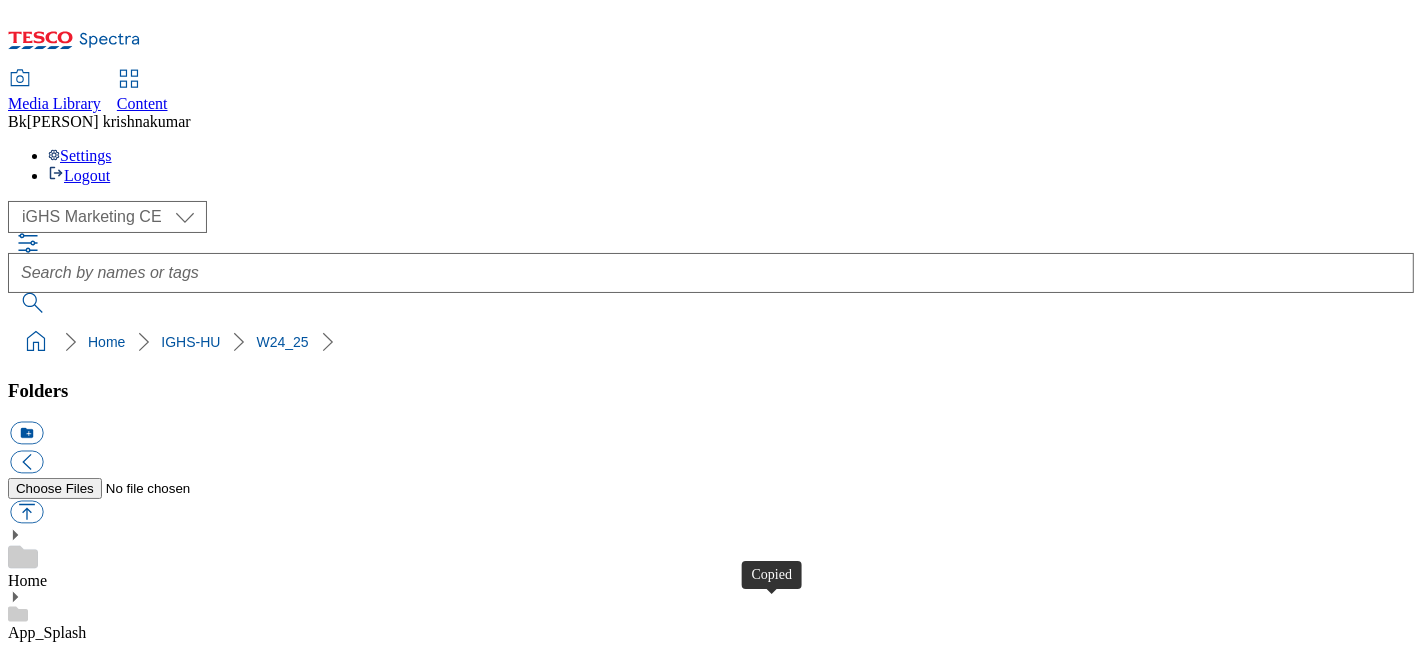 type 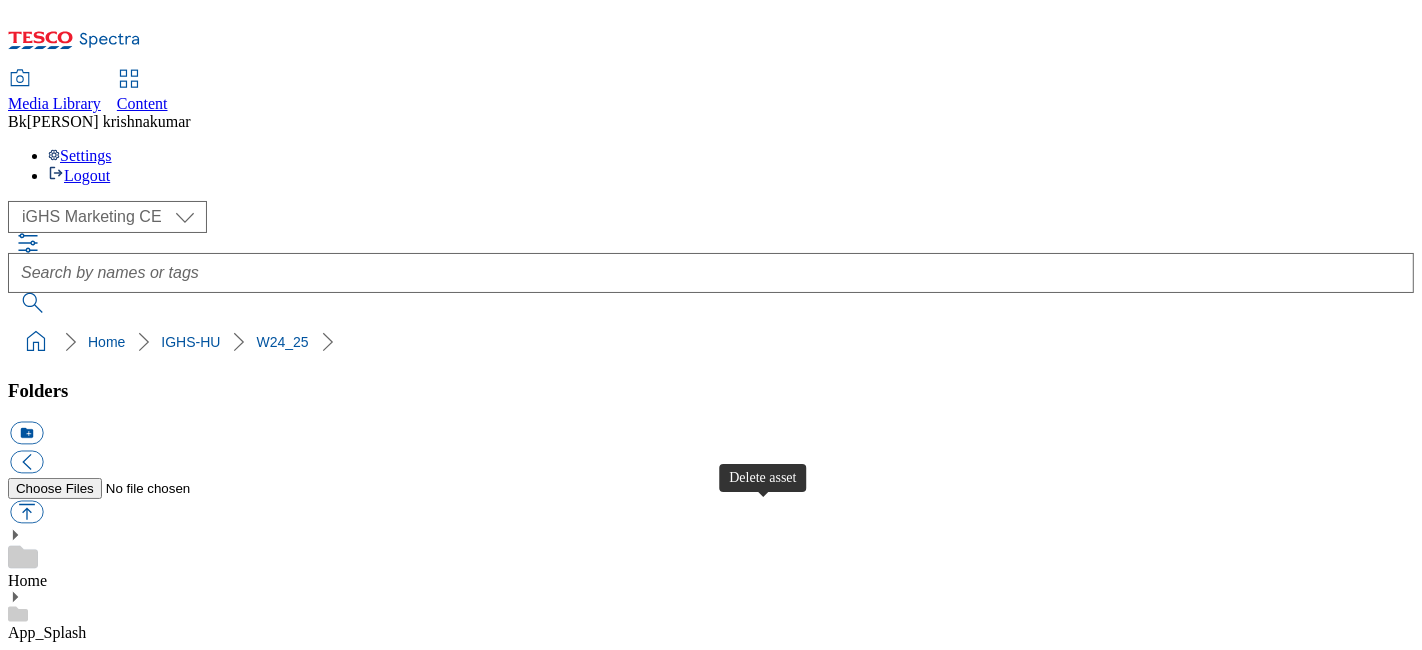 scroll, scrollTop: 537, scrollLeft: 0, axis: vertical 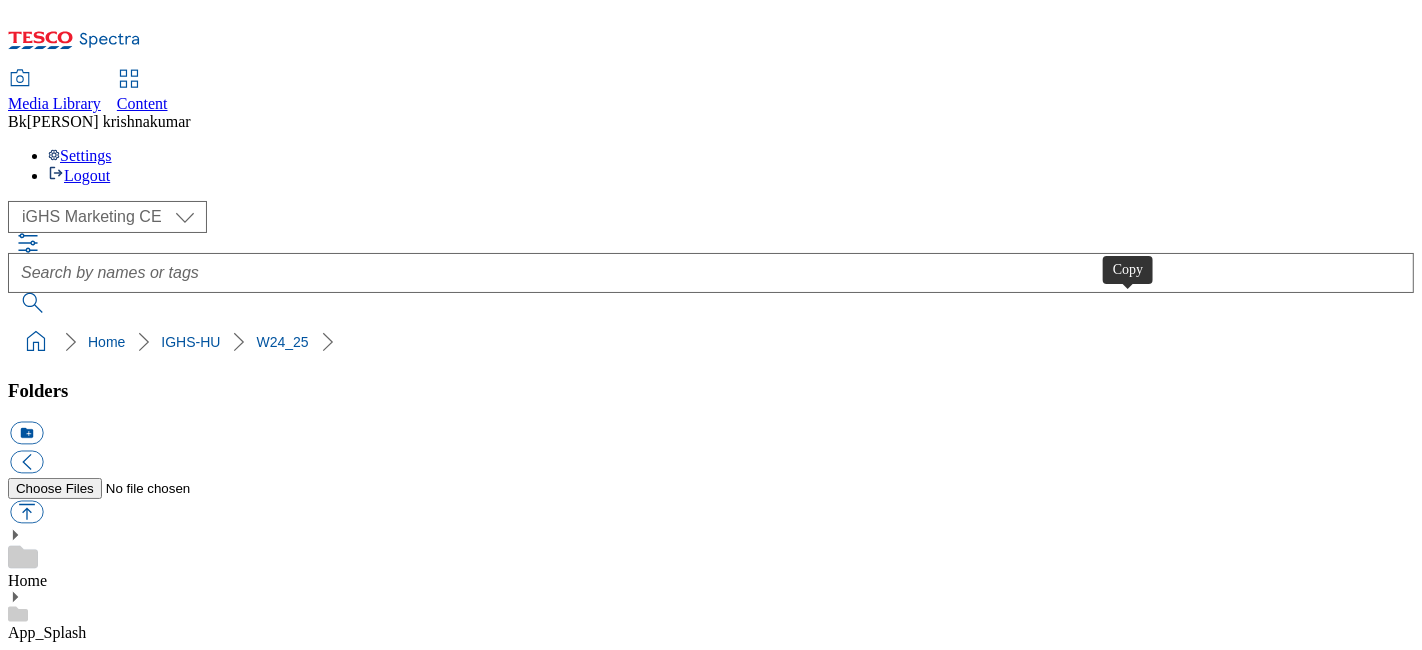 click at bounding box center [26, 15146] 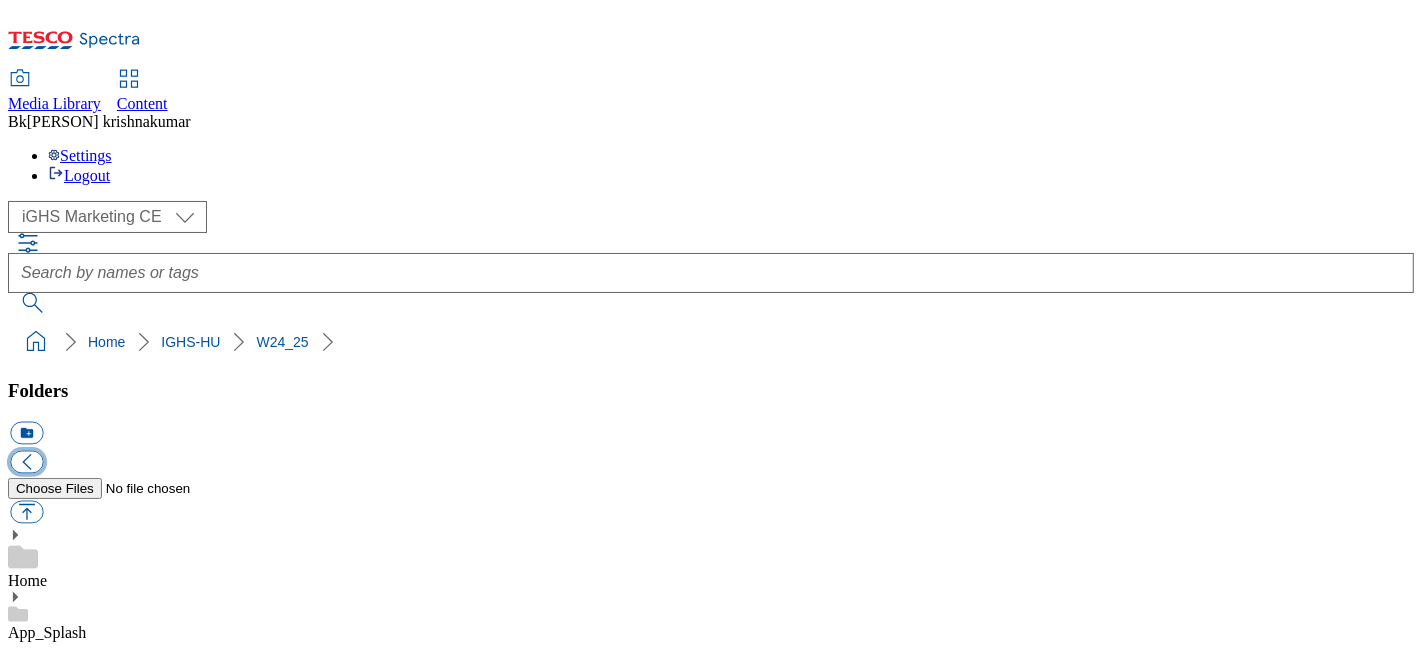 type 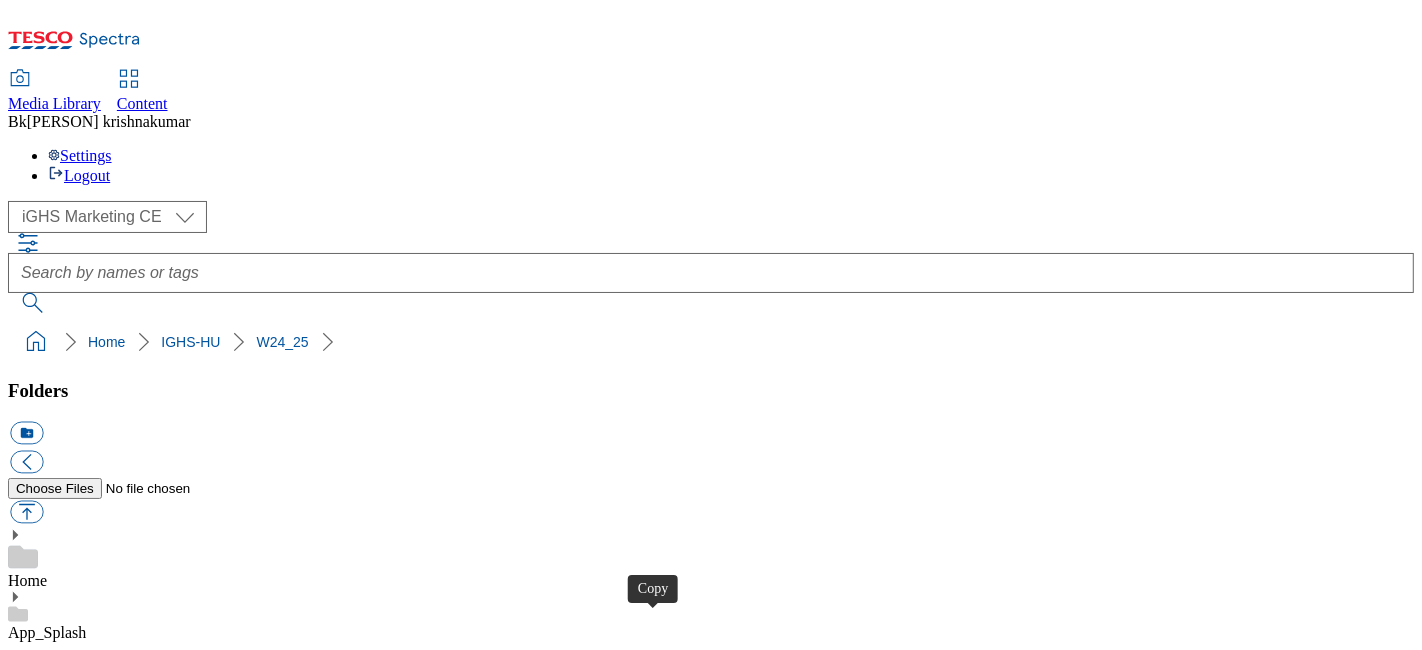 click at bounding box center (26, 16006) 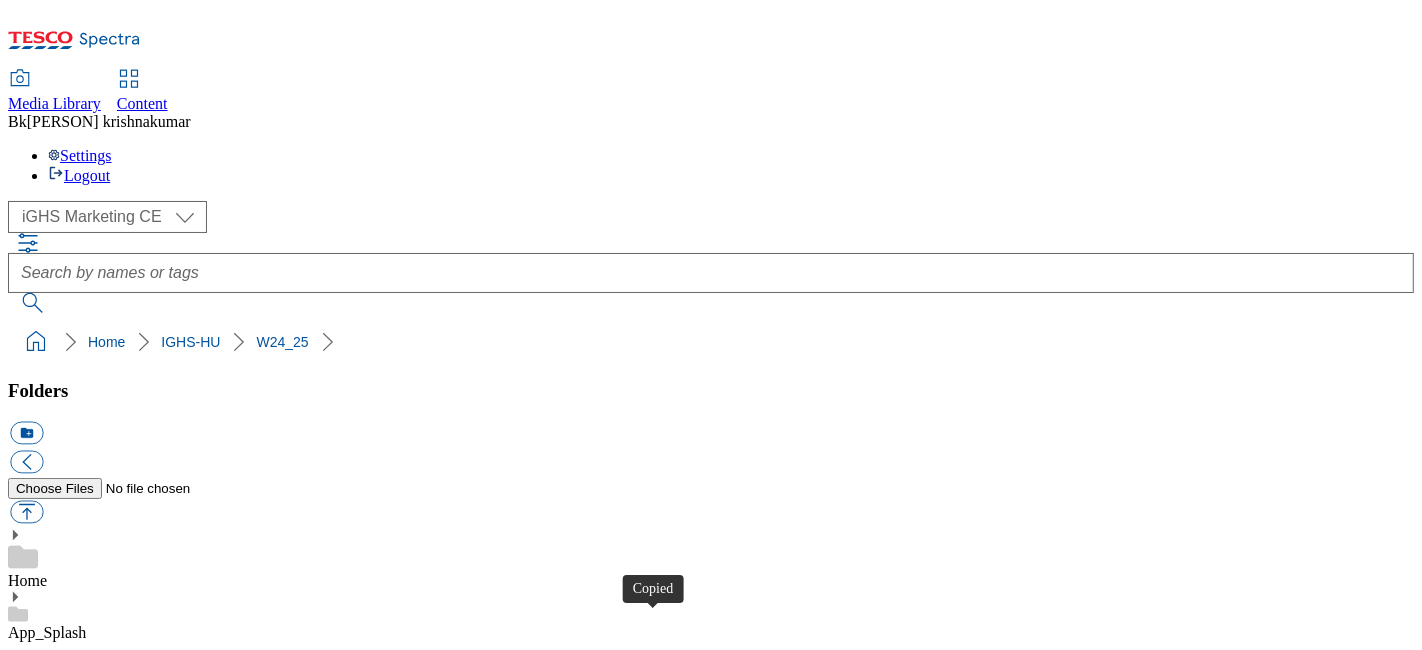 type 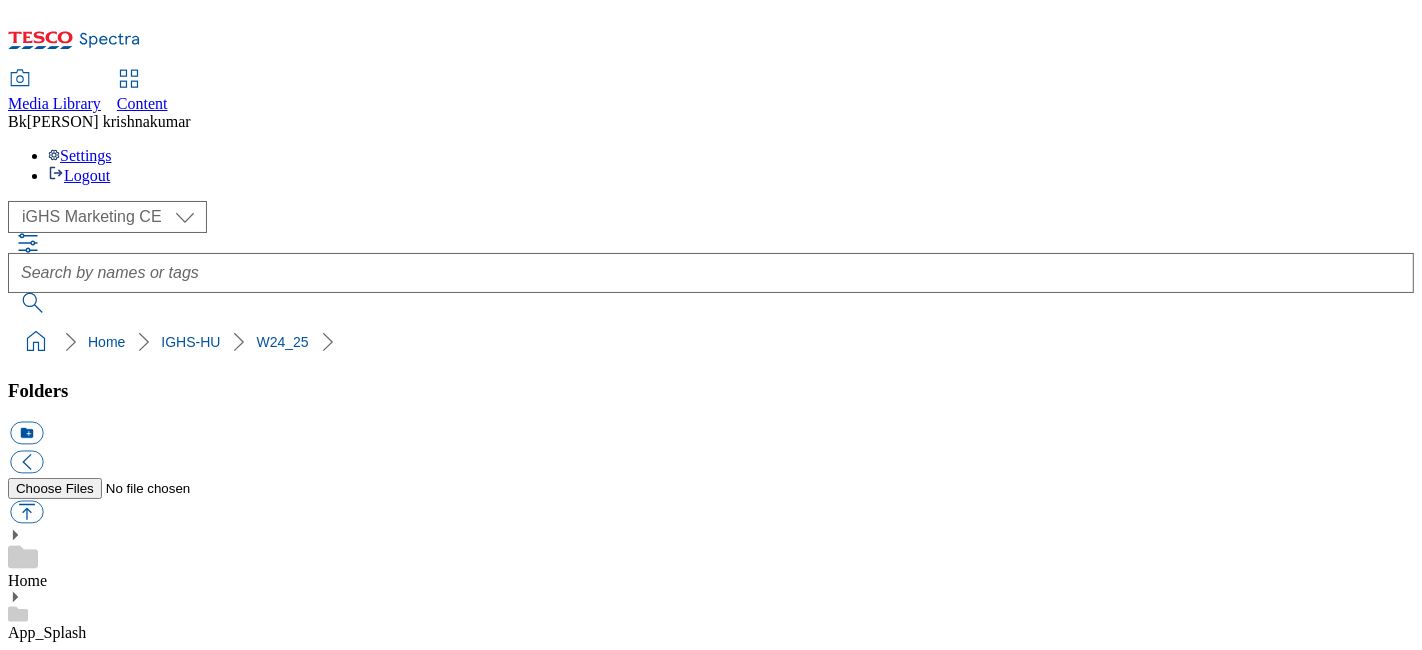 scroll, scrollTop: 870, scrollLeft: 0, axis: vertical 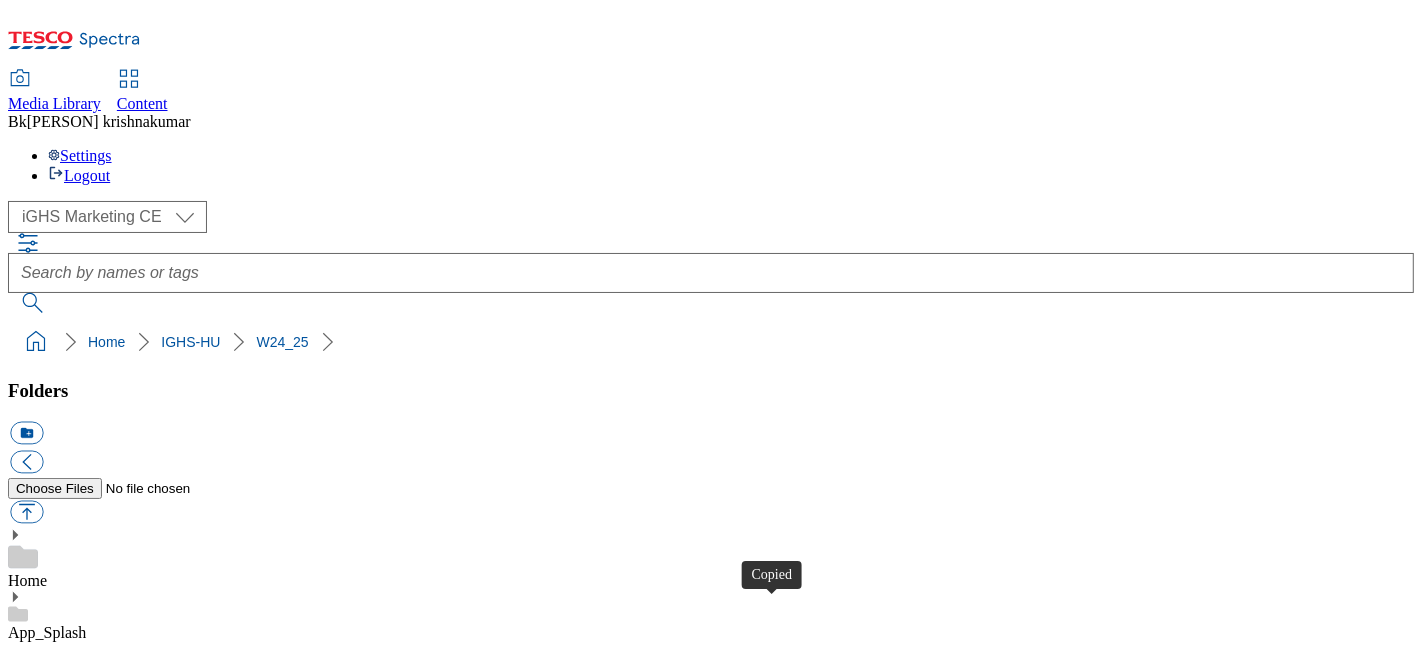 click at bounding box center [26, 17726] 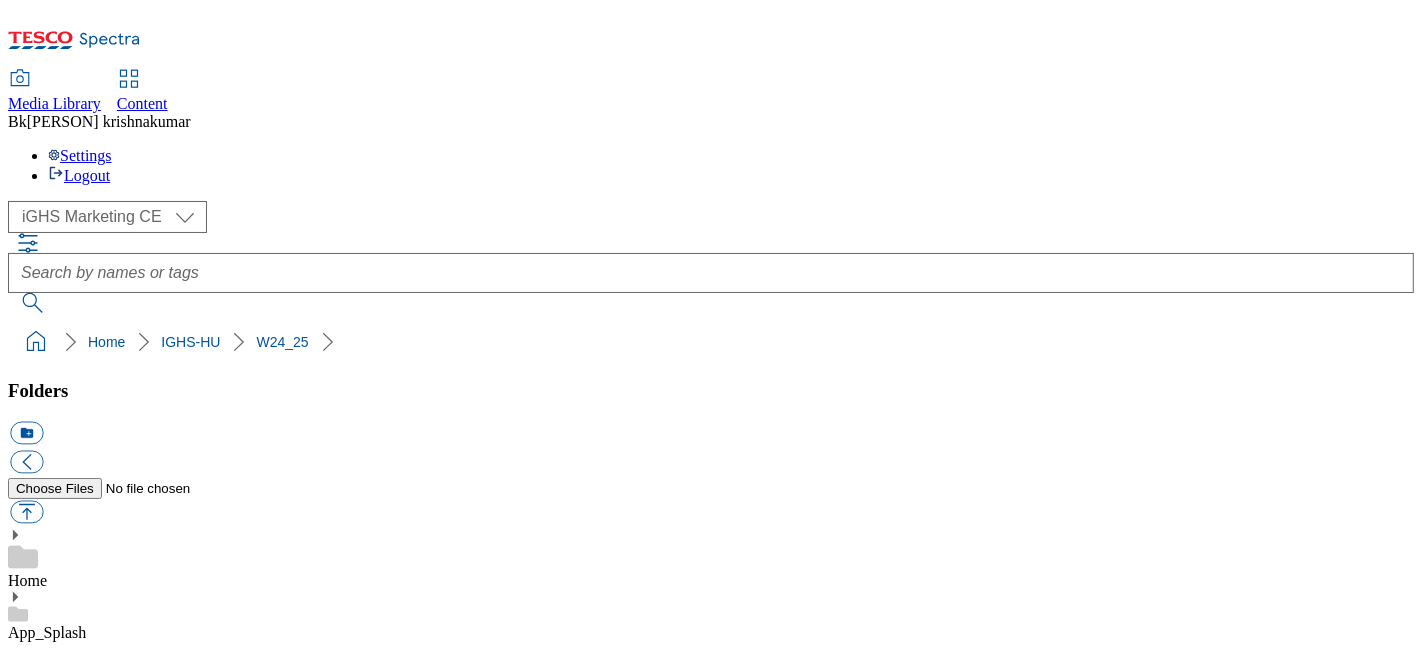 scroll, scrollTop: 425, scrollLeft: 0, axis: vertical 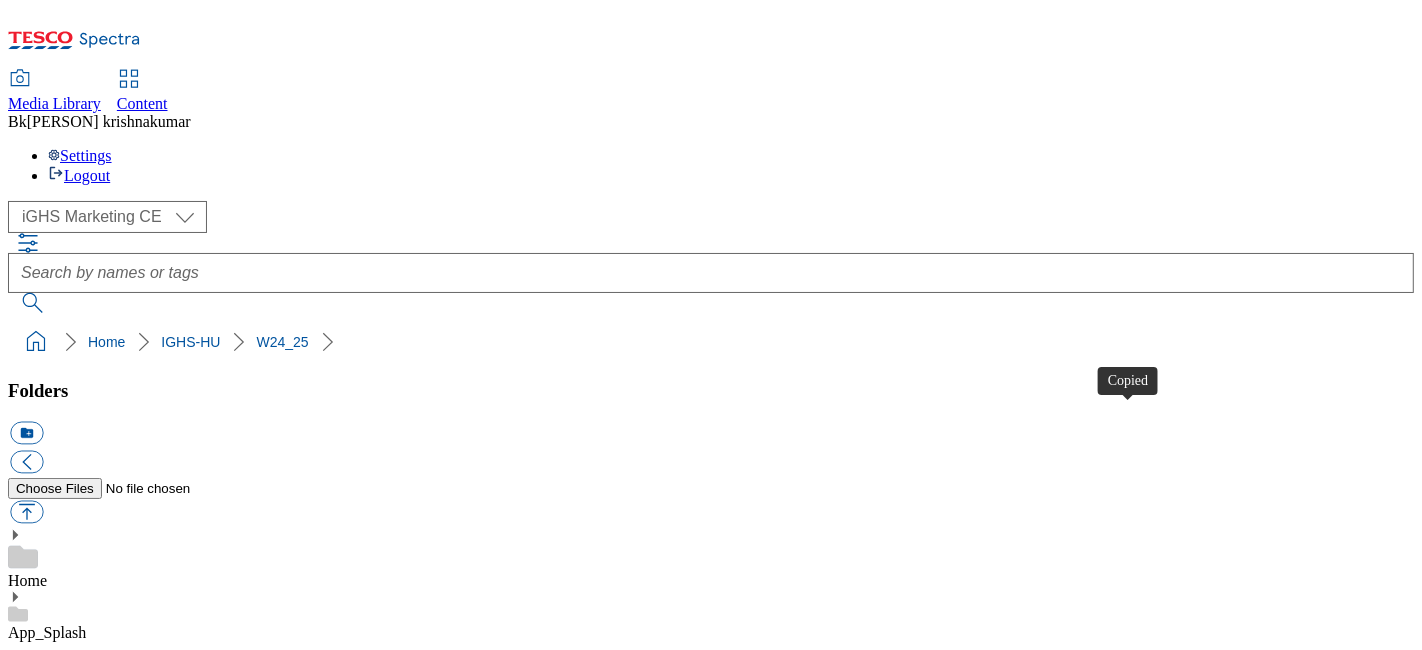 click at bounding box center (26, 15146) 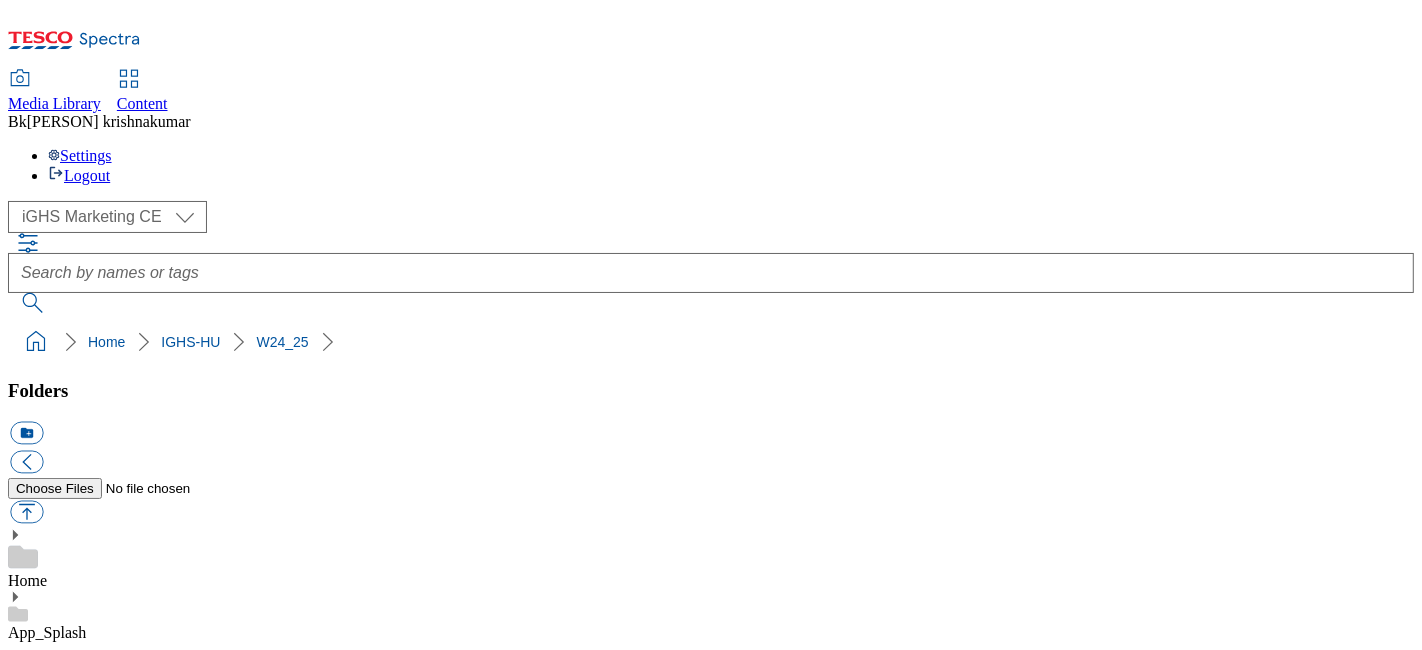 scroll, scrollTop: 870, scrollLeft: 0, axis: vertical 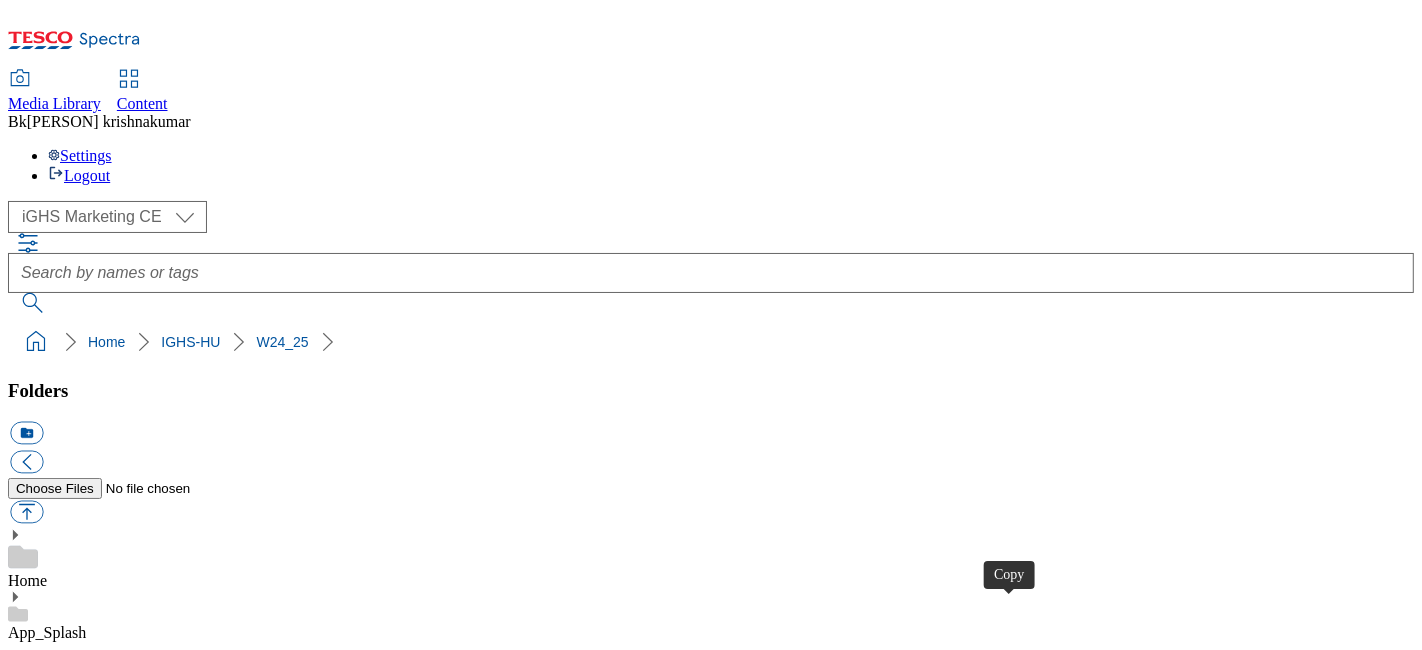 click at bounding box center (26, 18156) 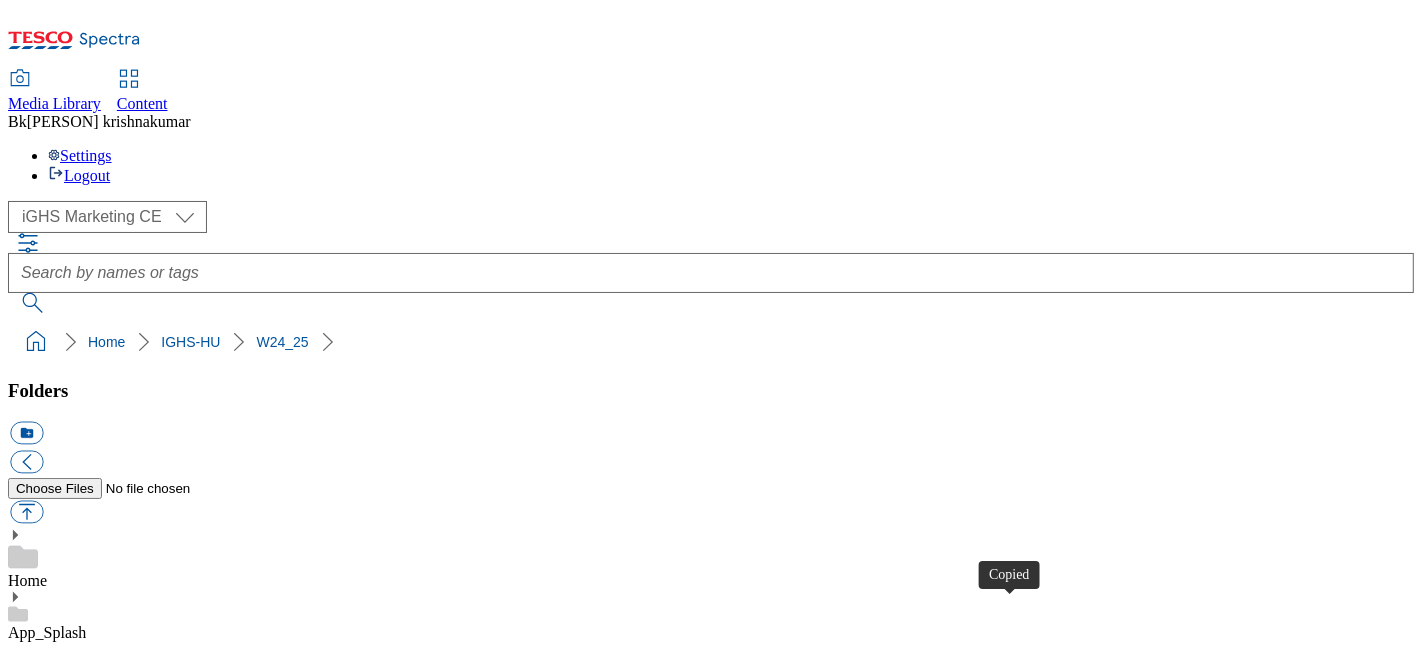 type 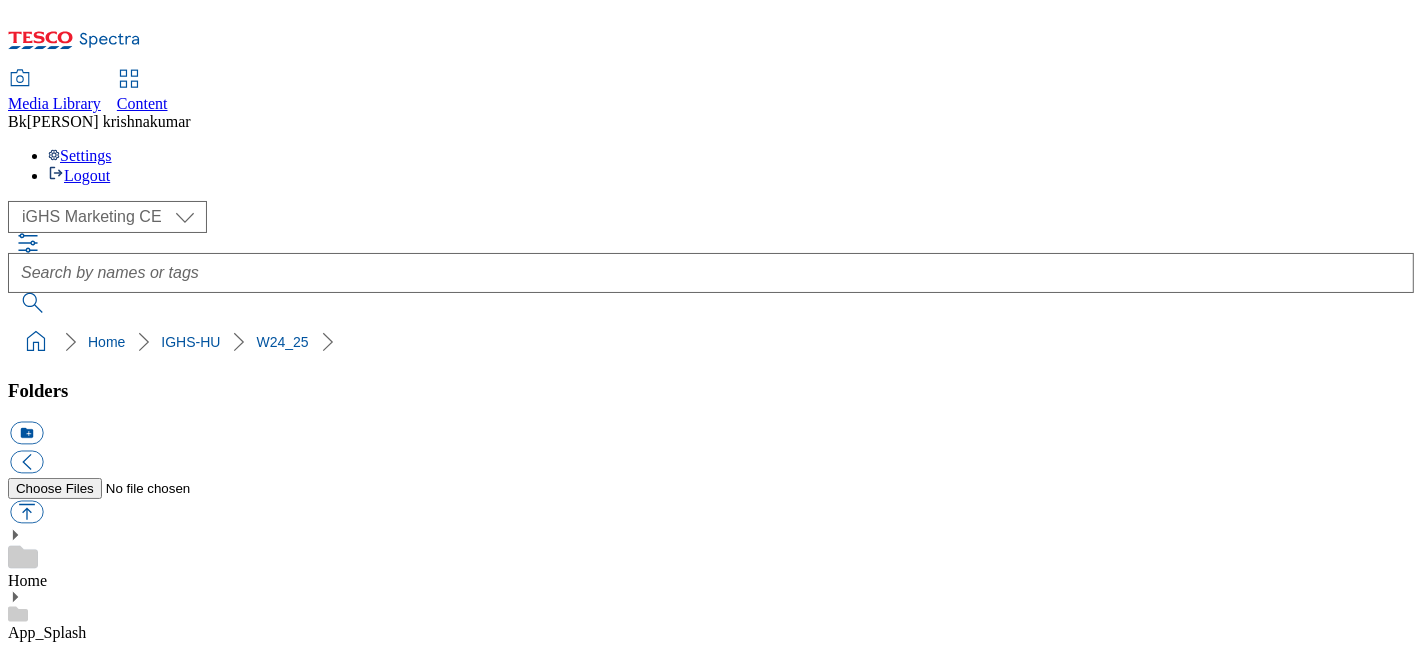 click on "W24_25" at bounding box center [35, 9224] 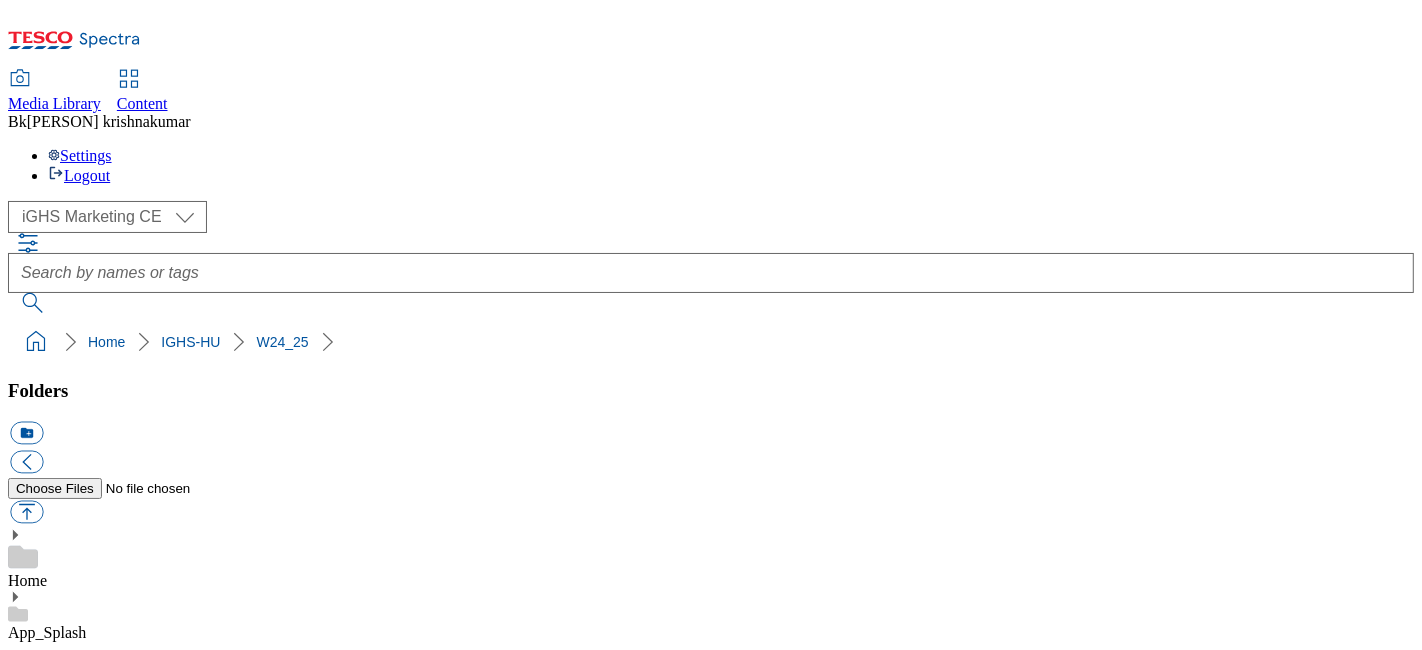 scroll, scrollTop: 0, scrollLeft: 0, axis: both 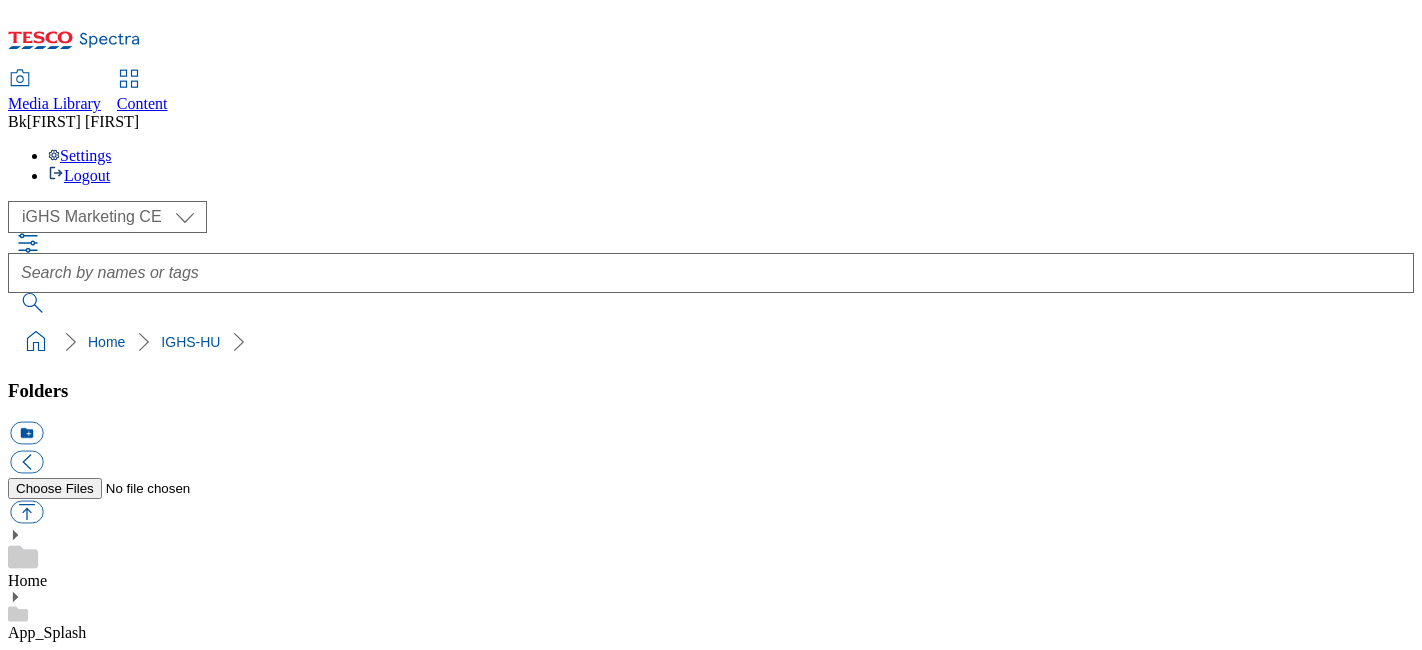 select on "flare-ighs-ce-mktg" 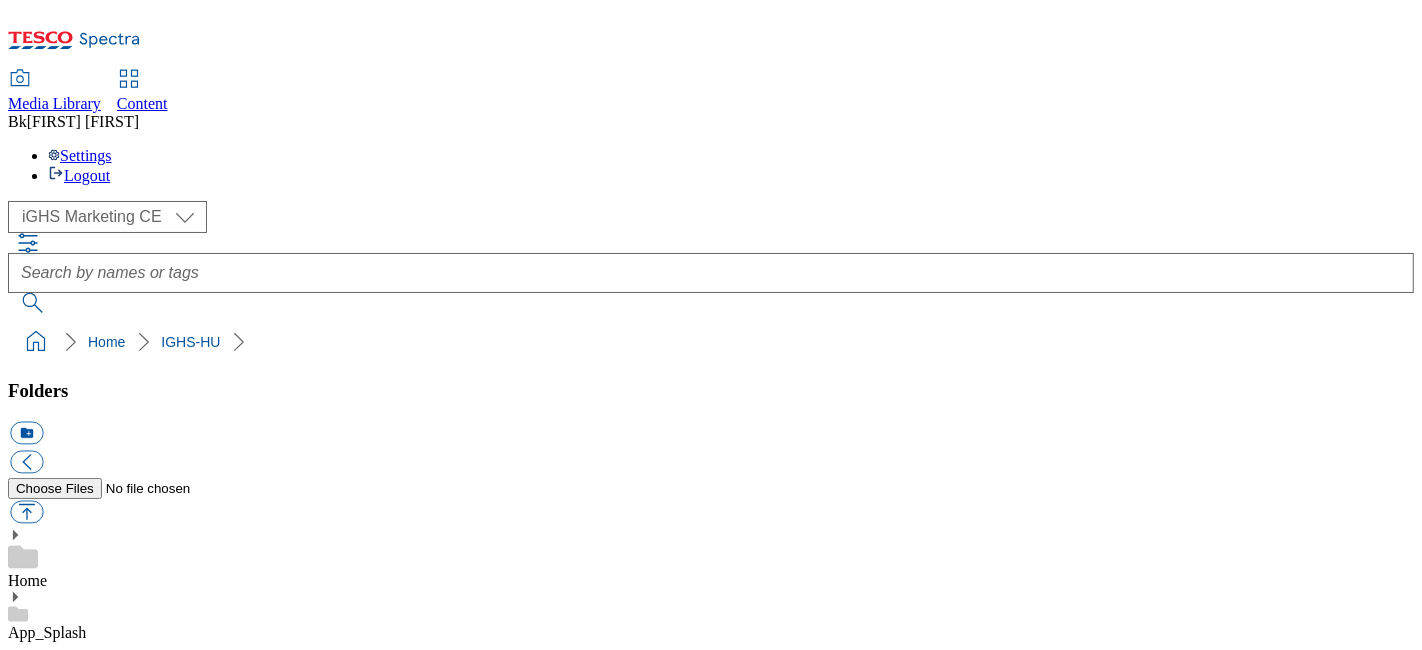 click 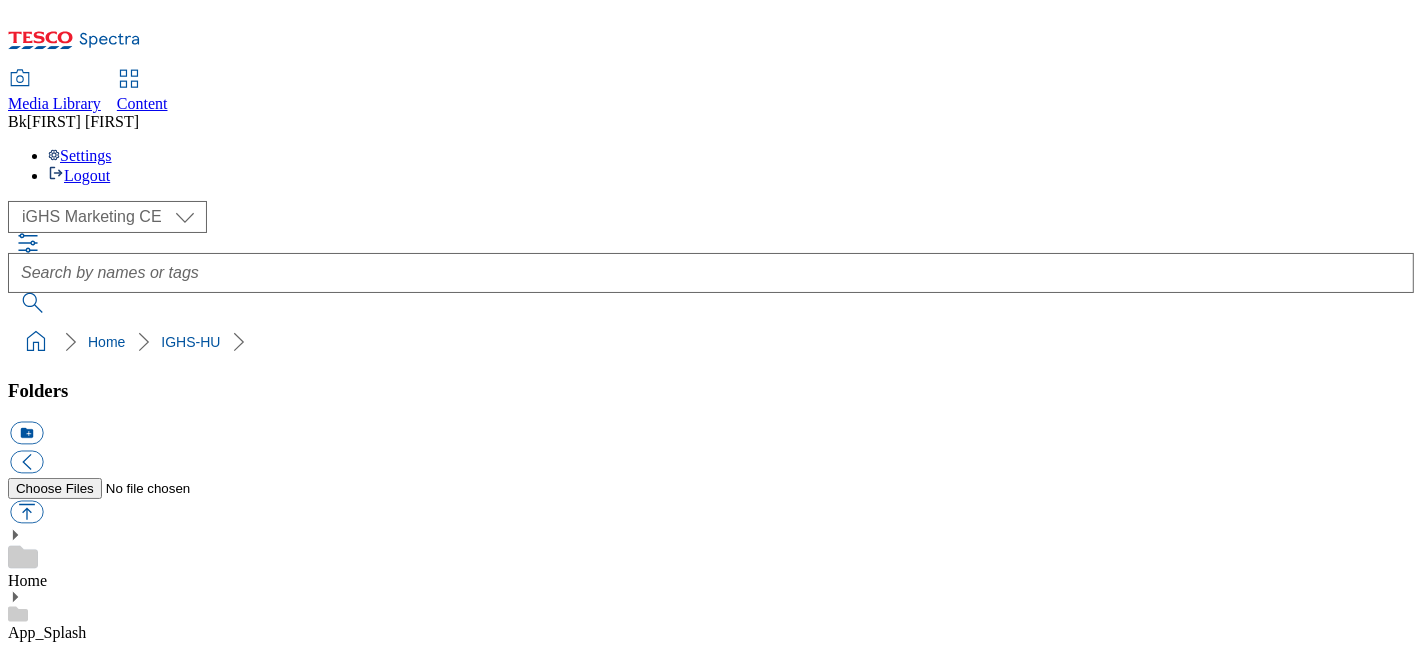 scroll, scrollTop: 4888, scrollLeft: 0, axis: vertical 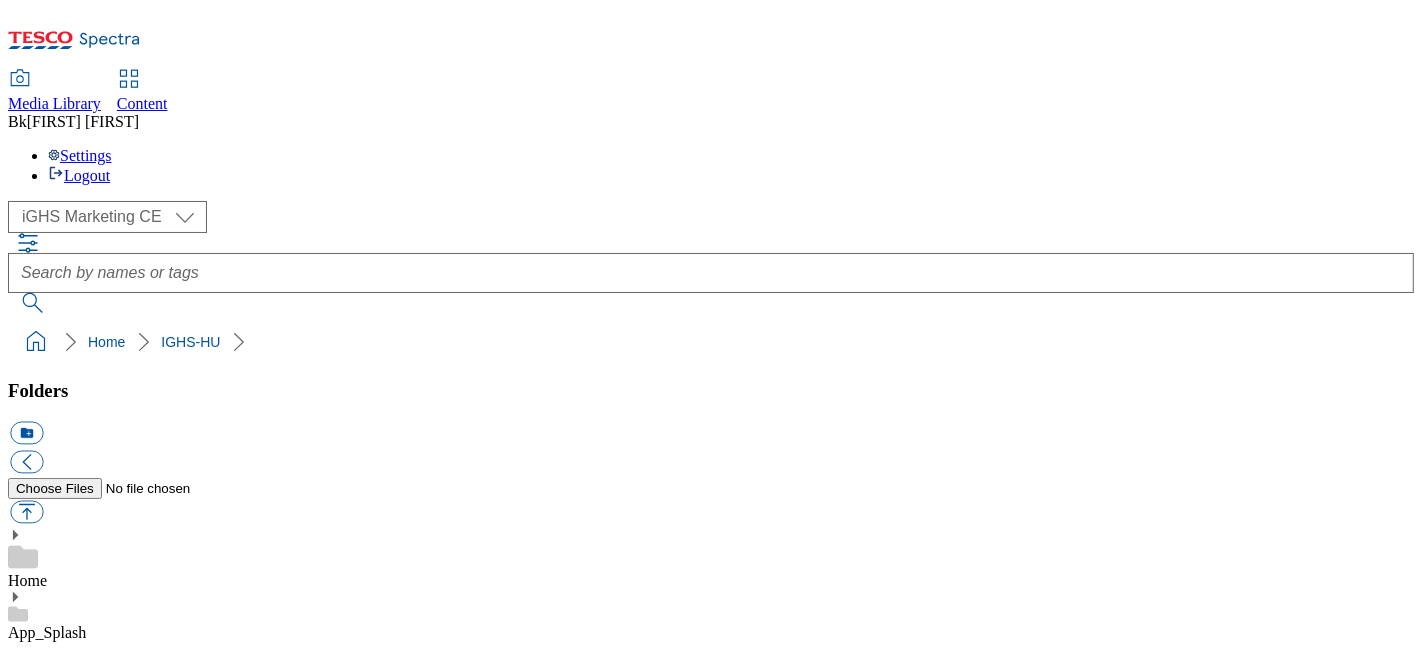 click on "W24_25" at bounding box center (35, 9246) 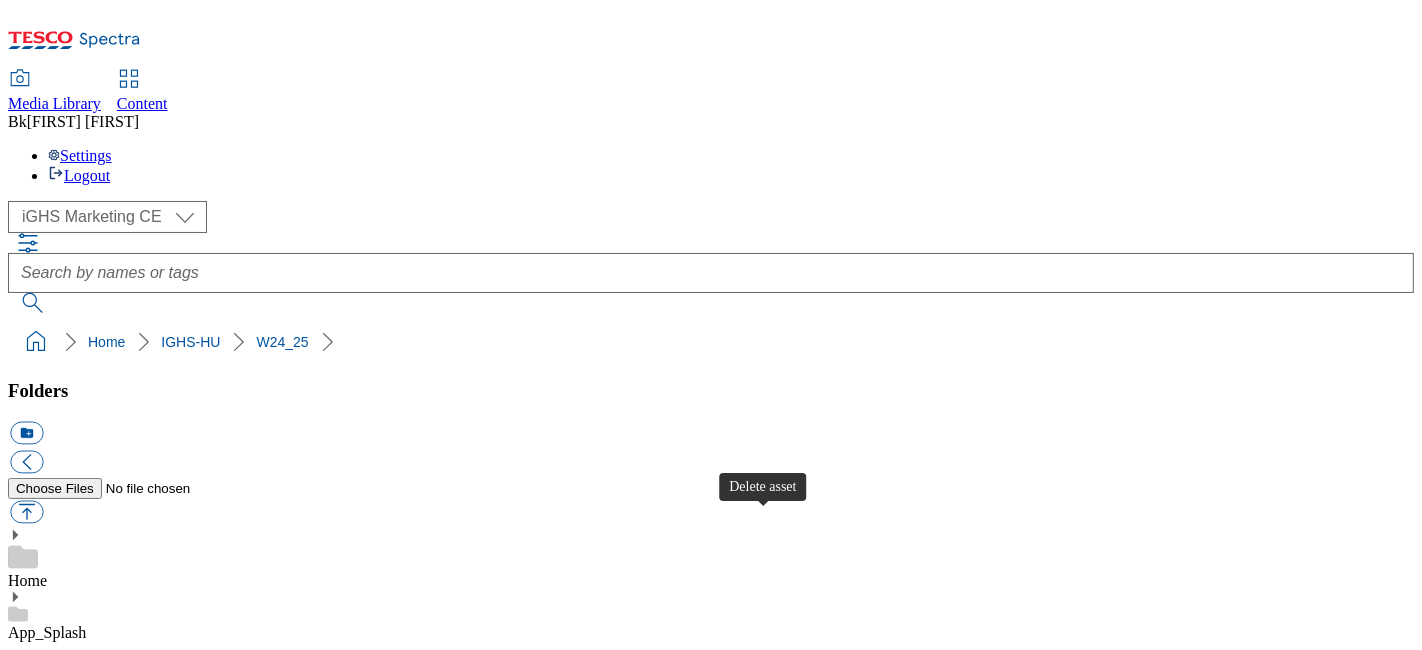 scroll, scrollTop: 666, scrollLeft: 0, axis: vertical 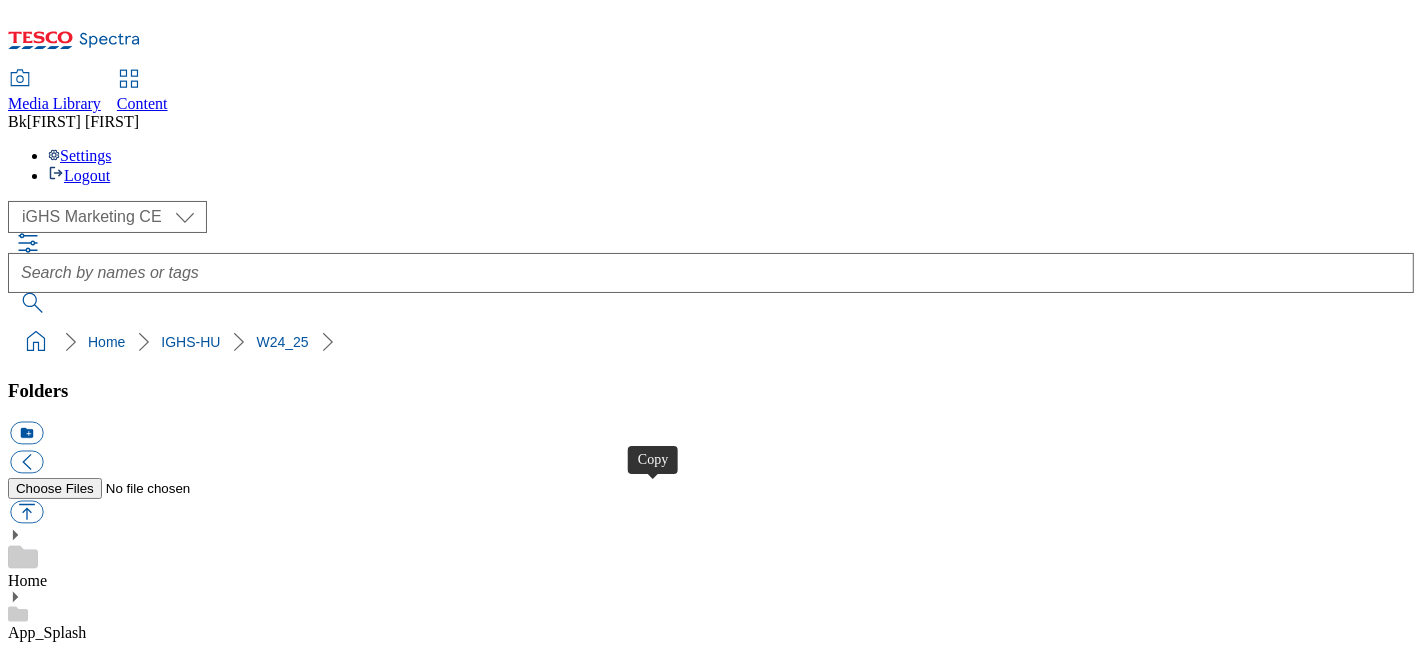 click at bounding box center [26, 16006] 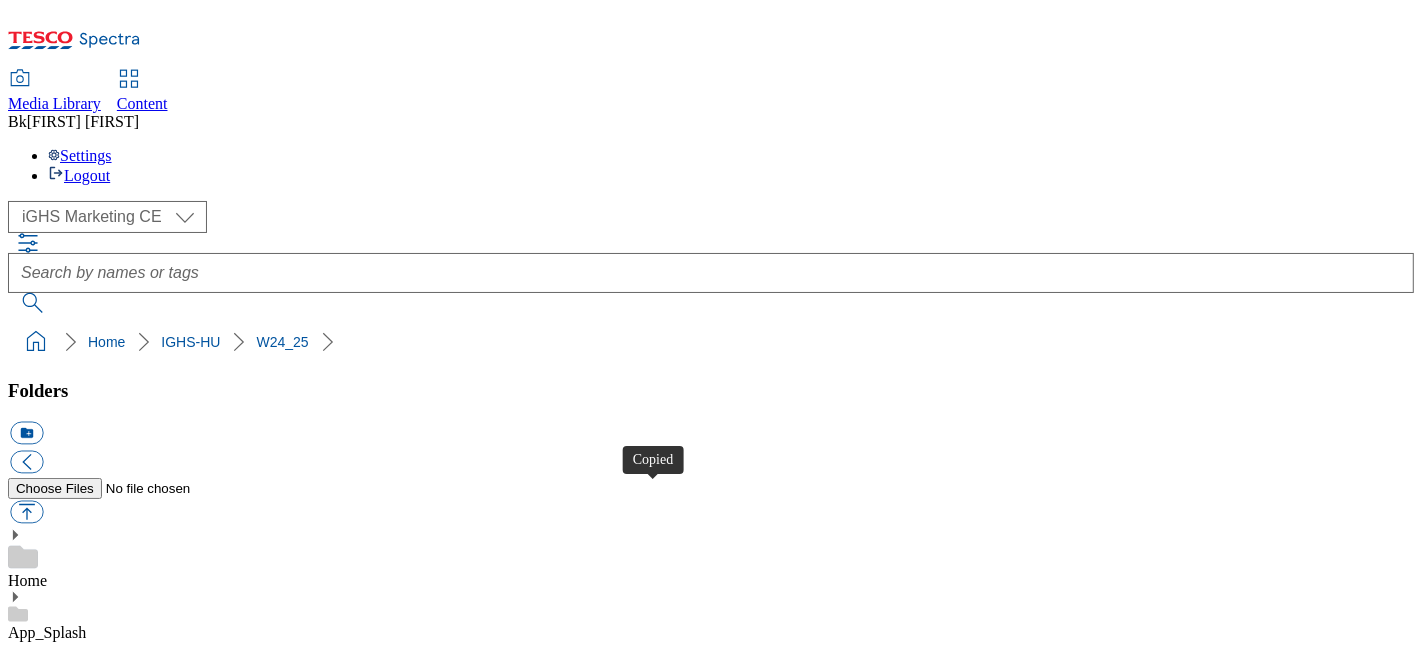 type 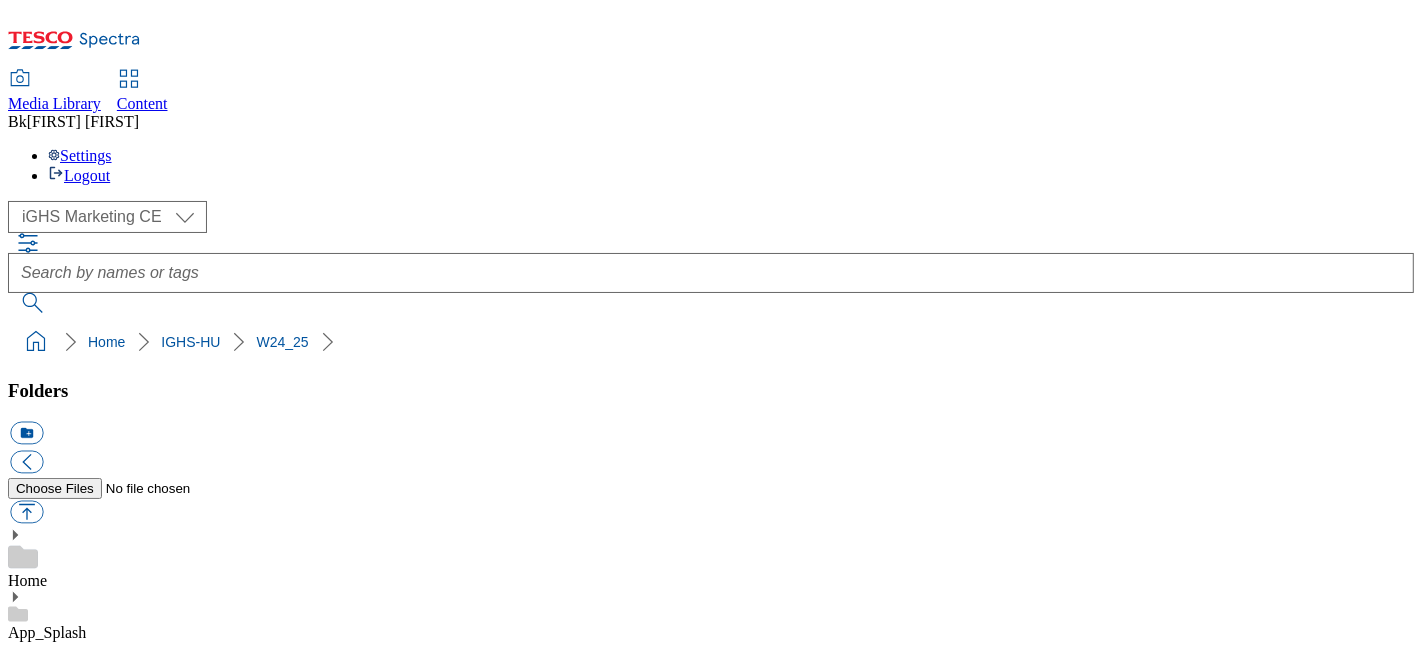 scroll, scrollTop: 0, scrollLeft: 0, axis: both 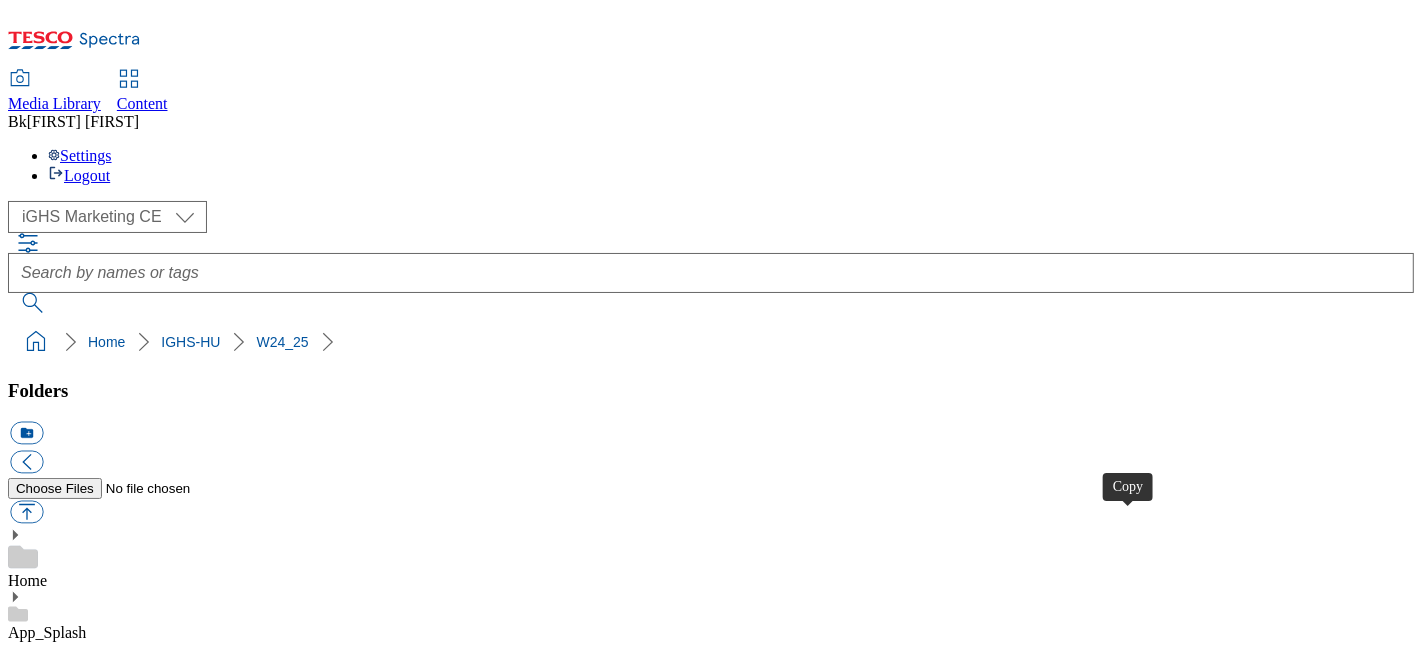 click at bounding box center (26, 13426) 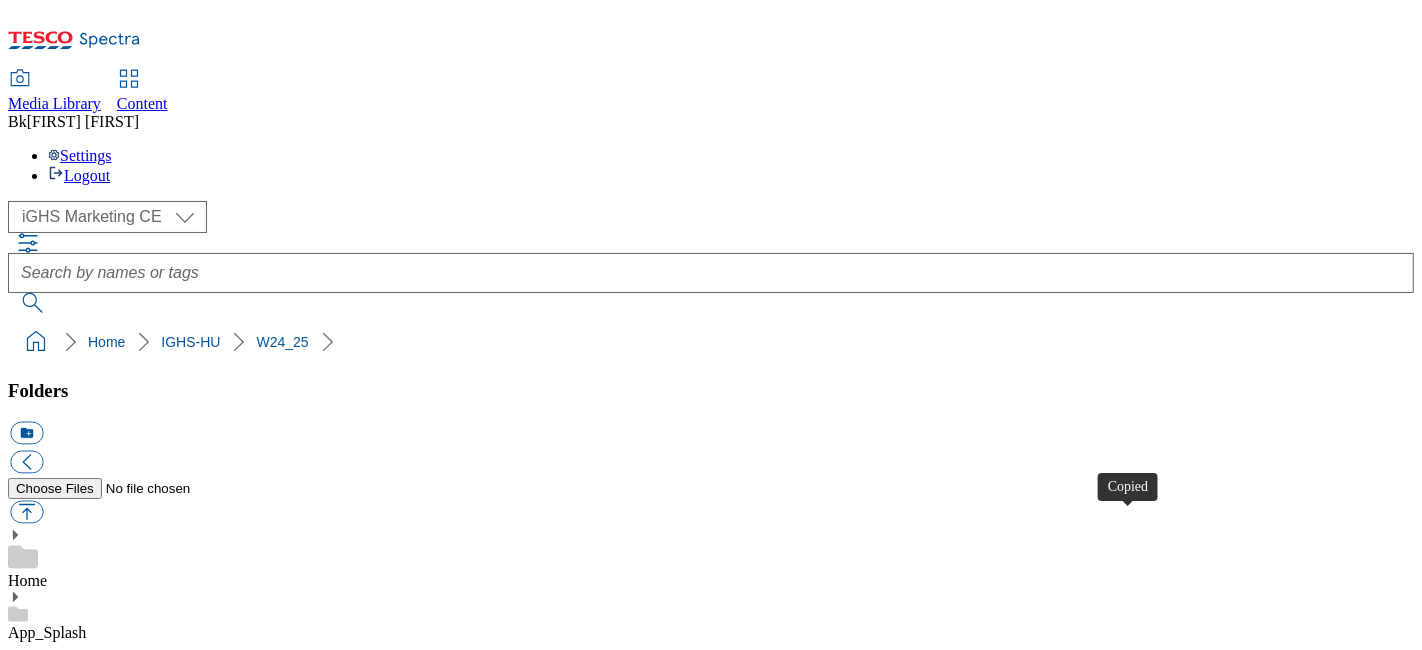 type 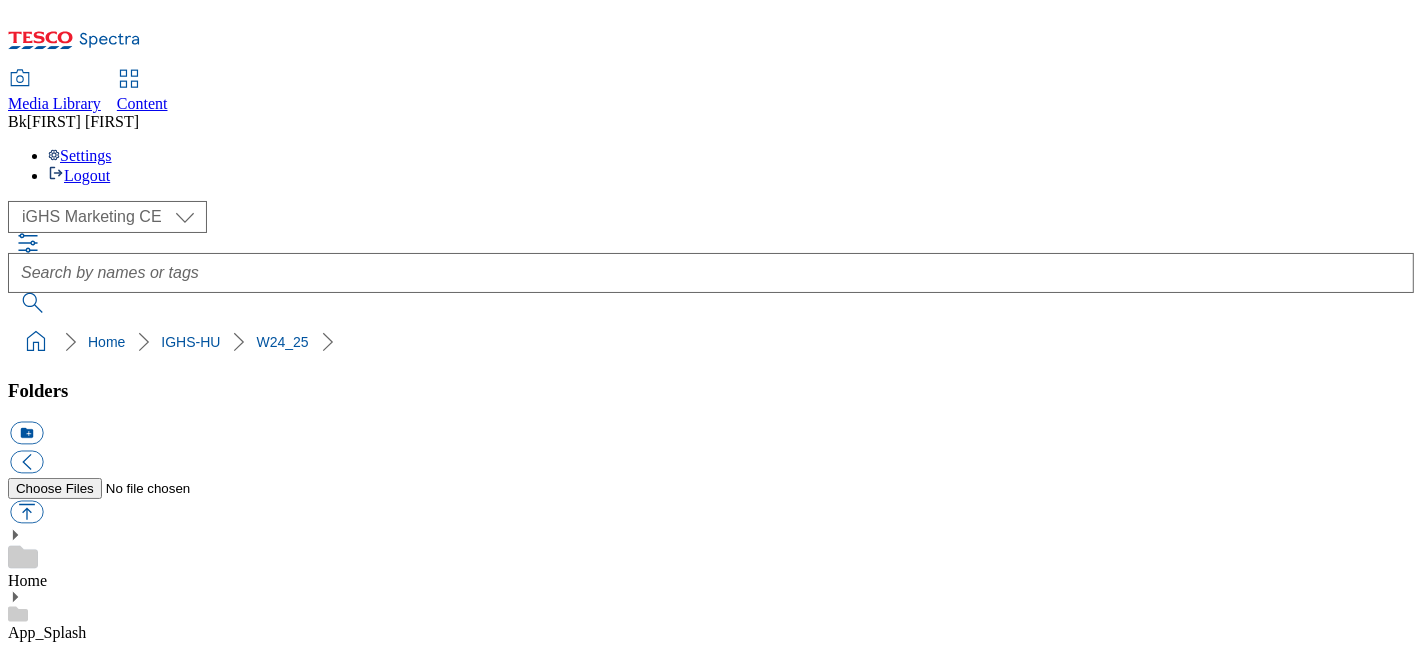 scroll, scrollTop: 222, scrollLeft: 0, axis: vertical 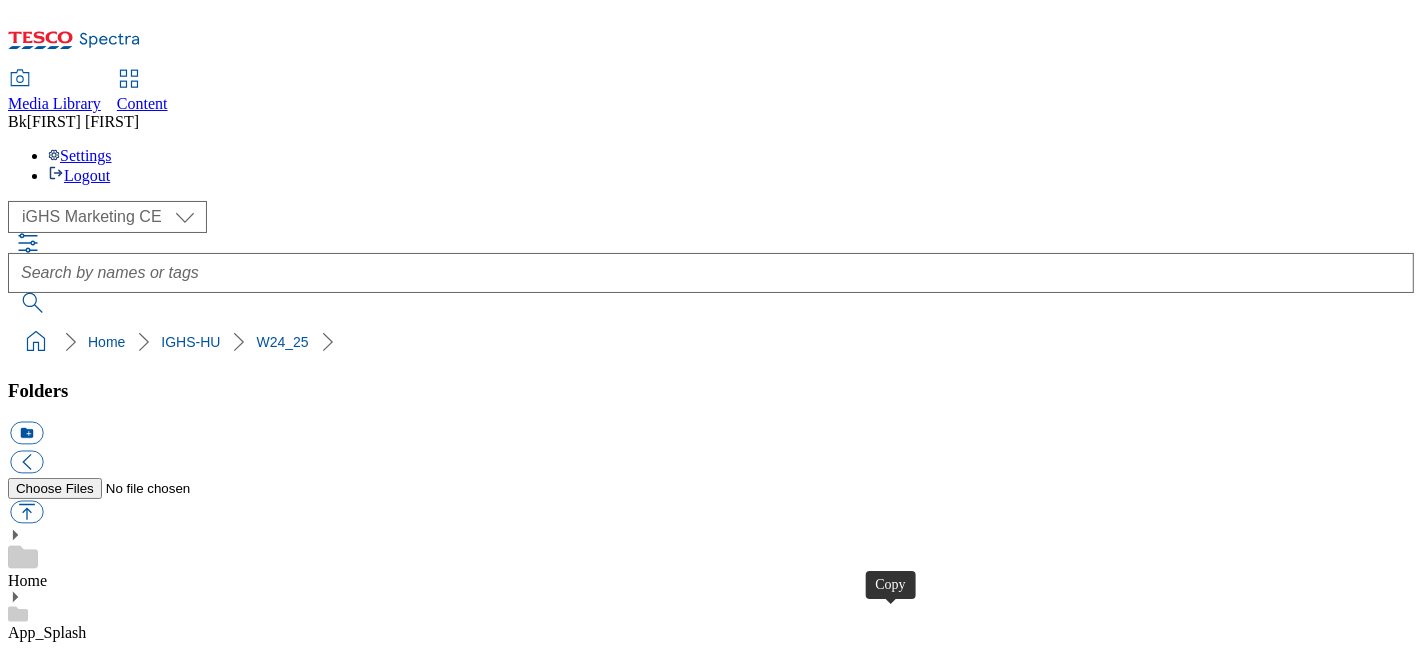 click at bounding box center [26, 14716] 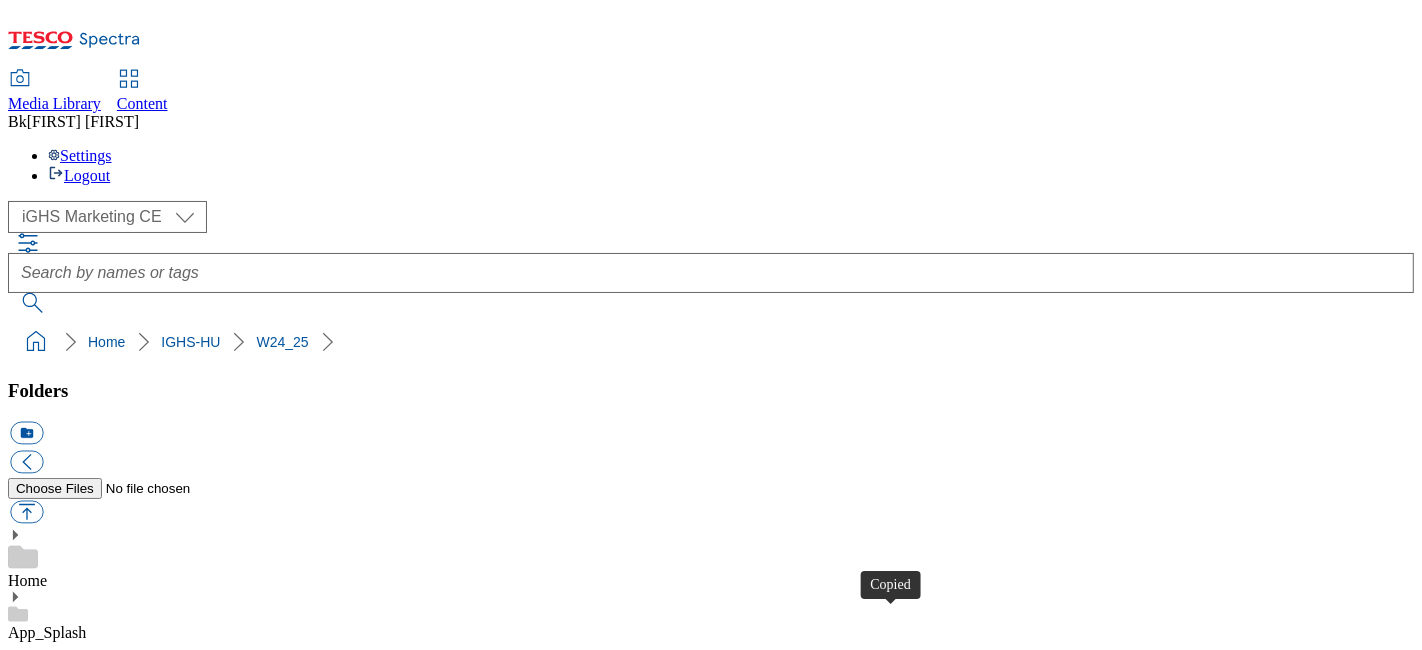type 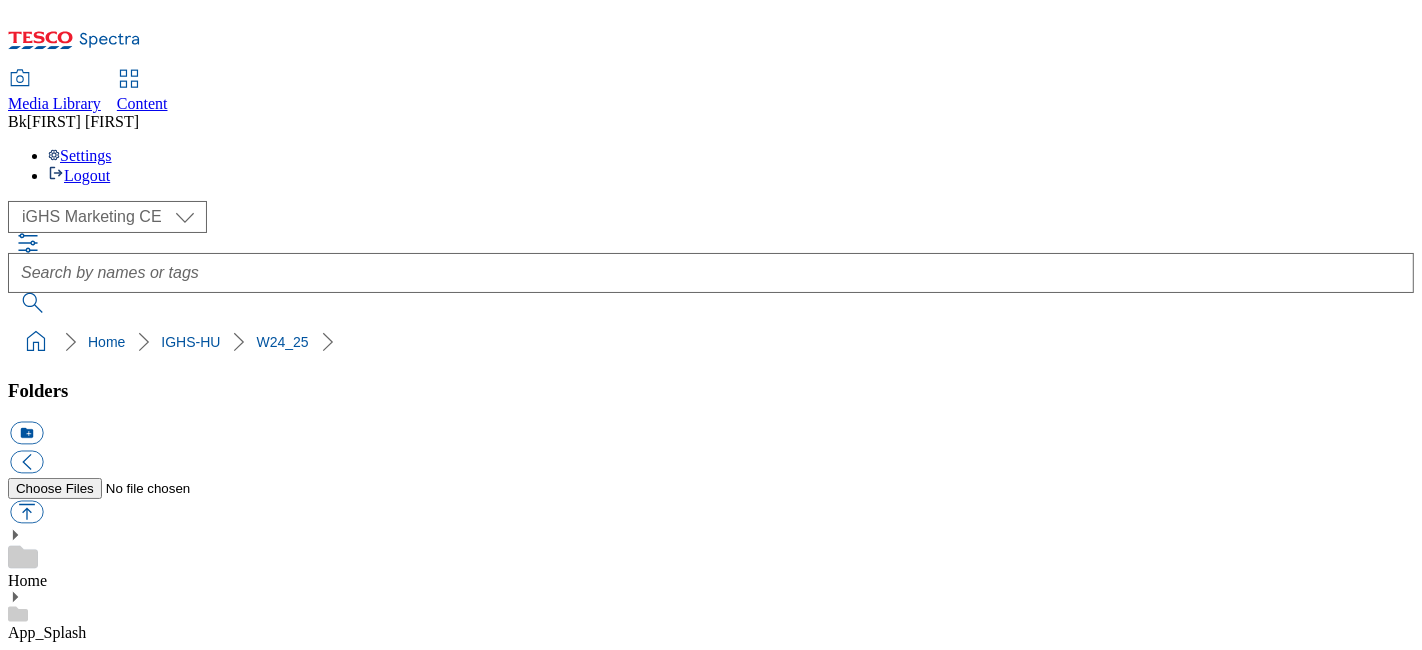 scroll, scrollTop: 111, scrollLeft: 0, axis: vertical 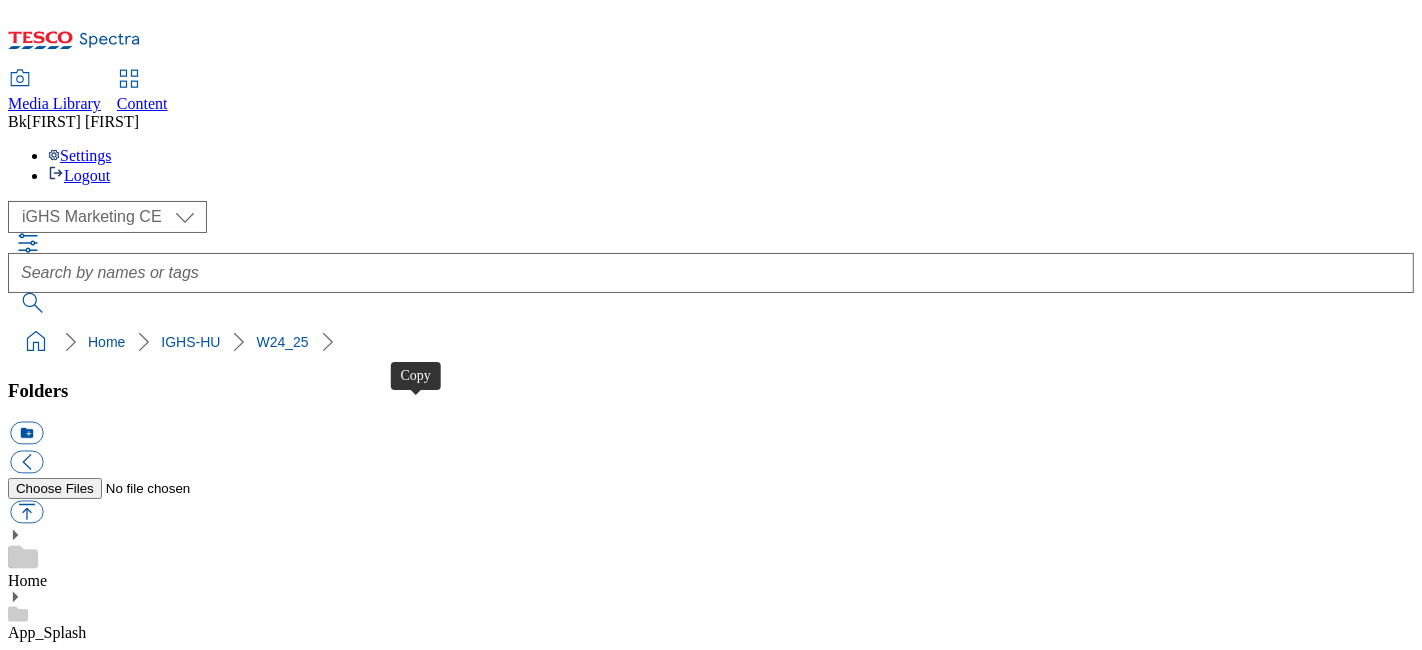 click at bounding box center (26, 12136) 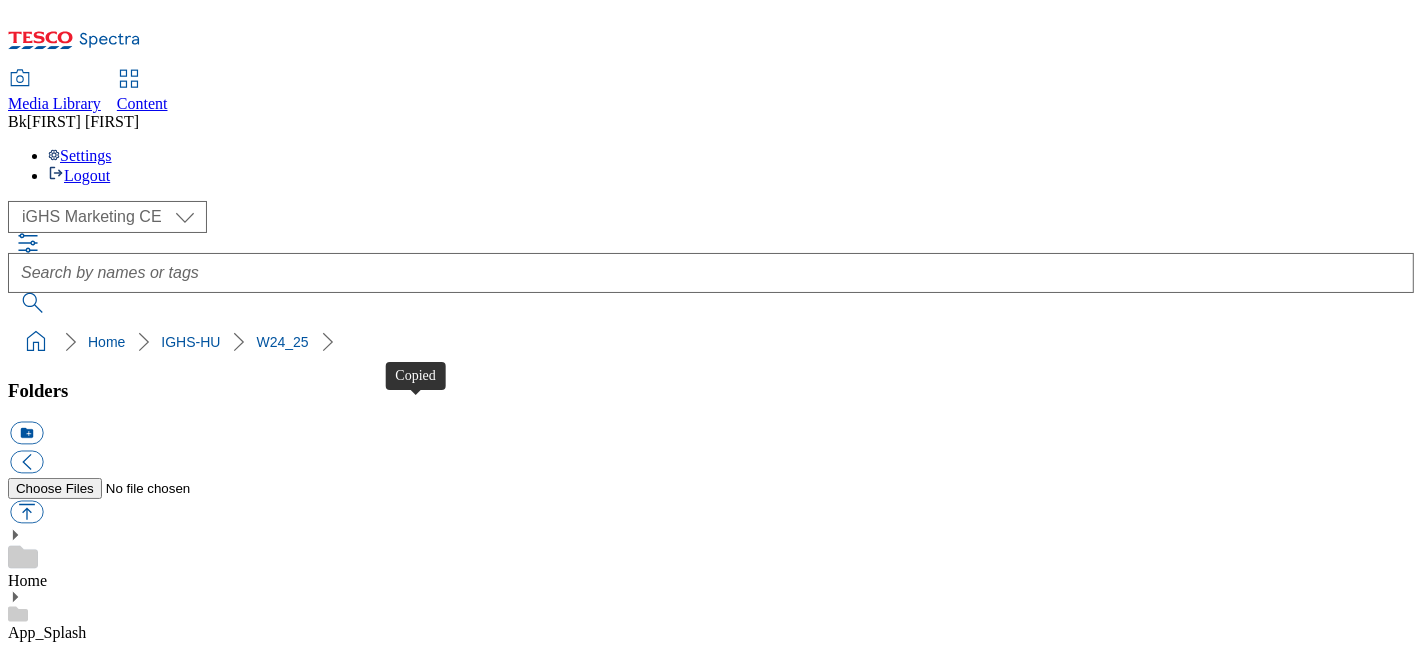 type 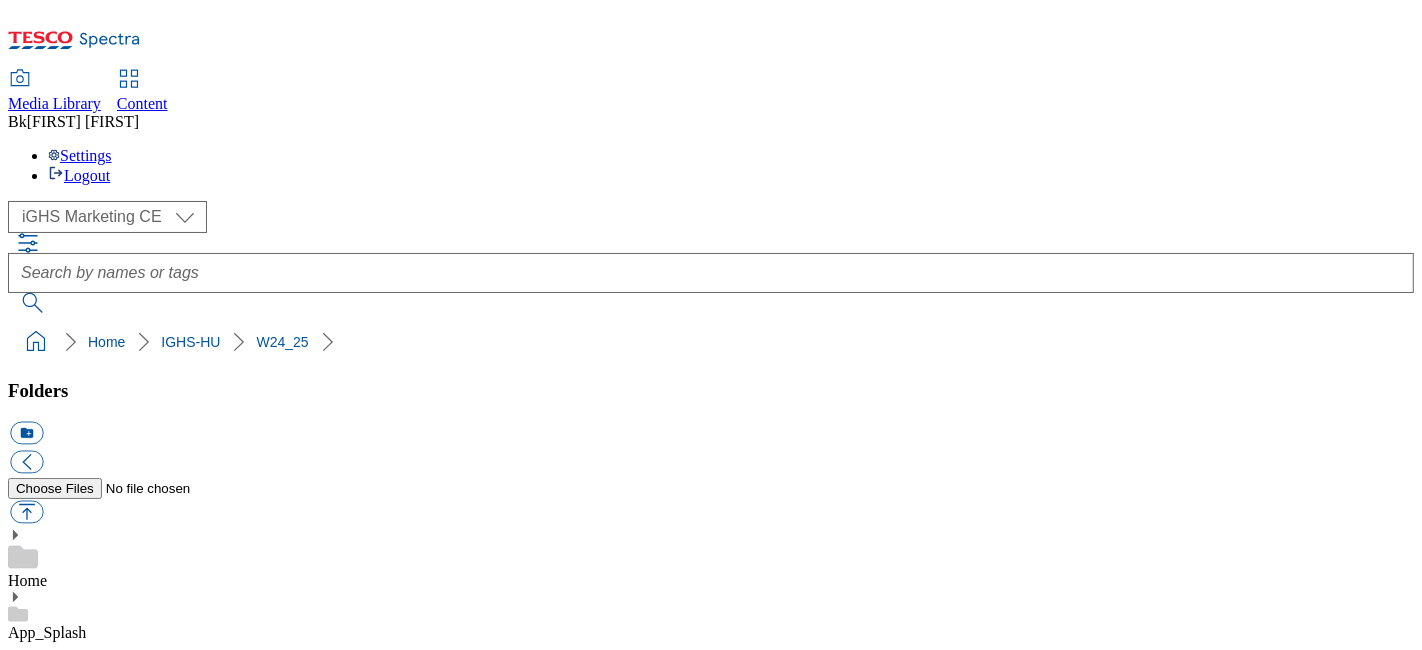 scroll, scrollTop: 333, scrollLeft: 0, axis: vertical 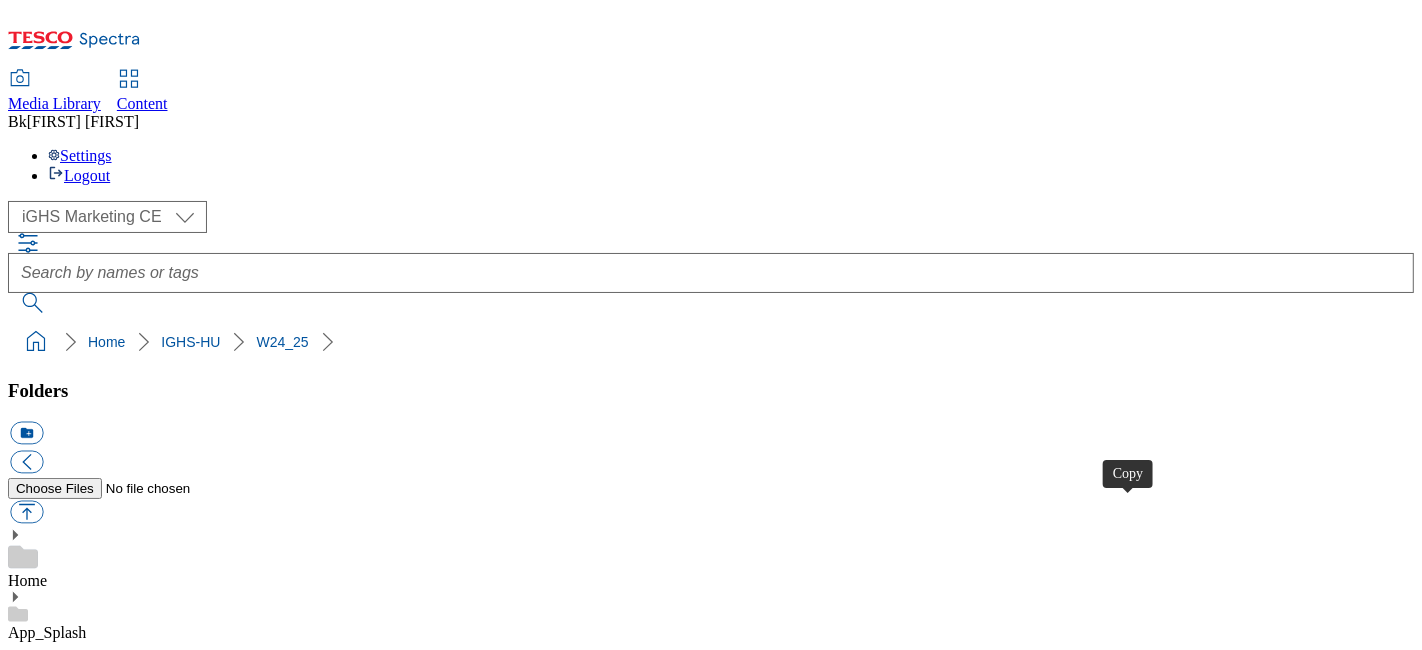 click at bounding box center [26, 15146] 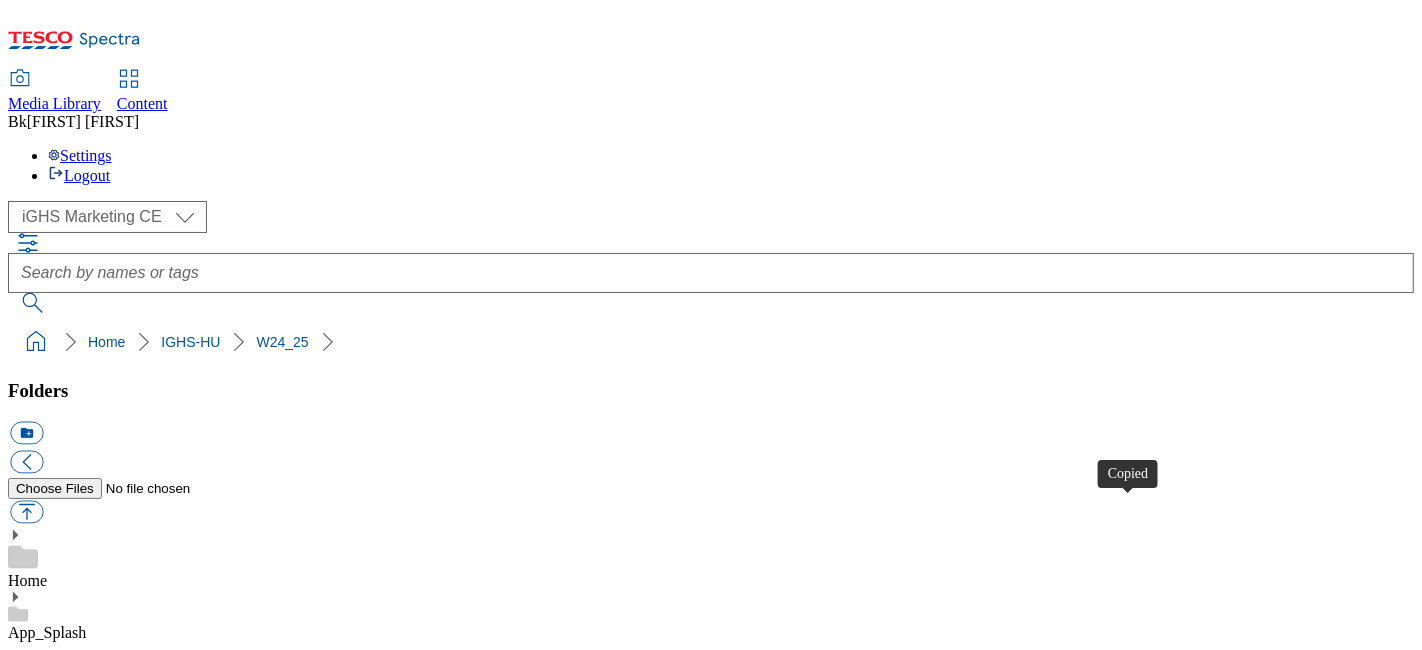 type 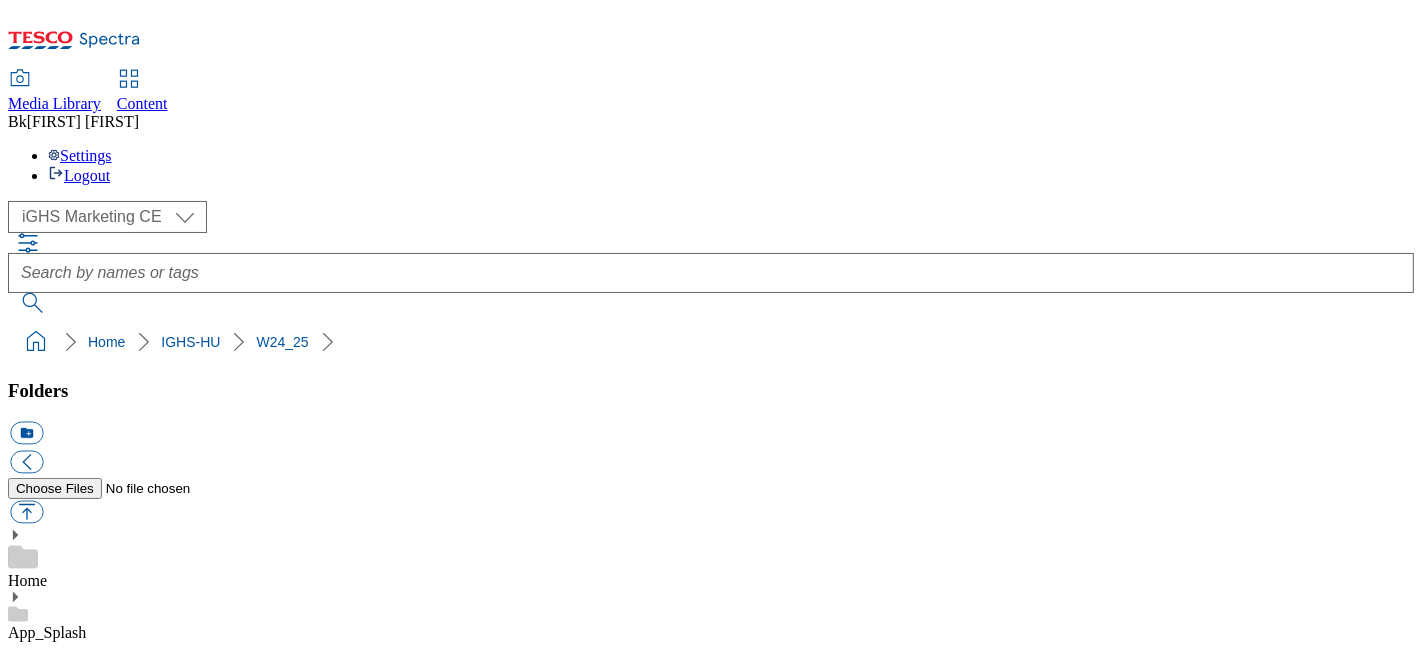 scroll, scrollTop: 0, scrollLeft: 0, axis: both 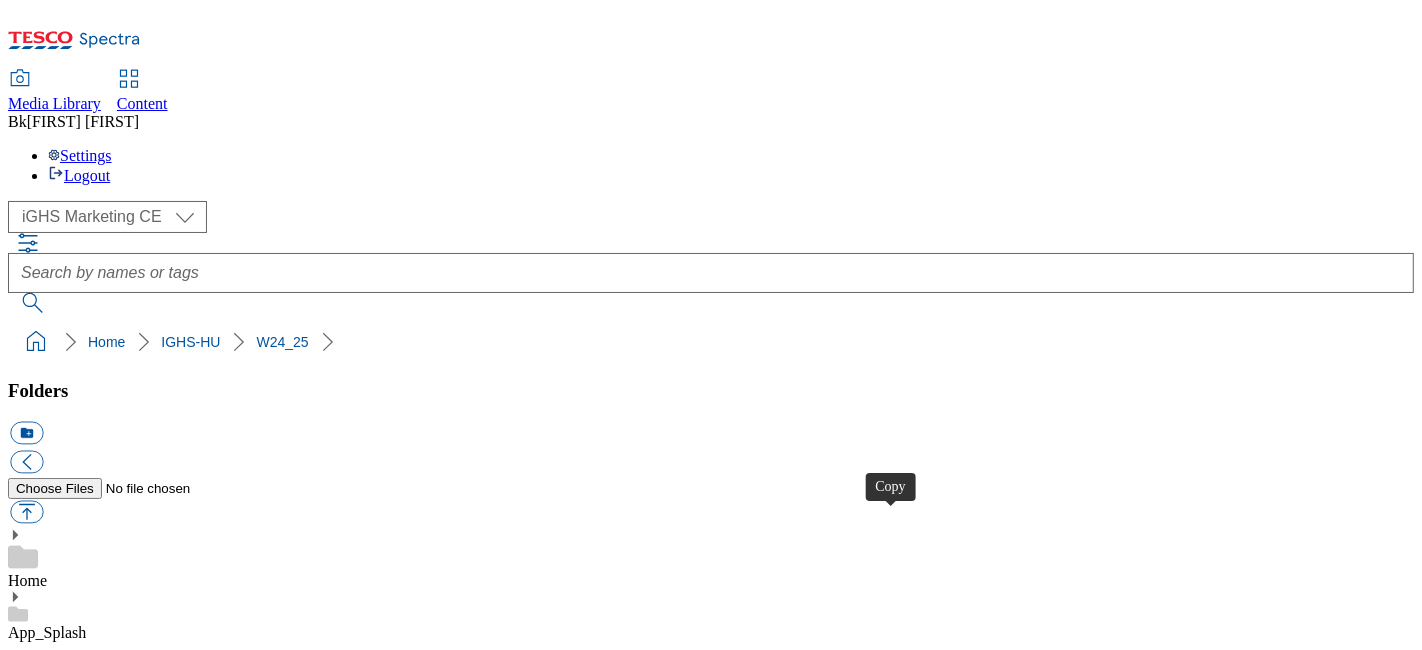 click at bounding box center [26, 12996] 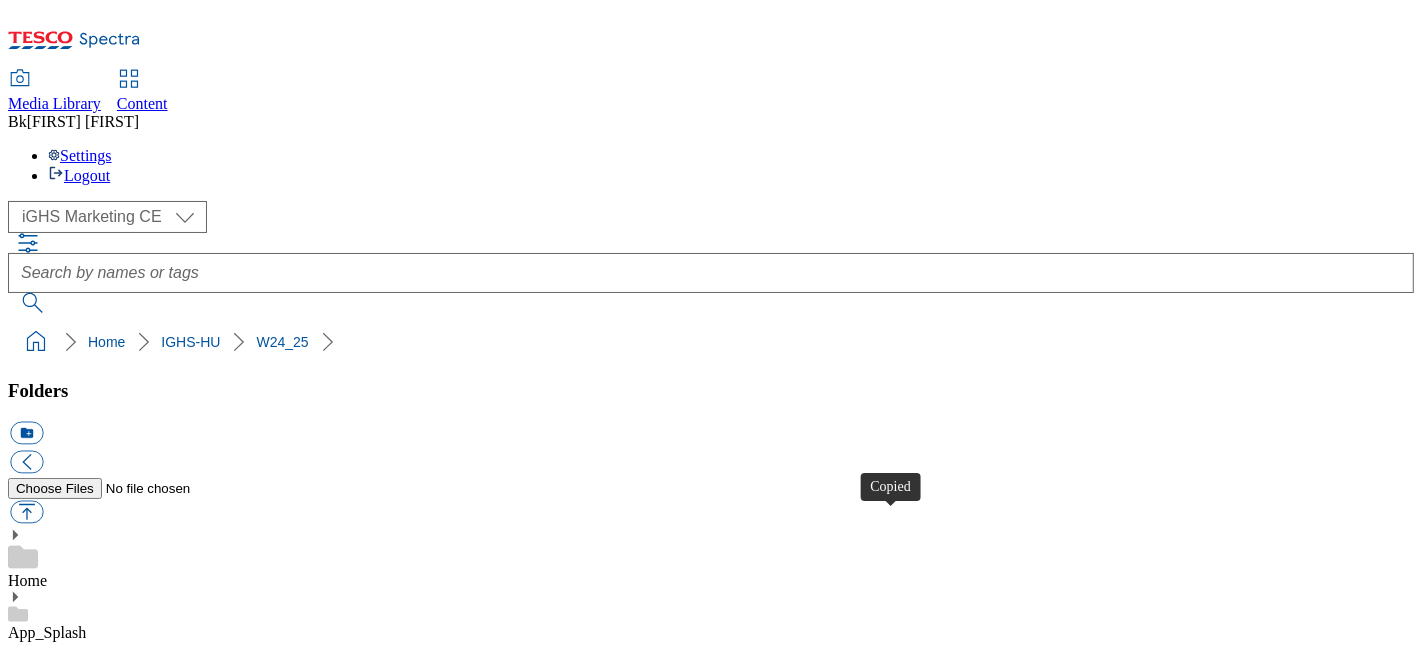 type 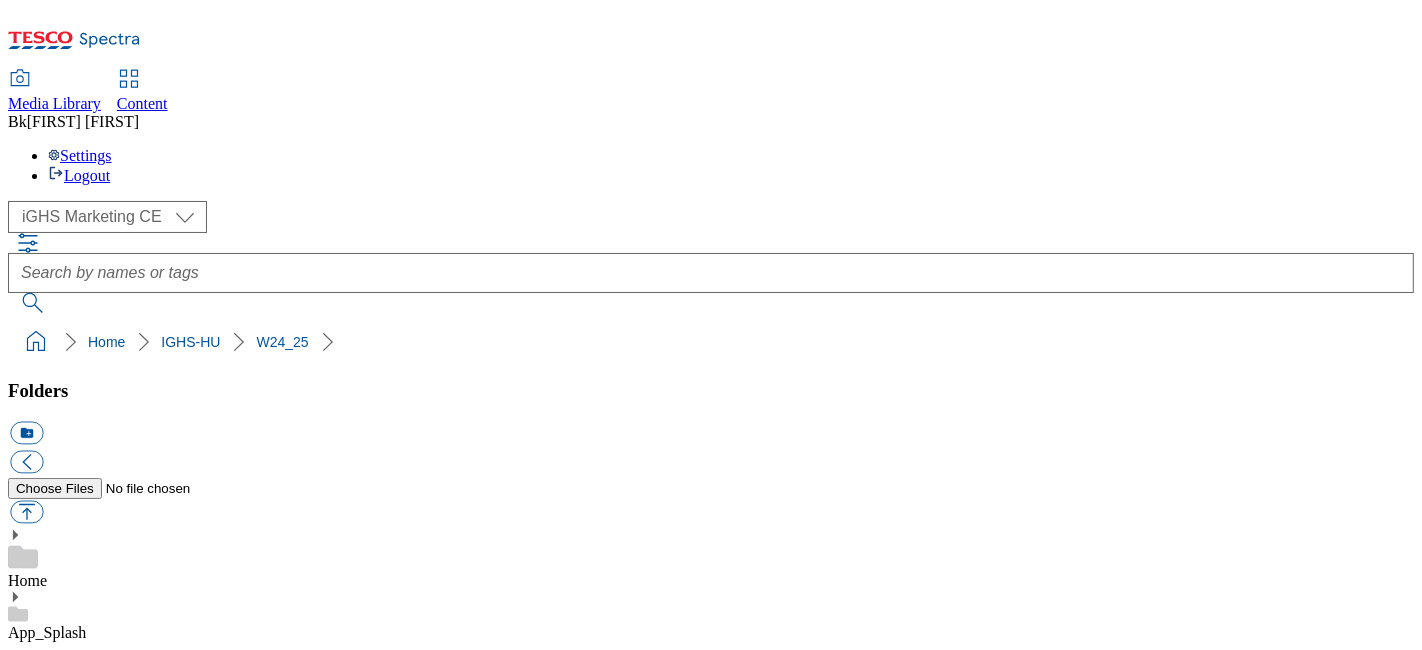 scroll, scrollTop: 444, scrollLeft: 0, axis: vertical 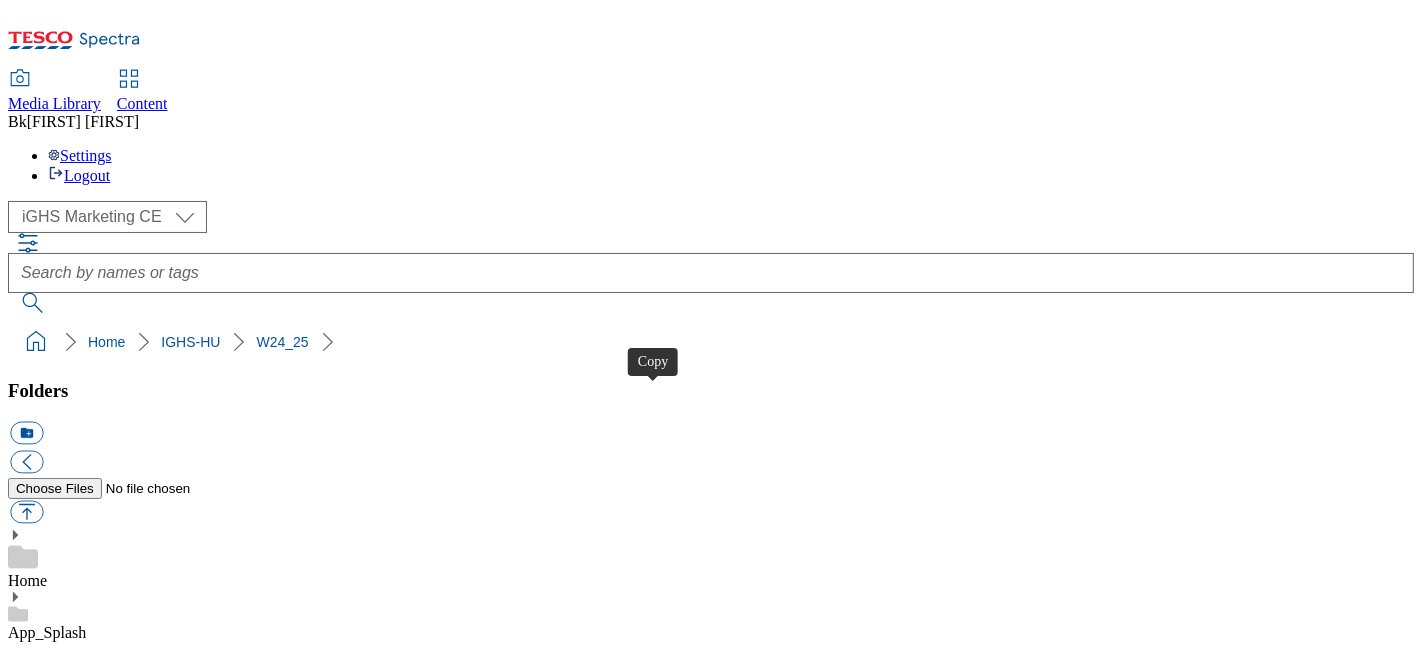 click at bounding box center (26, 14286) 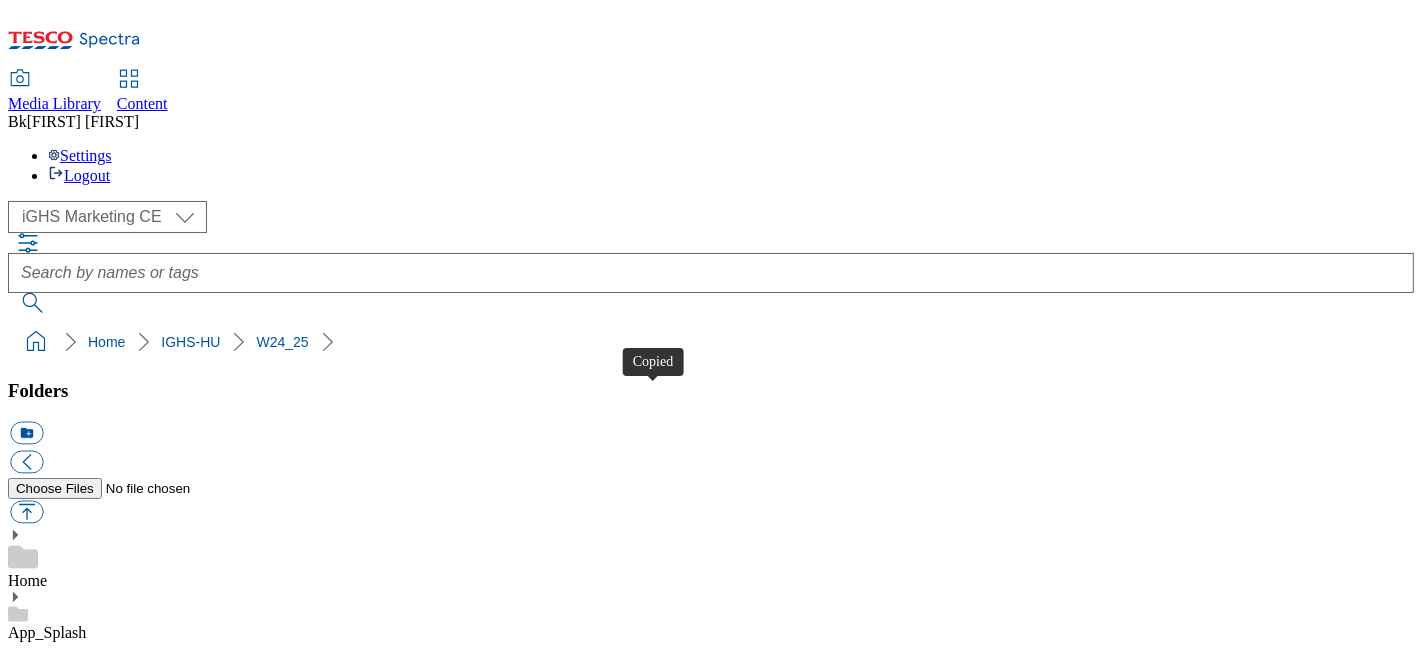 type 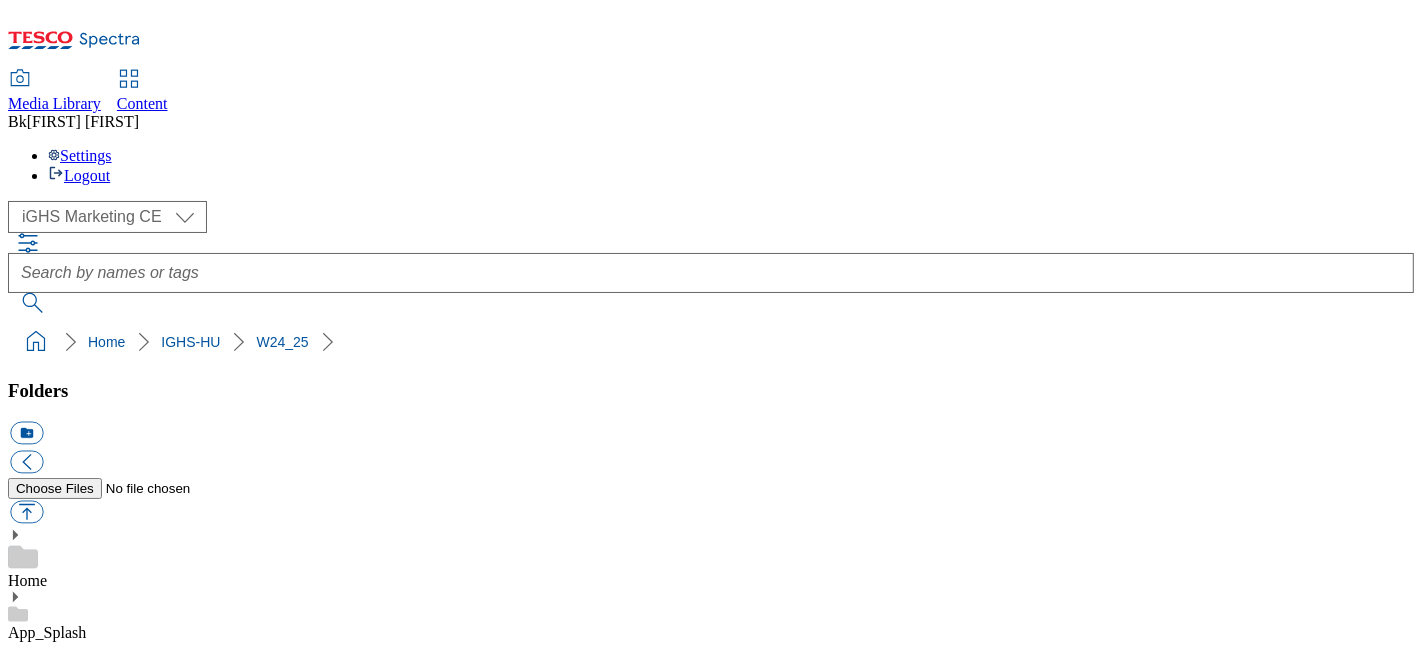 scroll, scrollTop: 0, scrollLeft: 0, axis: both 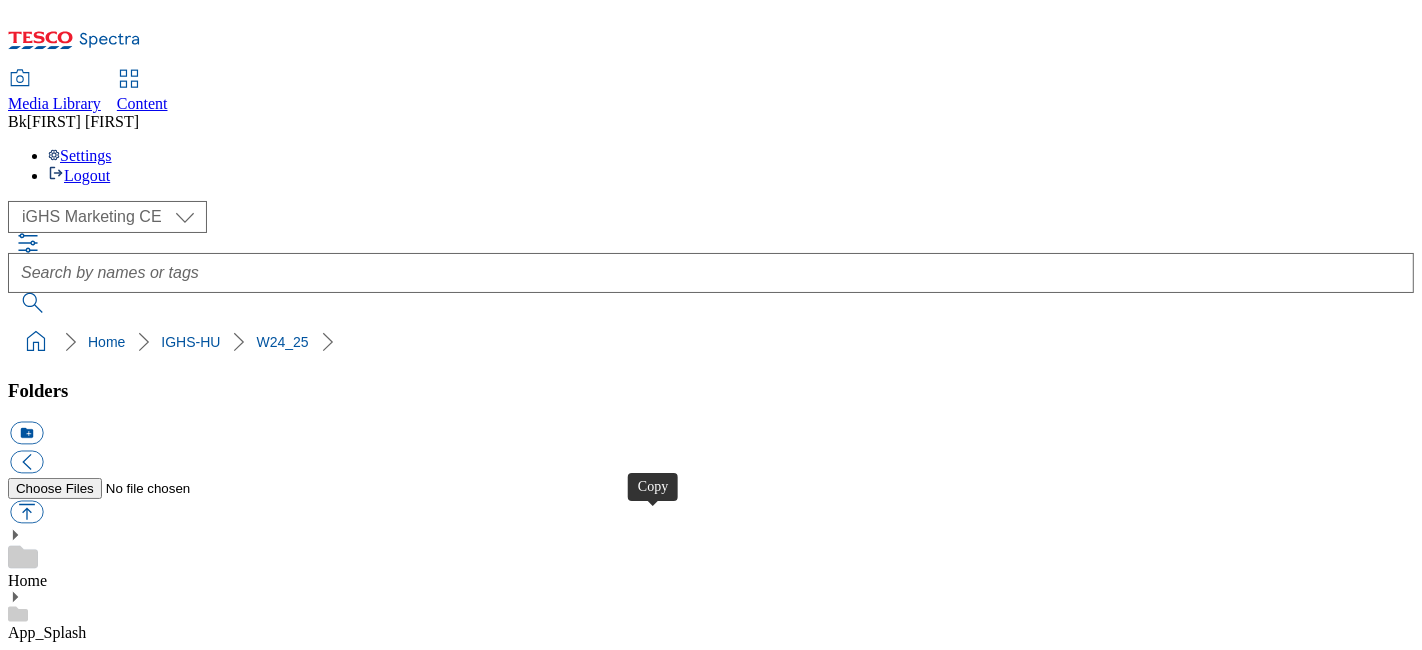 click at bounding box center (26, 12566) 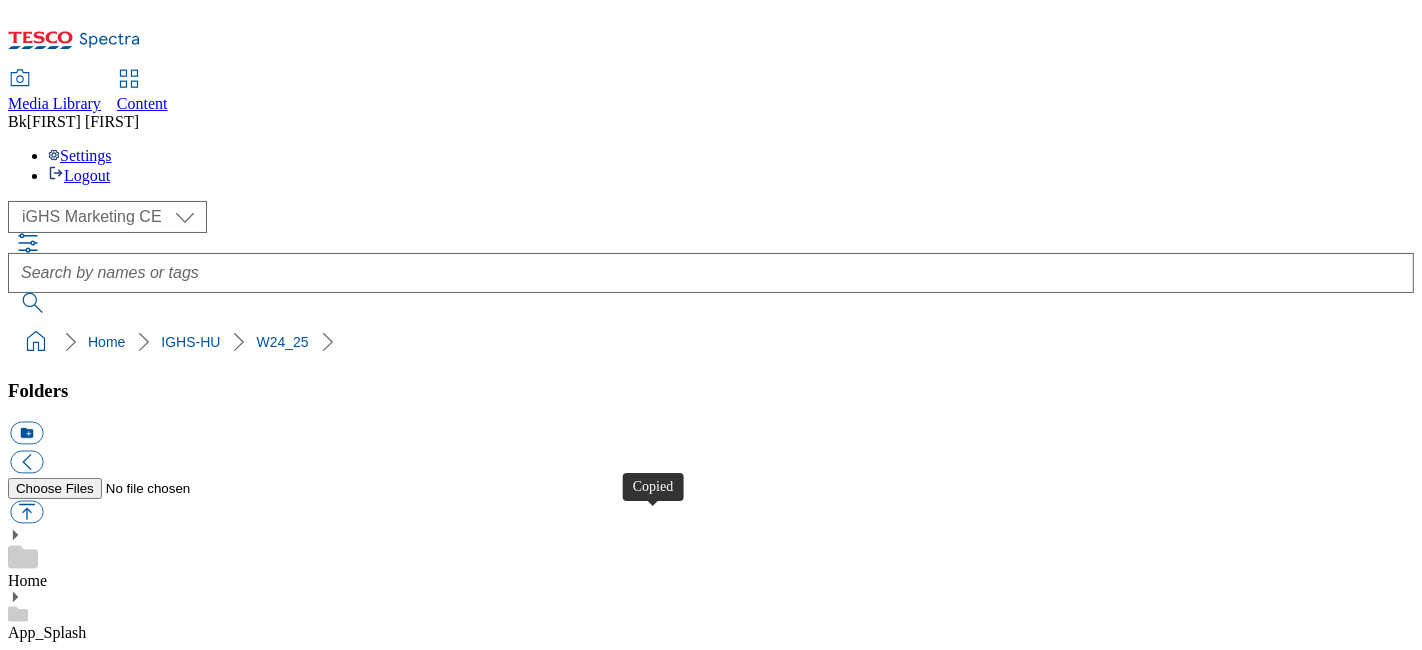 type 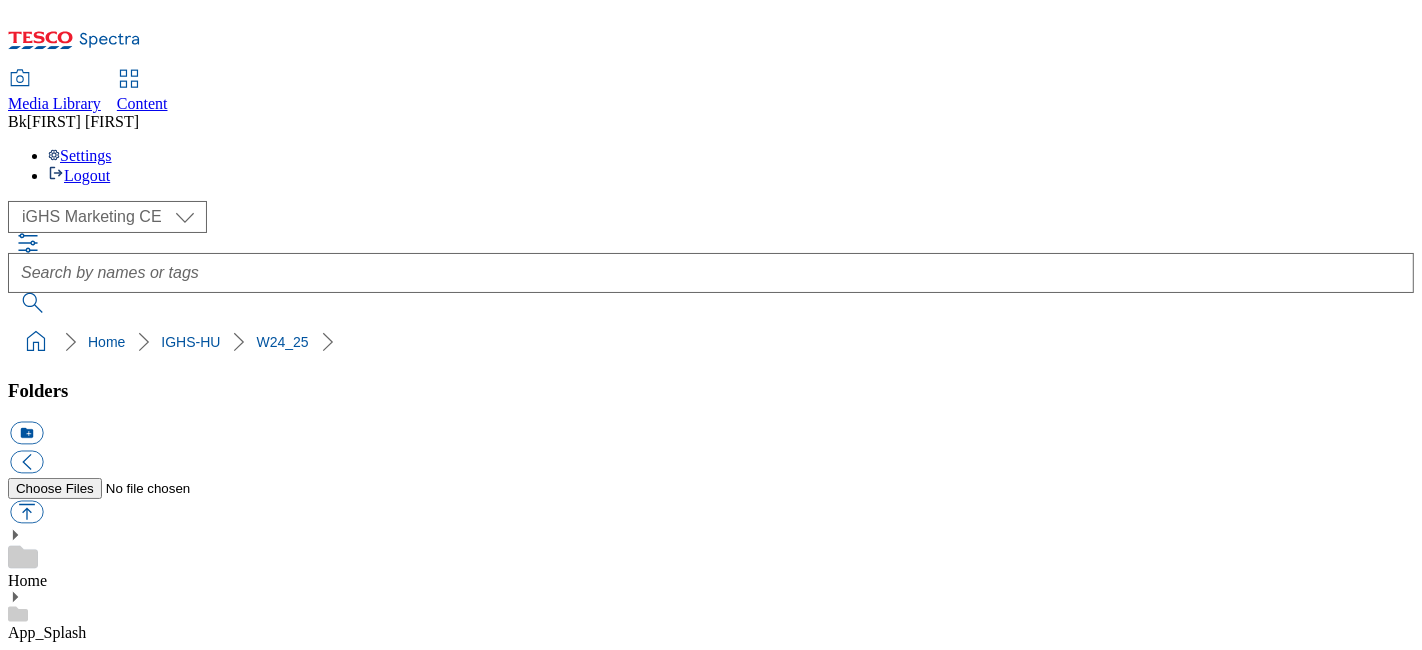 scroll, scrollTop: 333, scrollLeft: 0, axis: vertical 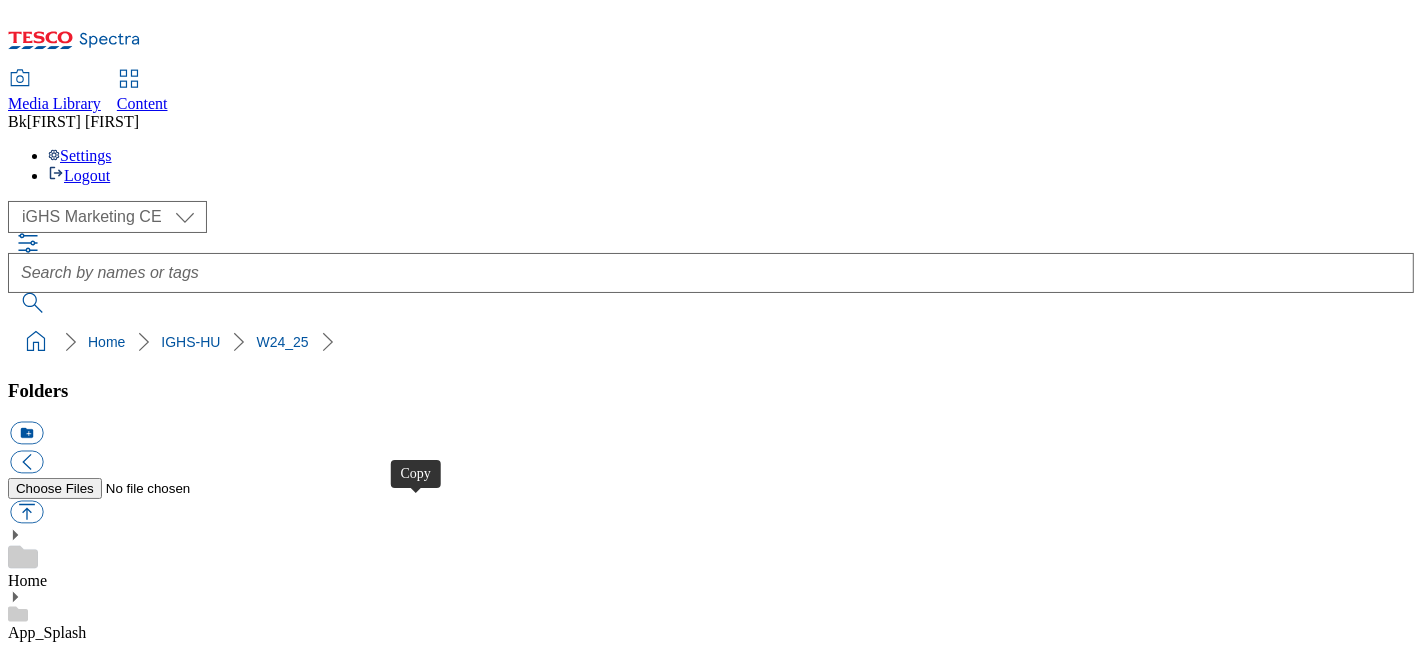 click at bounding box center (26, 13856) 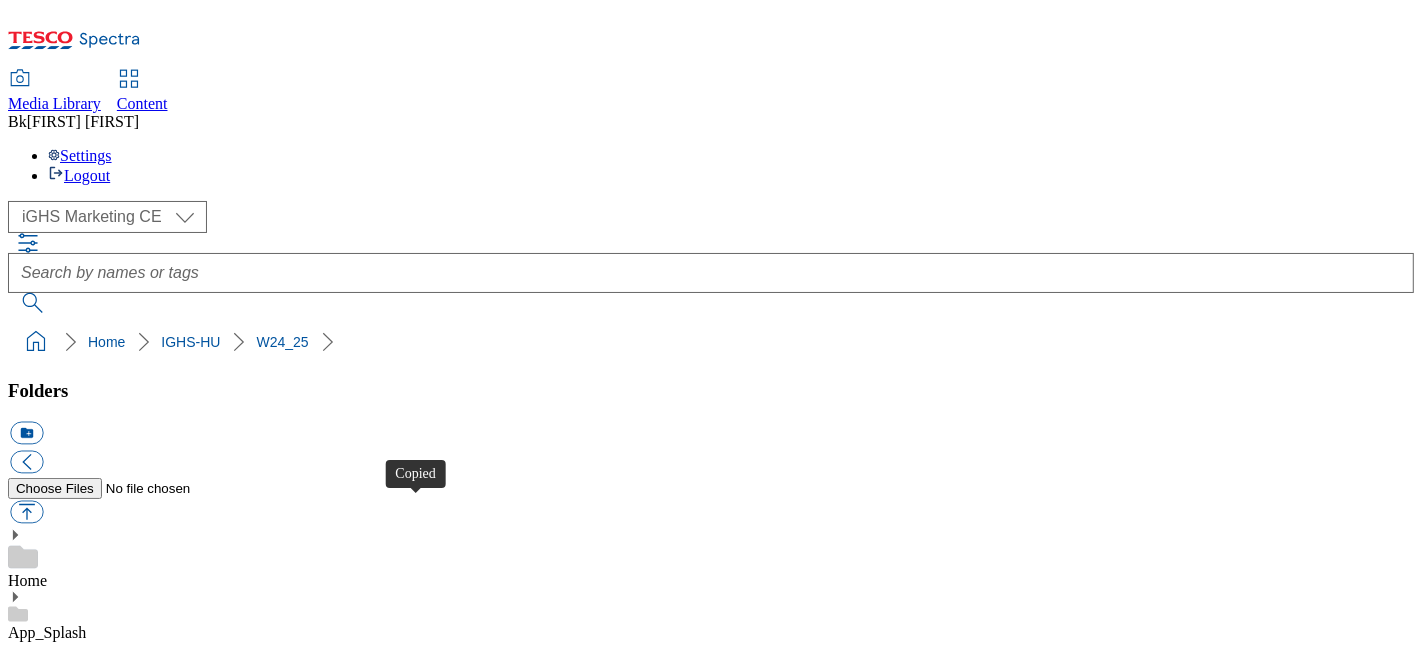type 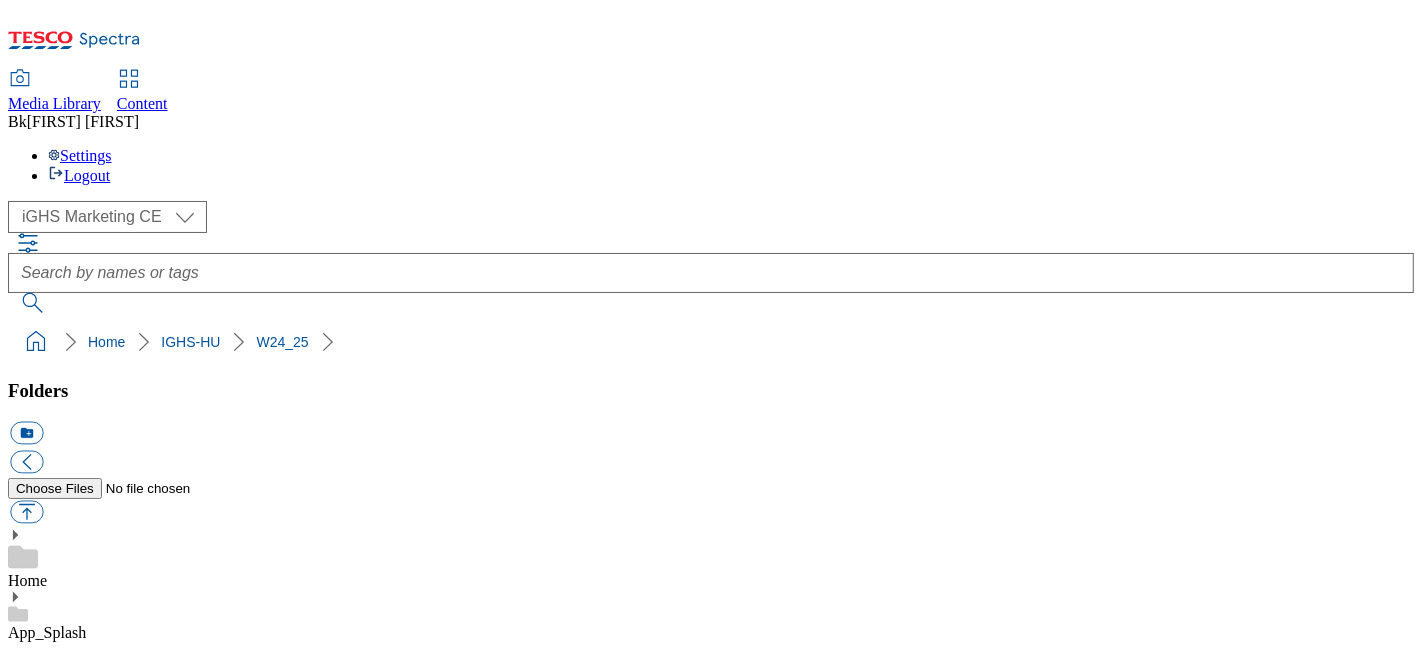 scroll, scrollTop: 0, scrollLeft: 0, axis: both 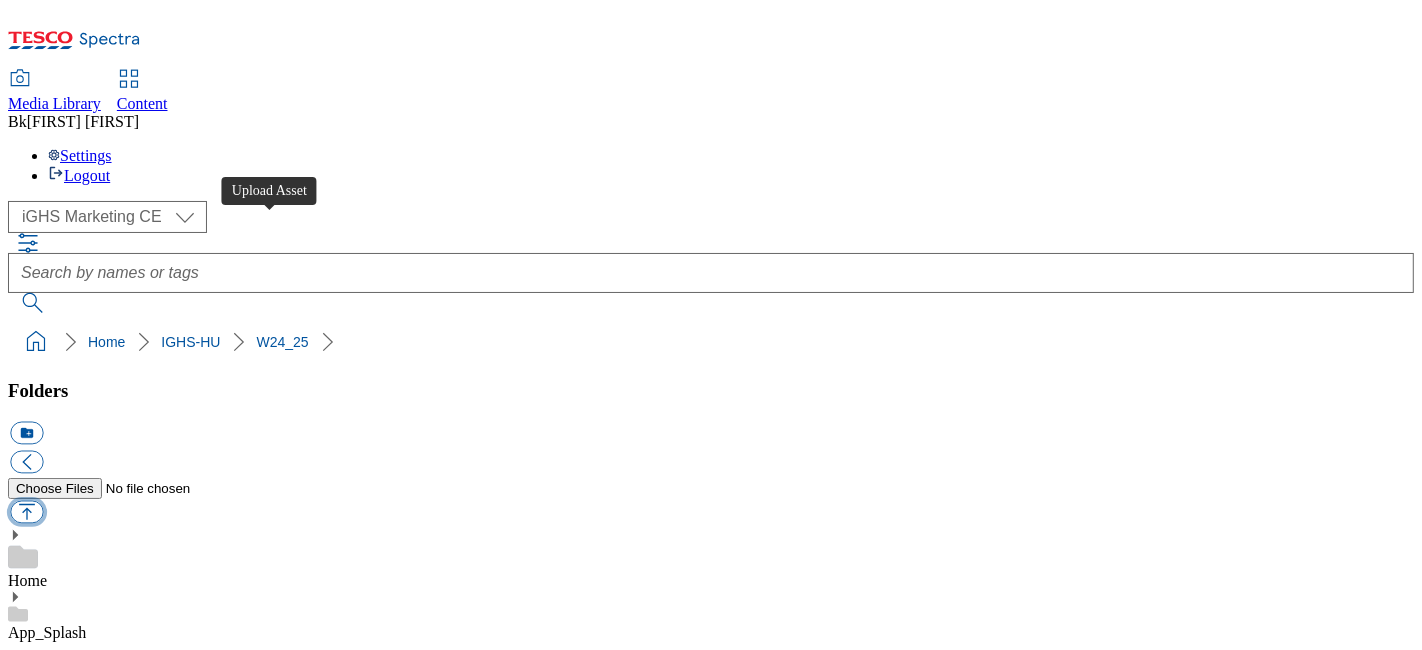 click at bounding box center (26, 512) 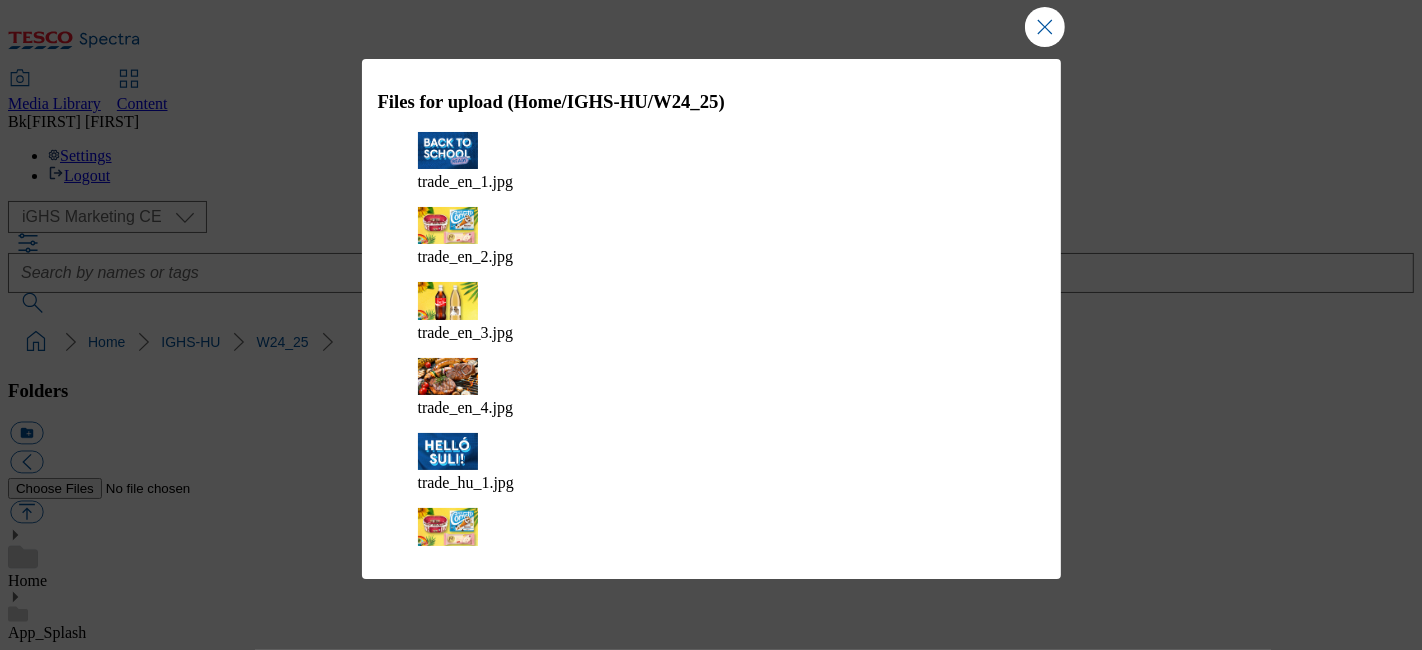 click on "Upload" at bounding box center [990, 925] 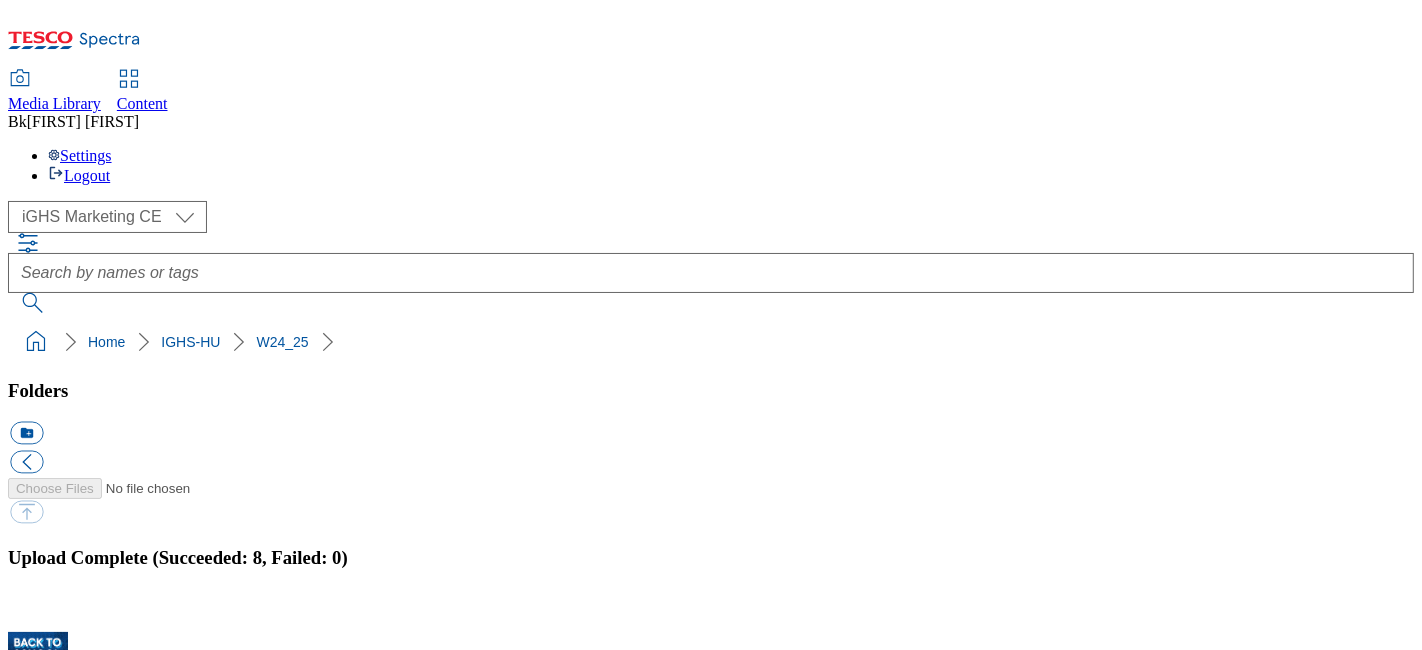 scroll, scrollTop: 0, scrollLeft: 0, axis: both 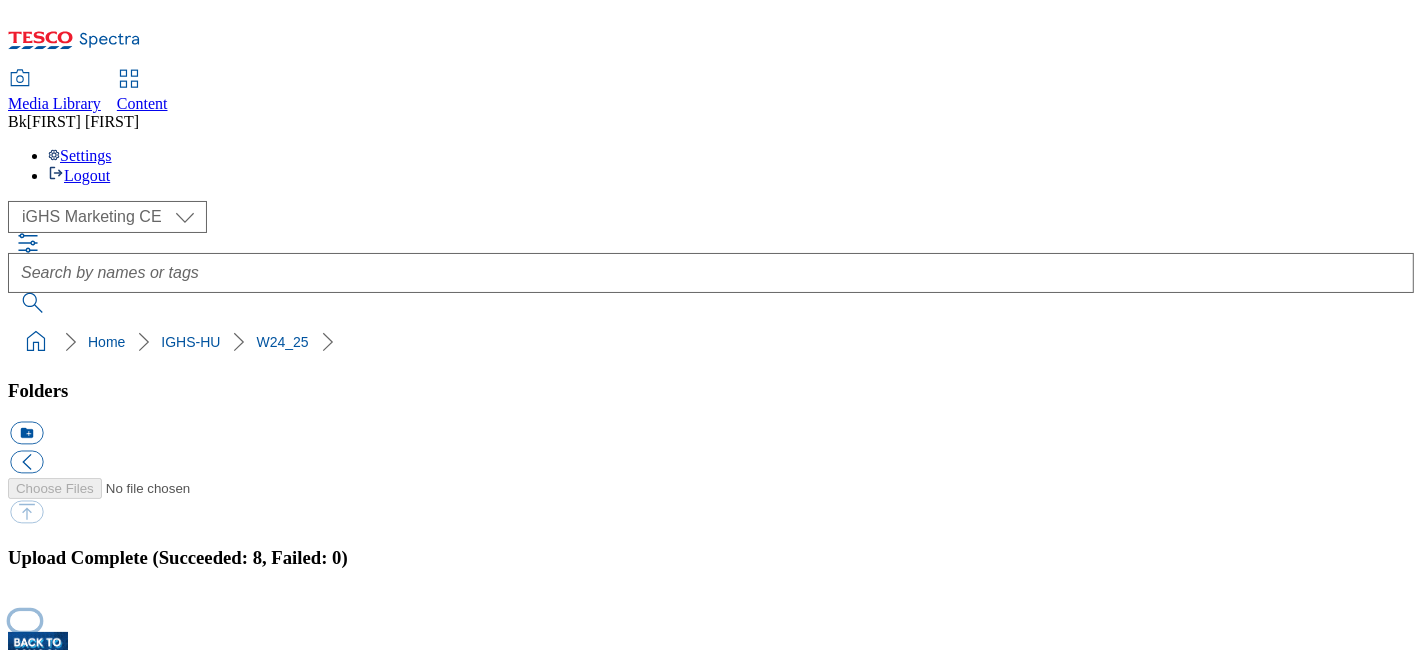 click at bounding box center (25, 620) 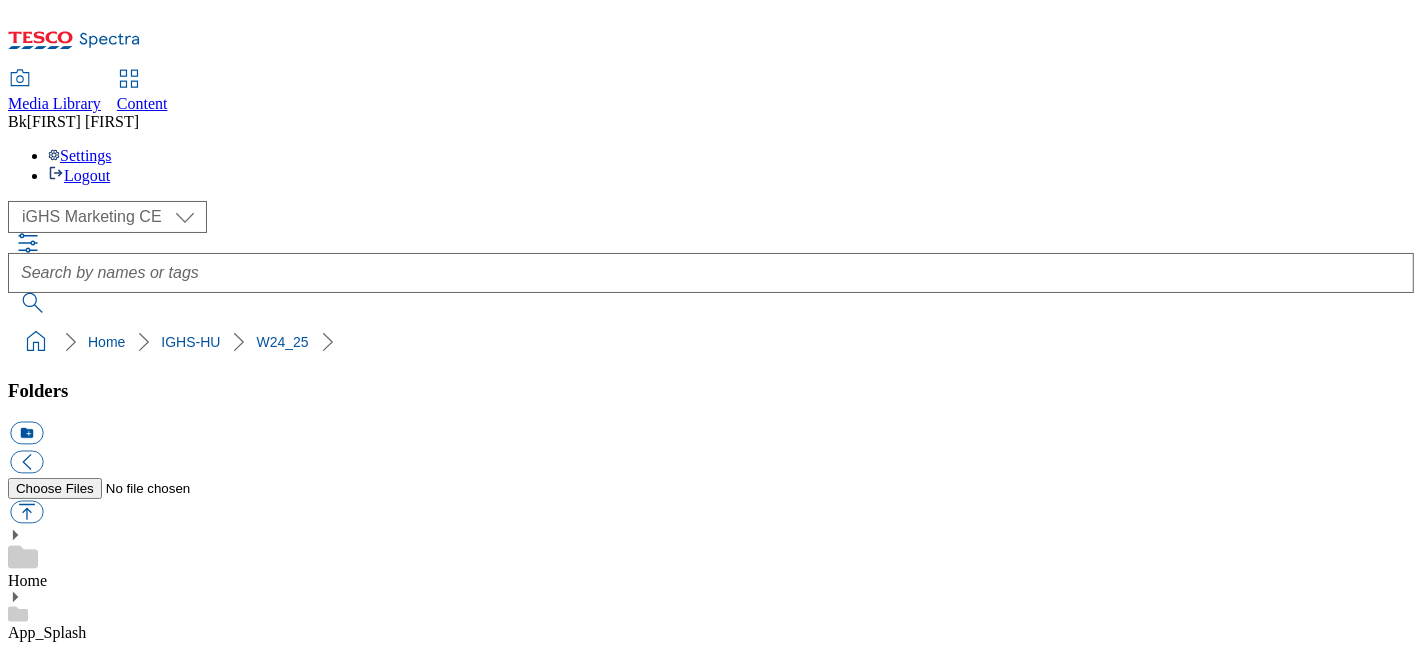 click on "W24_25" at bounding box center (35, 9224) 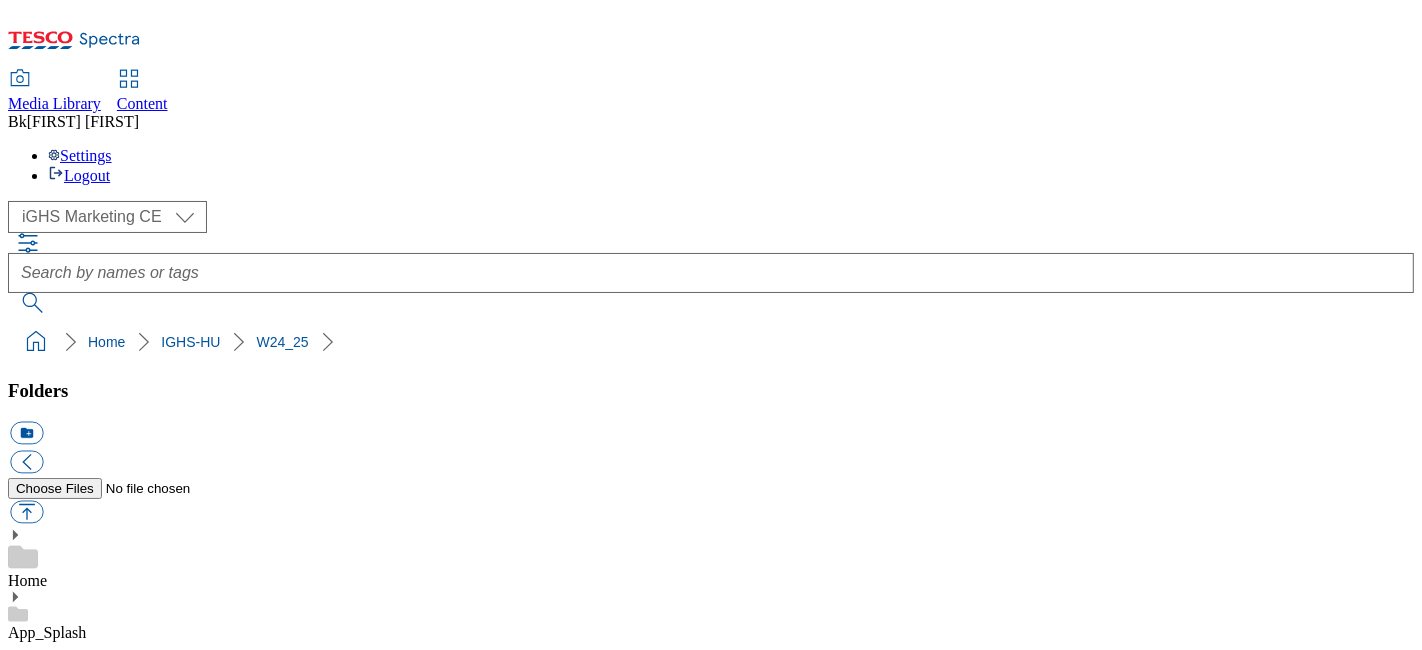 scroll, scrollTop: 0, scrollLeft: 0, axis: both 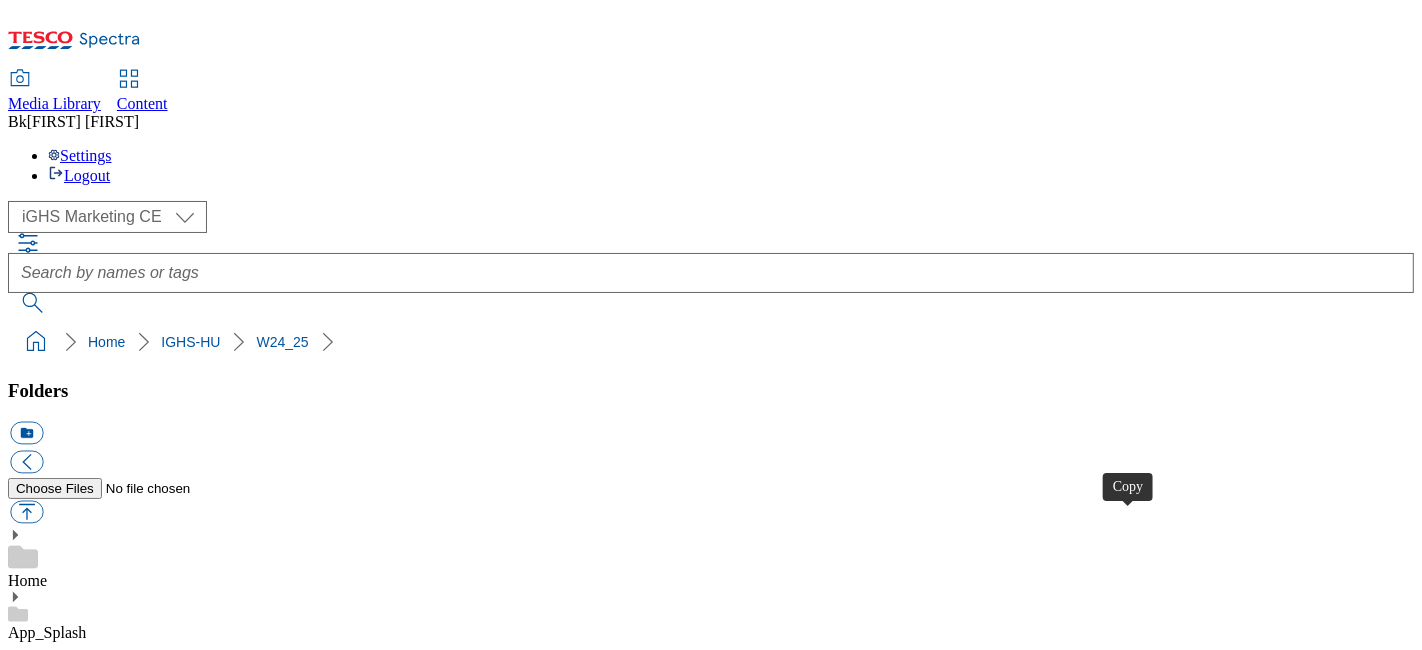 click at bounding box center [26, 13426] 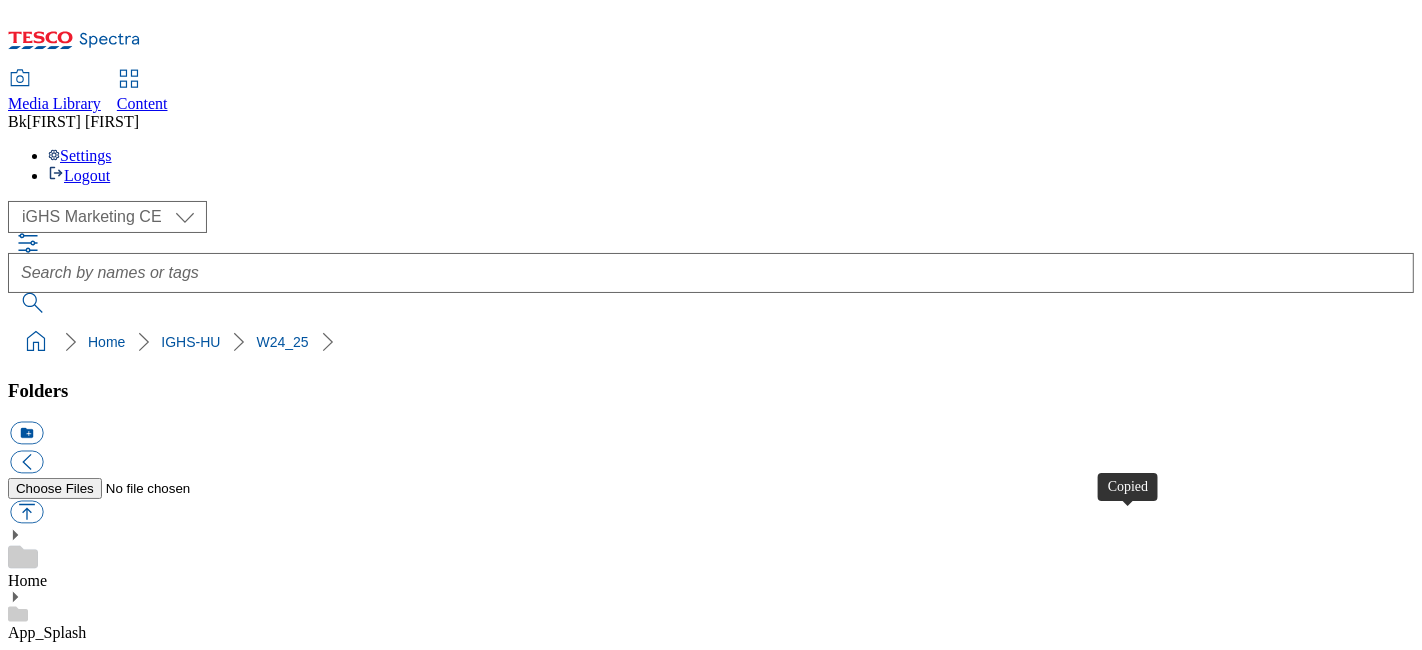 type 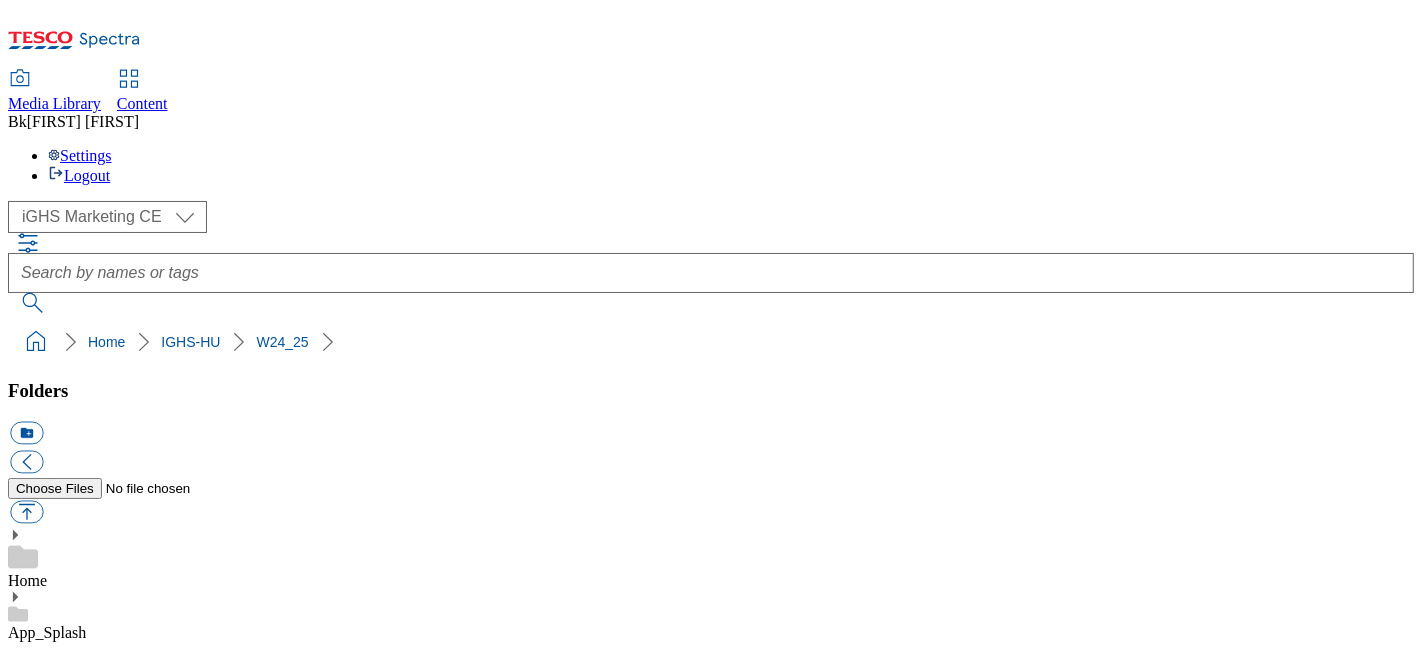 scroll, scrollTop: 333, scrollLeft: 0, axis: vertical 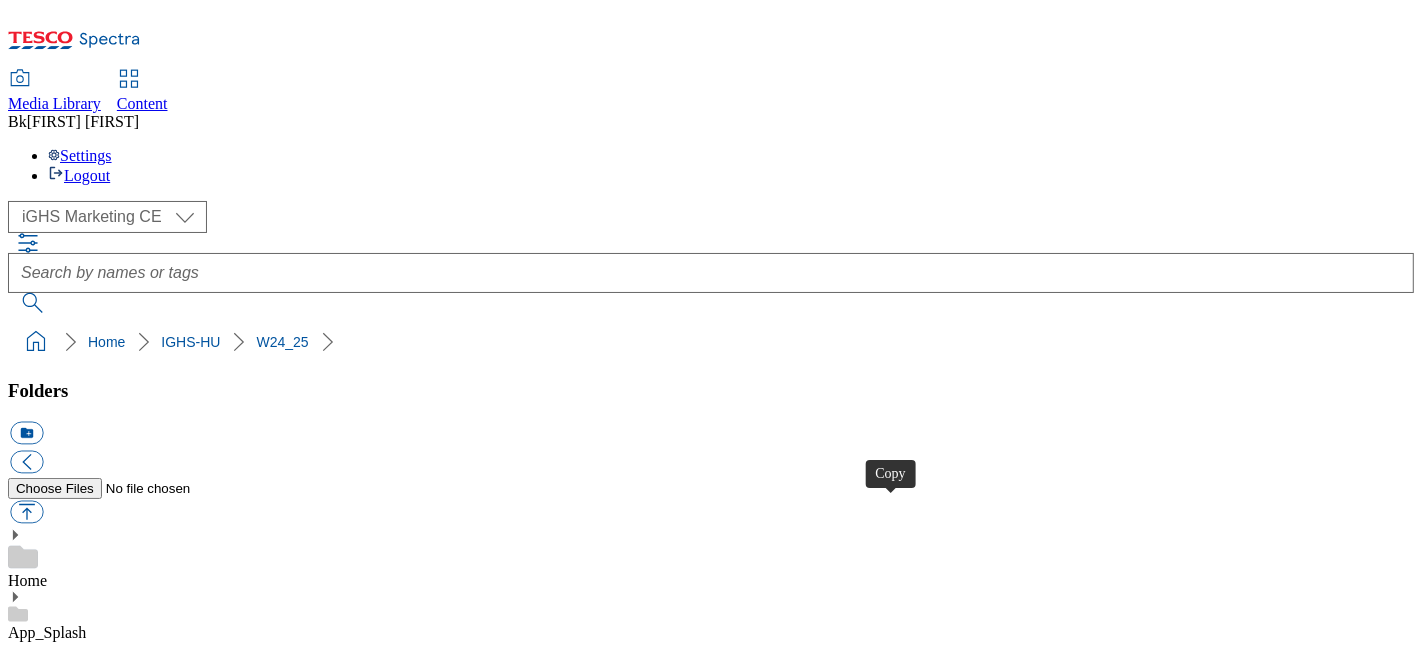 click at bounding box center (26, 14716) 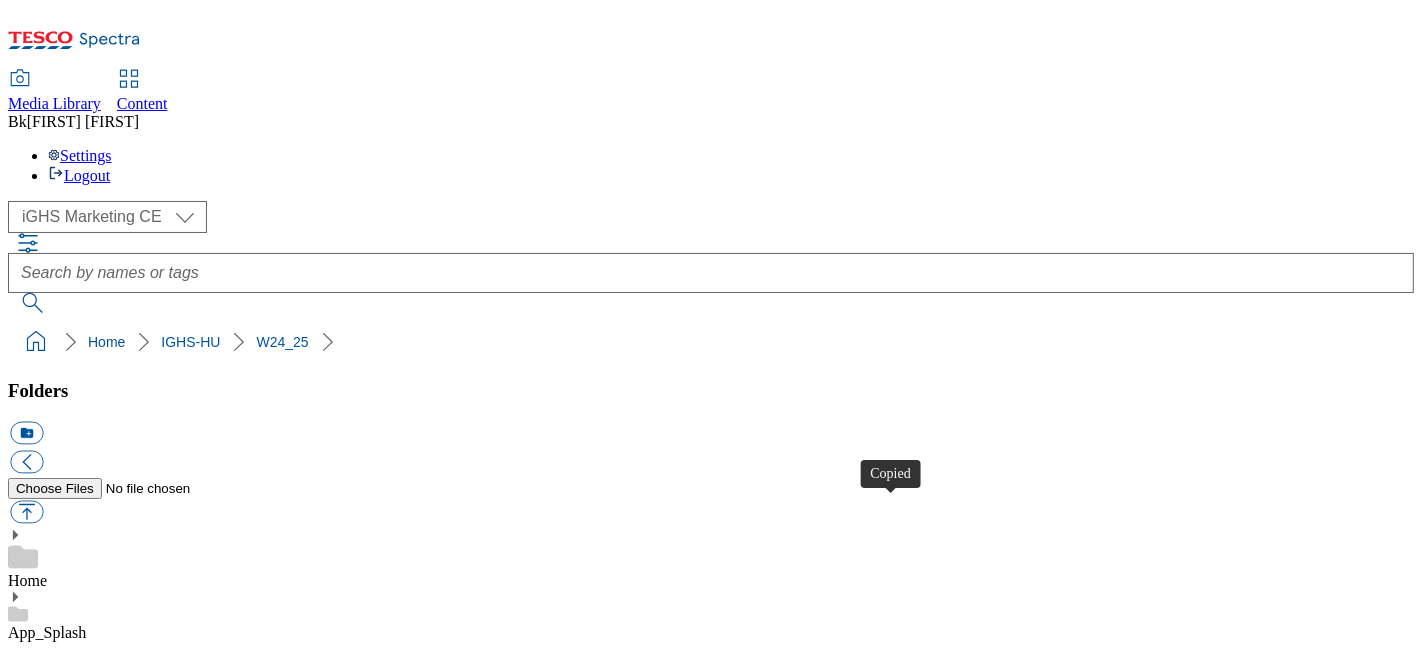 type 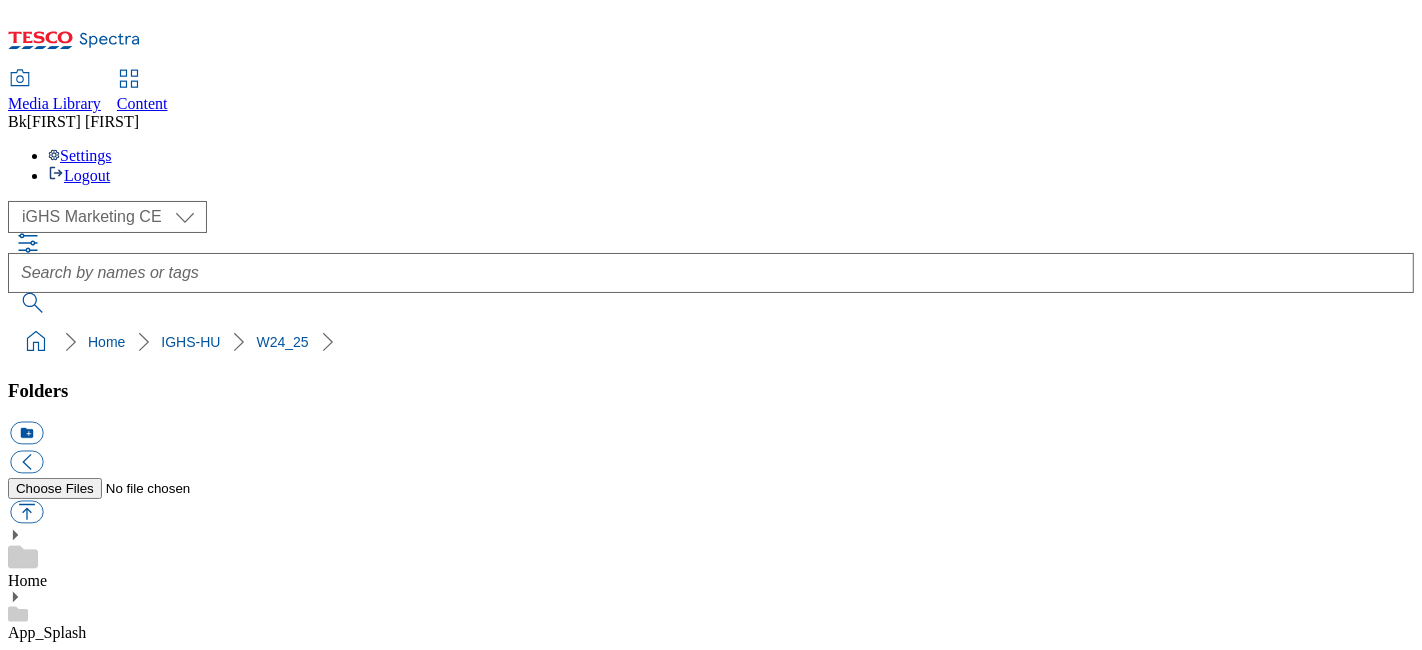 scroll, scrollTop: 333, scrollLeft: 0, axis: vertical 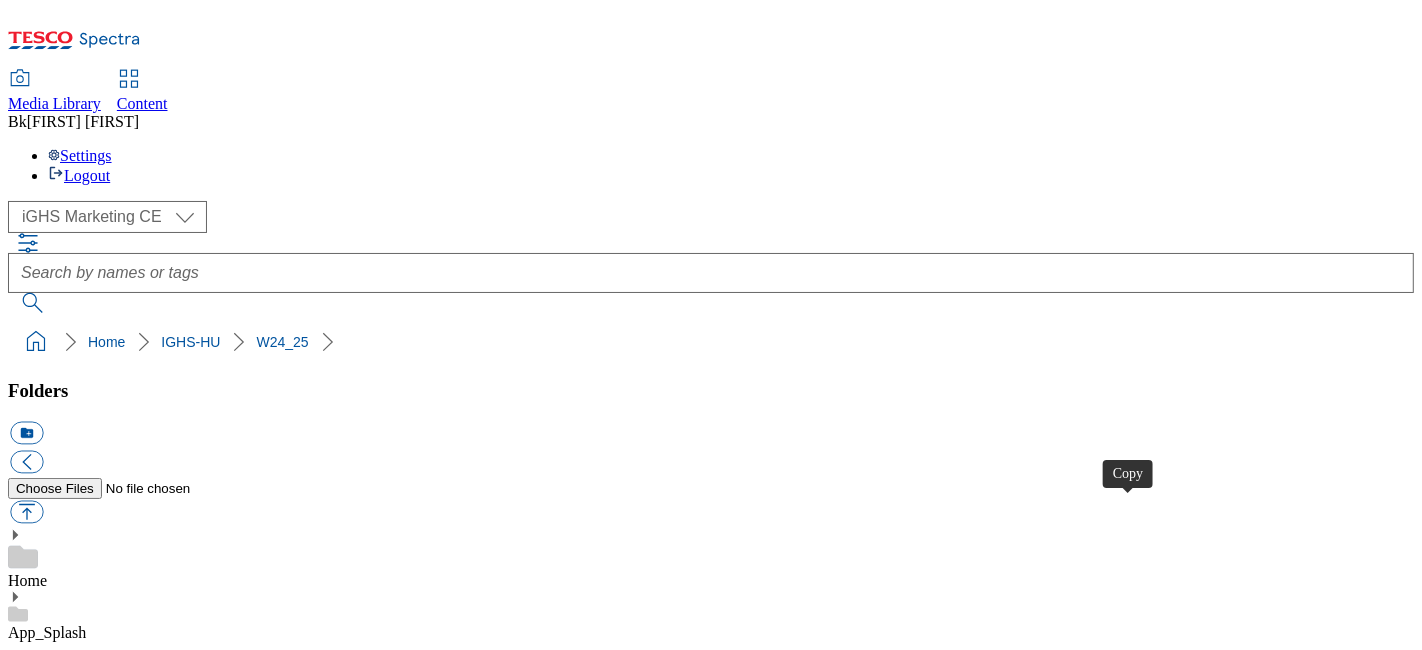 click at bounding box center (26, 15146) 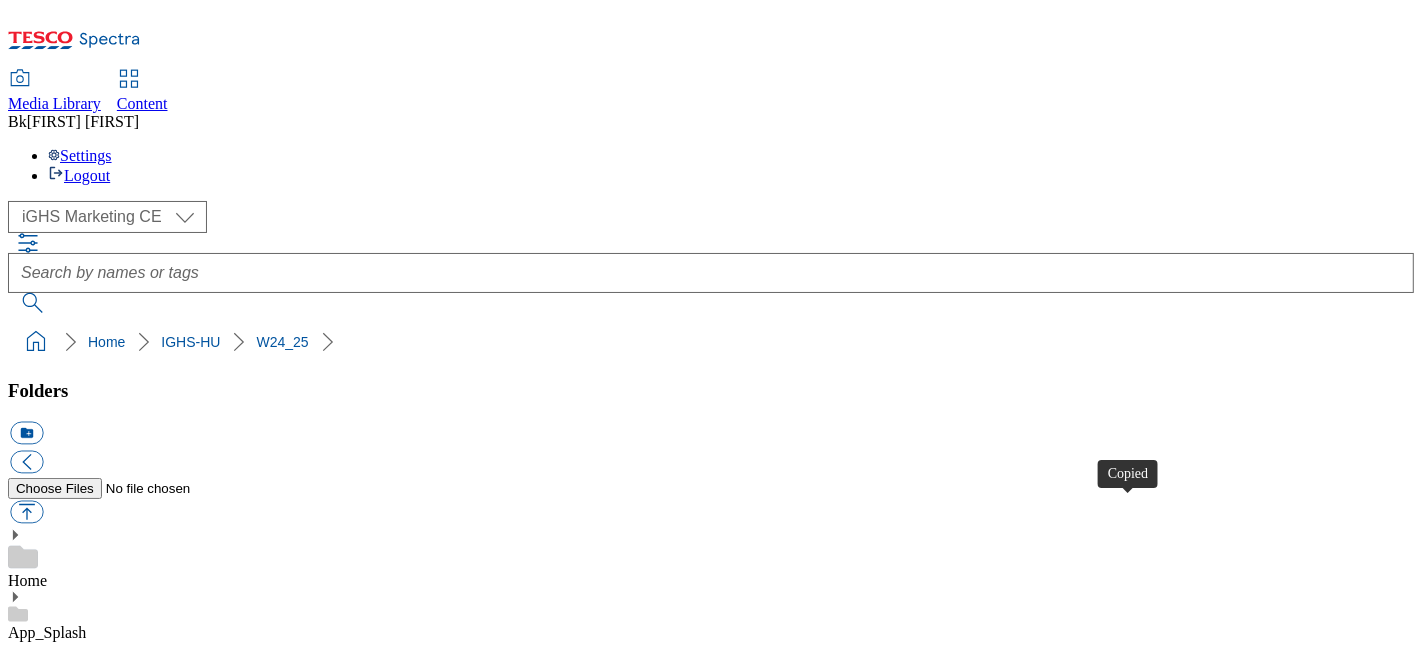 type 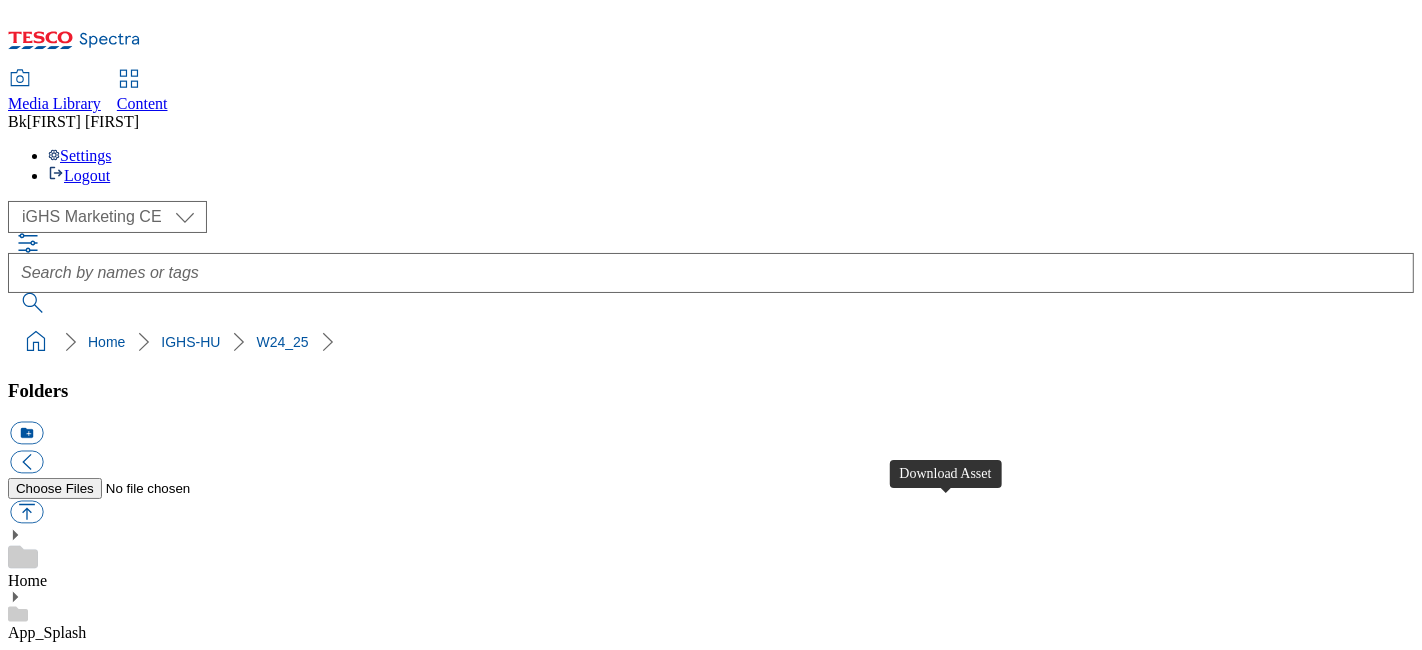 scroll, scrollTop: 222, scrollLeft: 0, axis: vertical 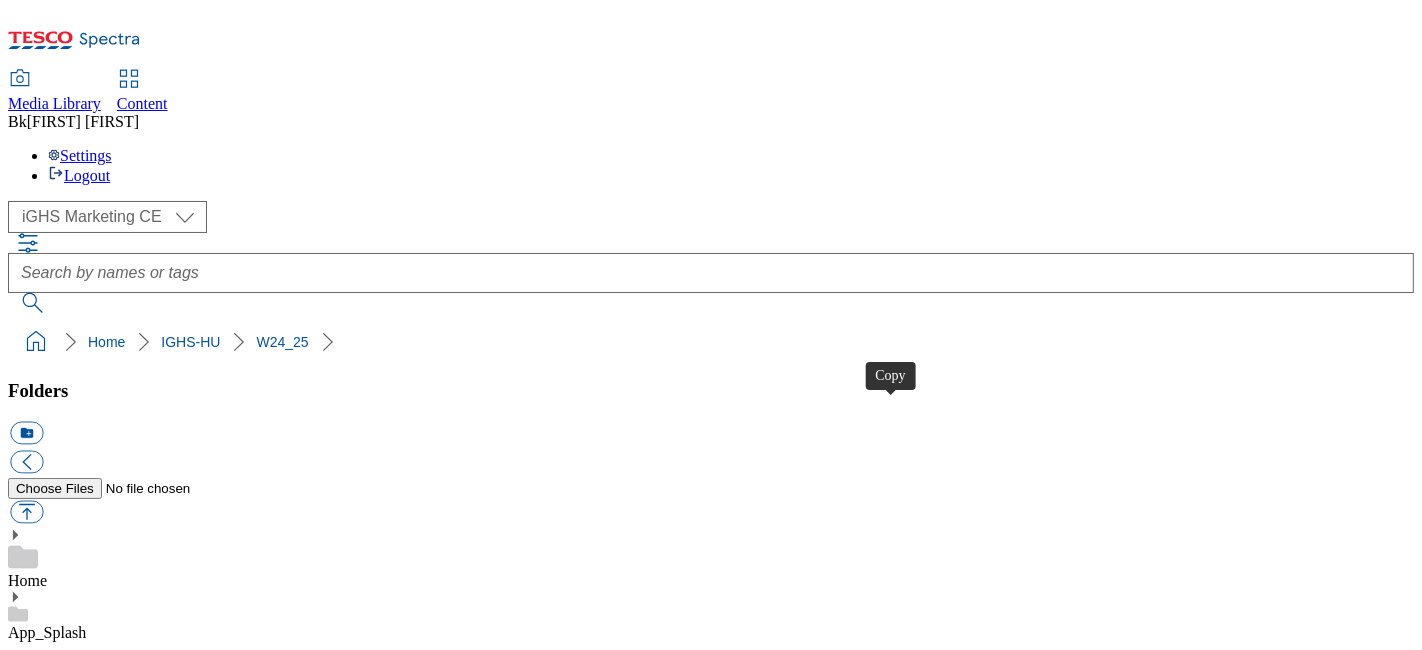 click at bounding box center [26, 12996] 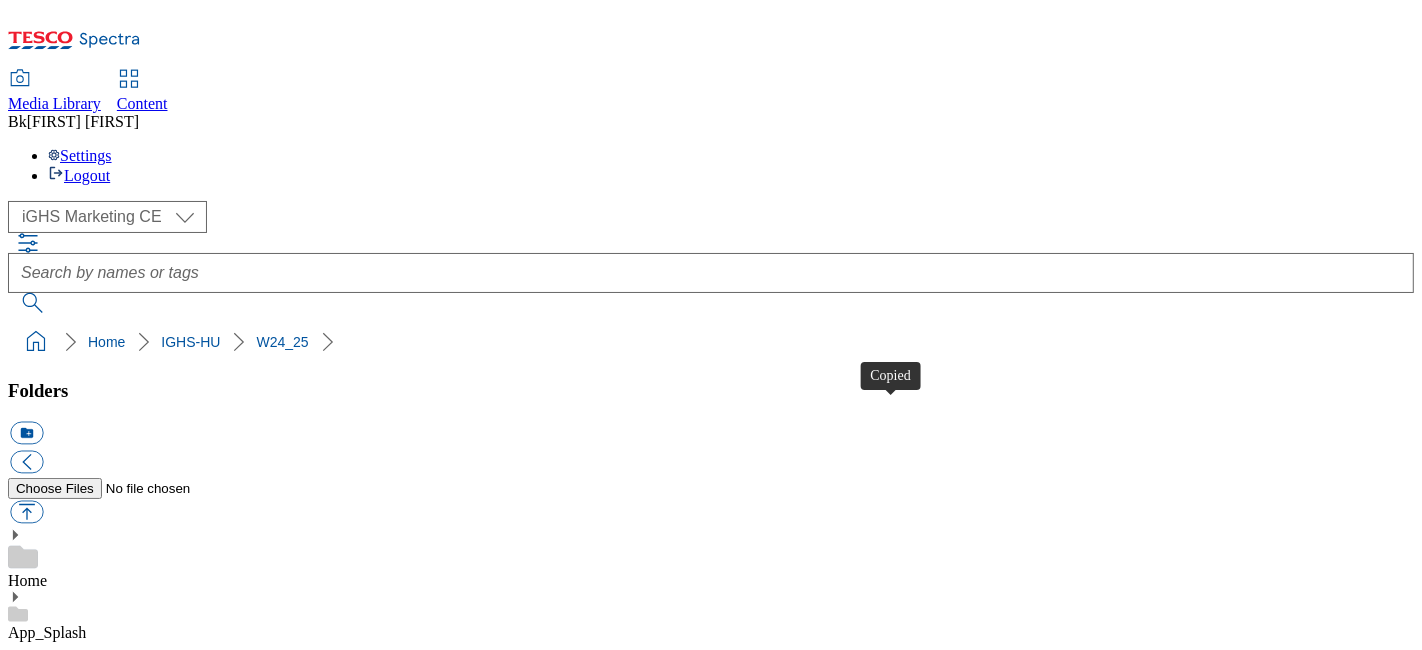 type 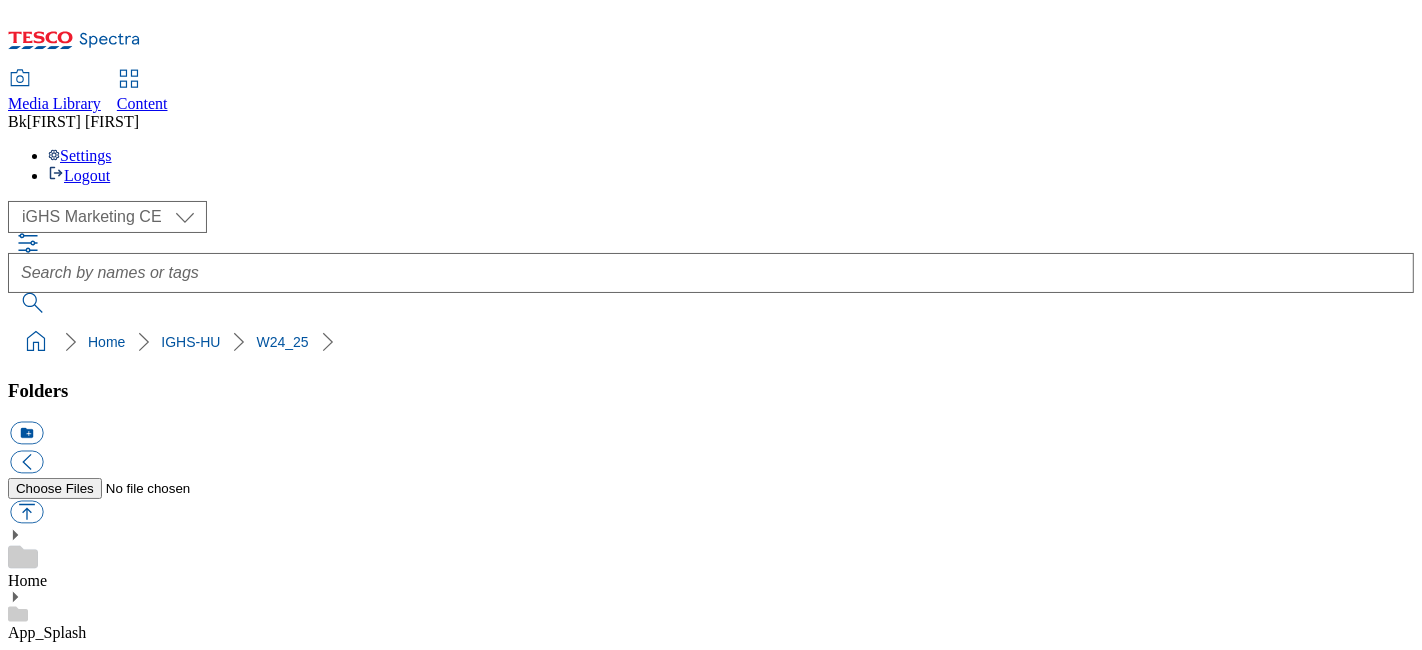 scroll, scrollTop: 222, scrollLeft: 0, axis: vertical 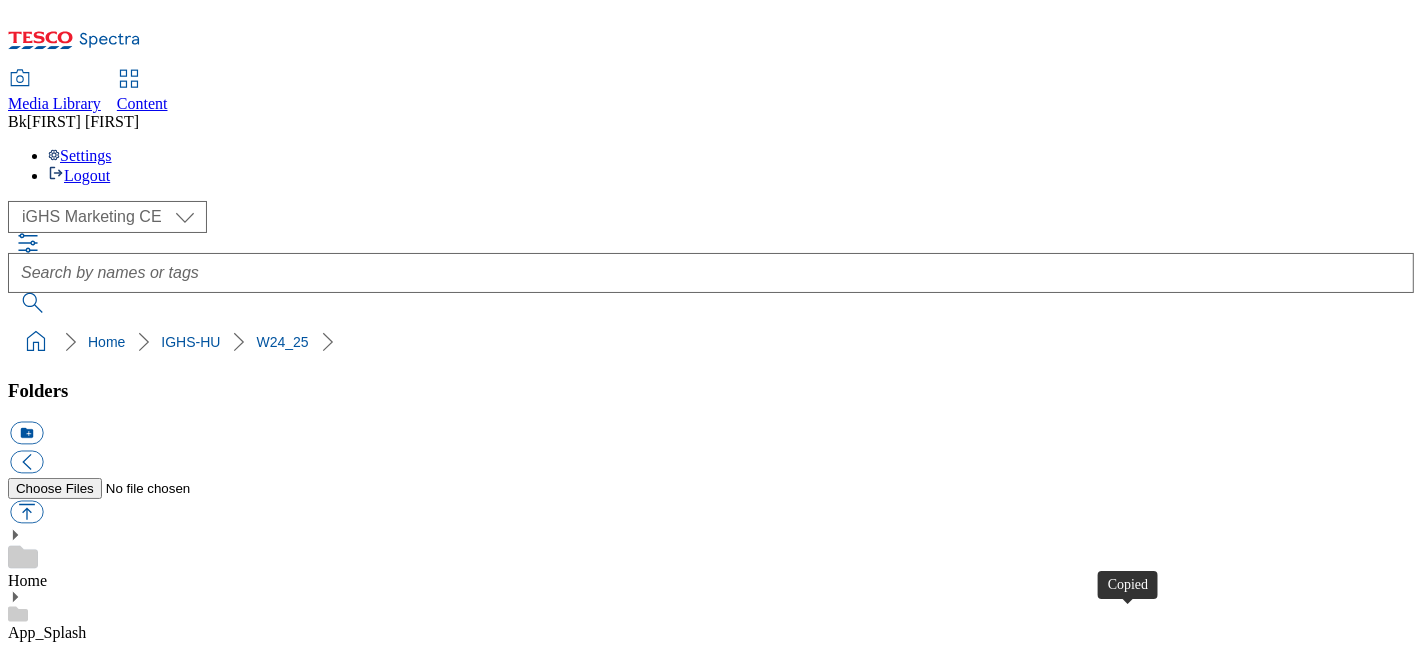 click at bounding box center (26, 15146) 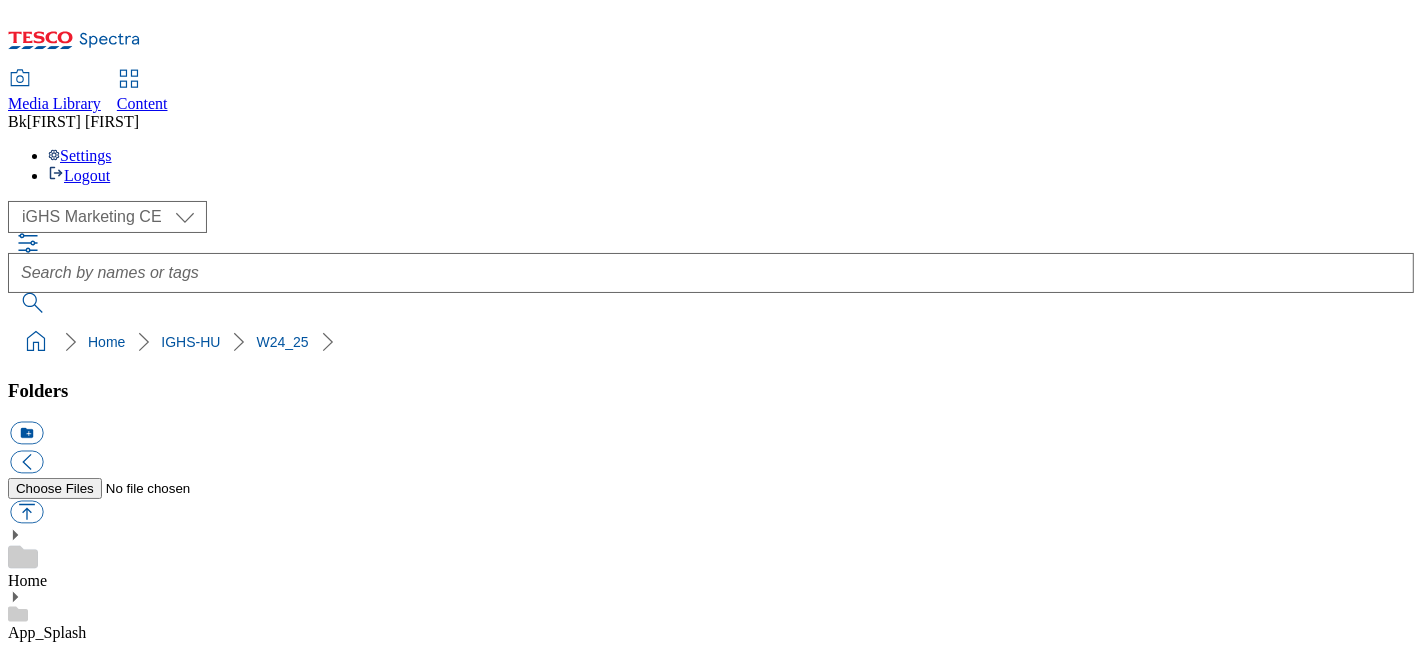 scroll, scrollTop: 111, scrollLeft: 0, axis: vertical 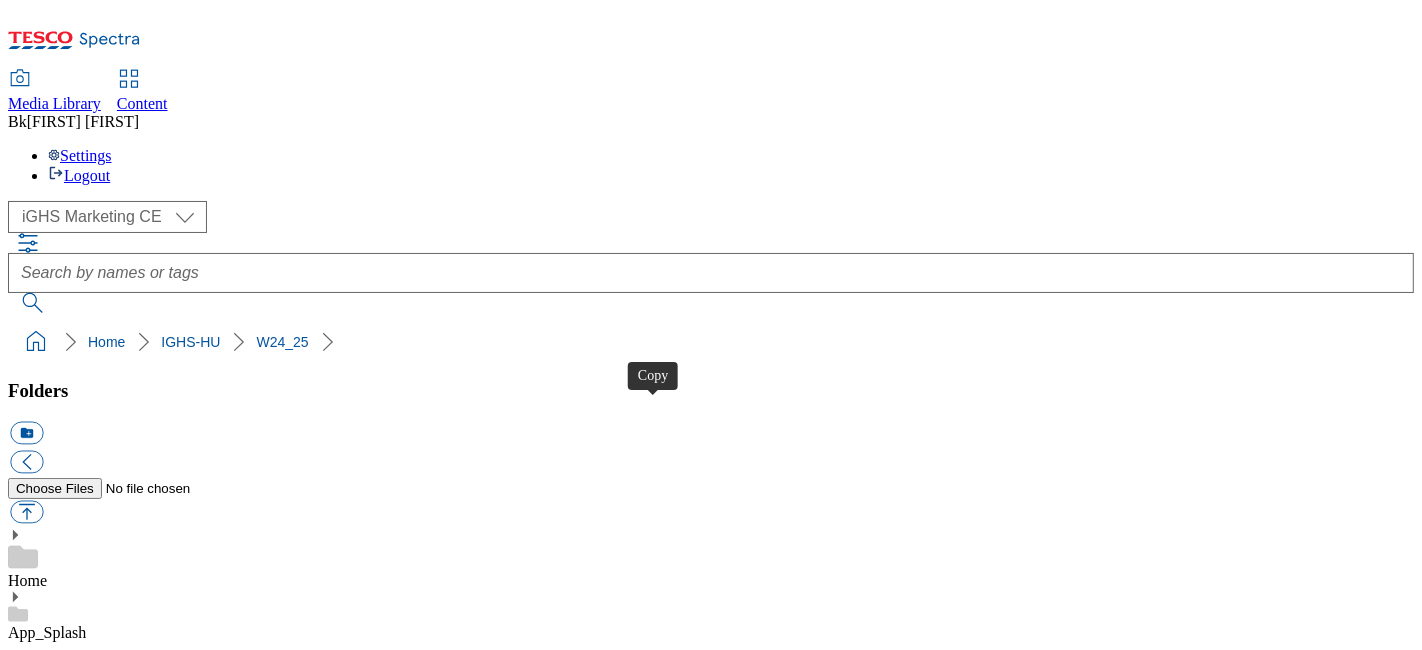 click at bounding box center [26, 12566] 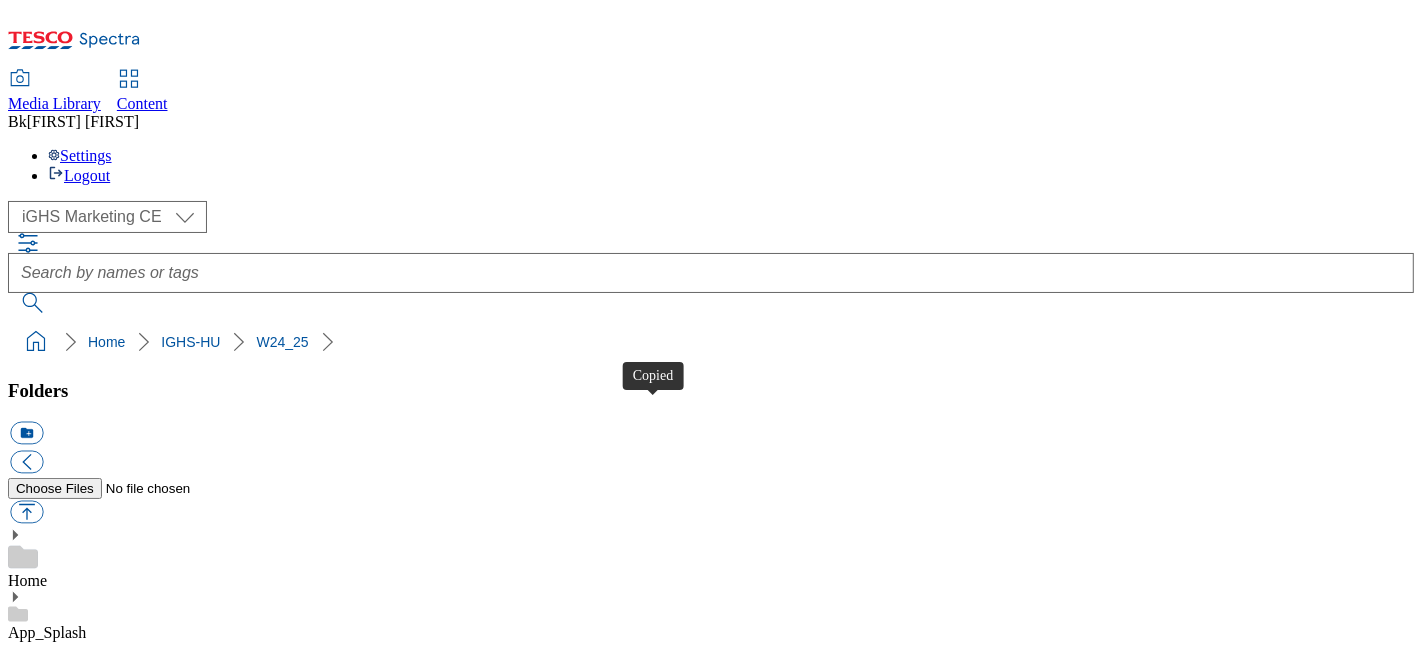type 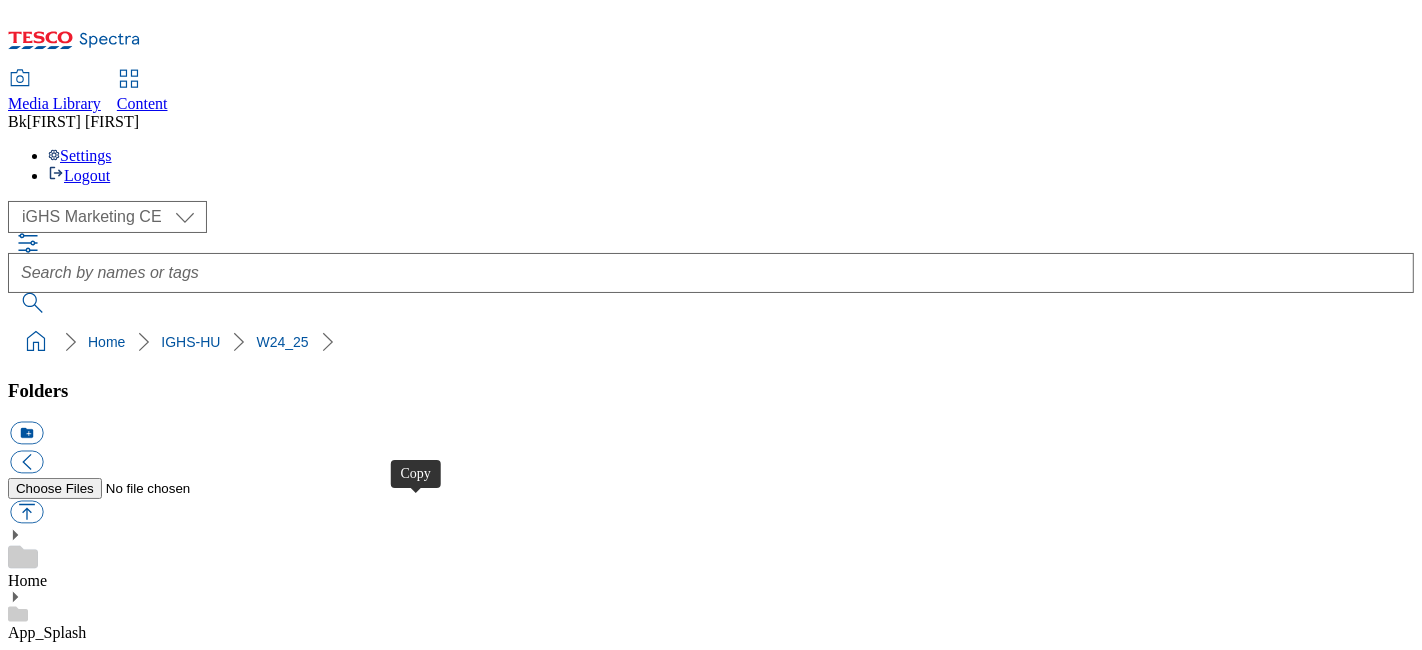 click at bounding box center (26, 13856) 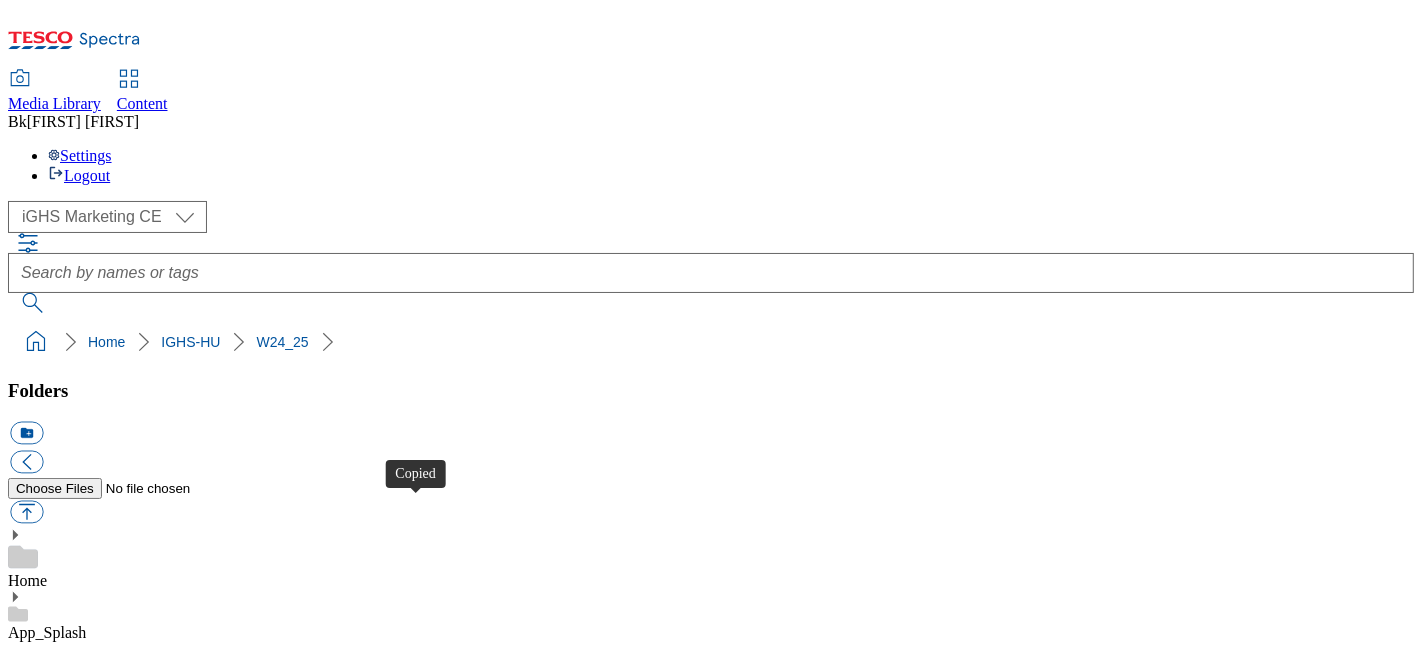 type 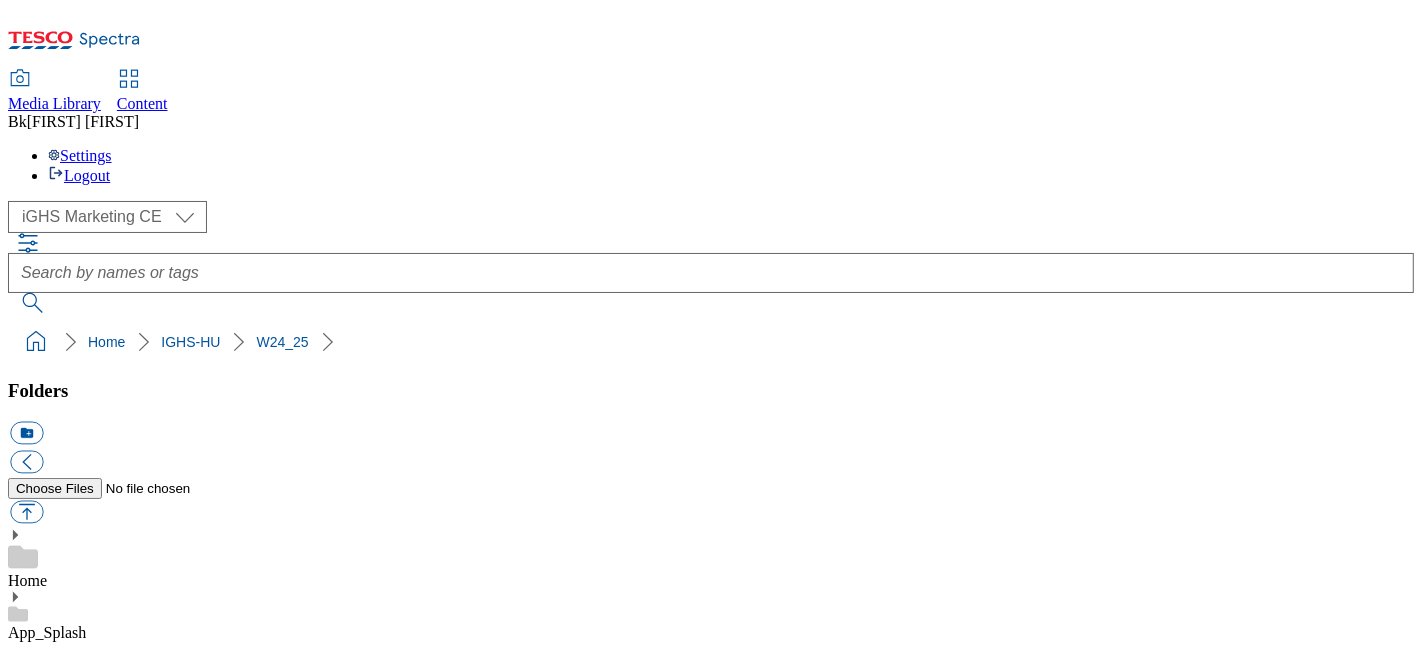 scroll, scrollTop: 111, scrollLeft: 0, axis: vertical 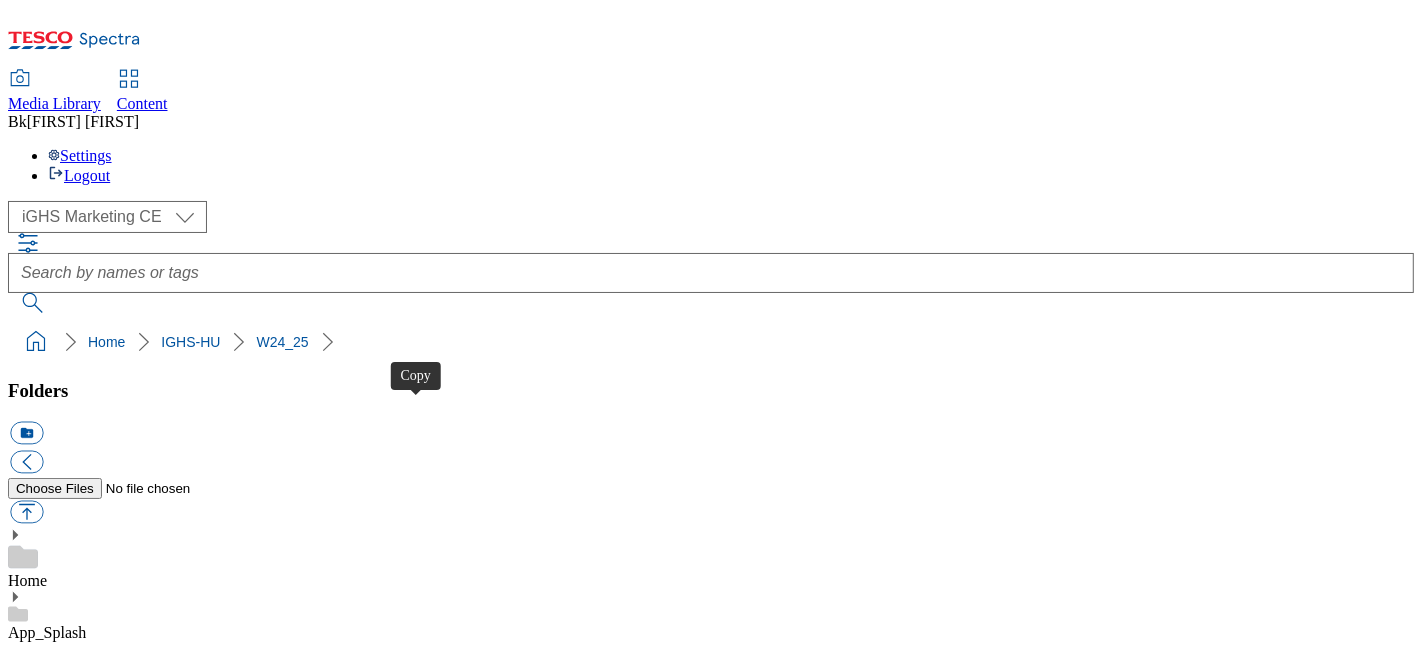 click at bounding box center [26, 12136] 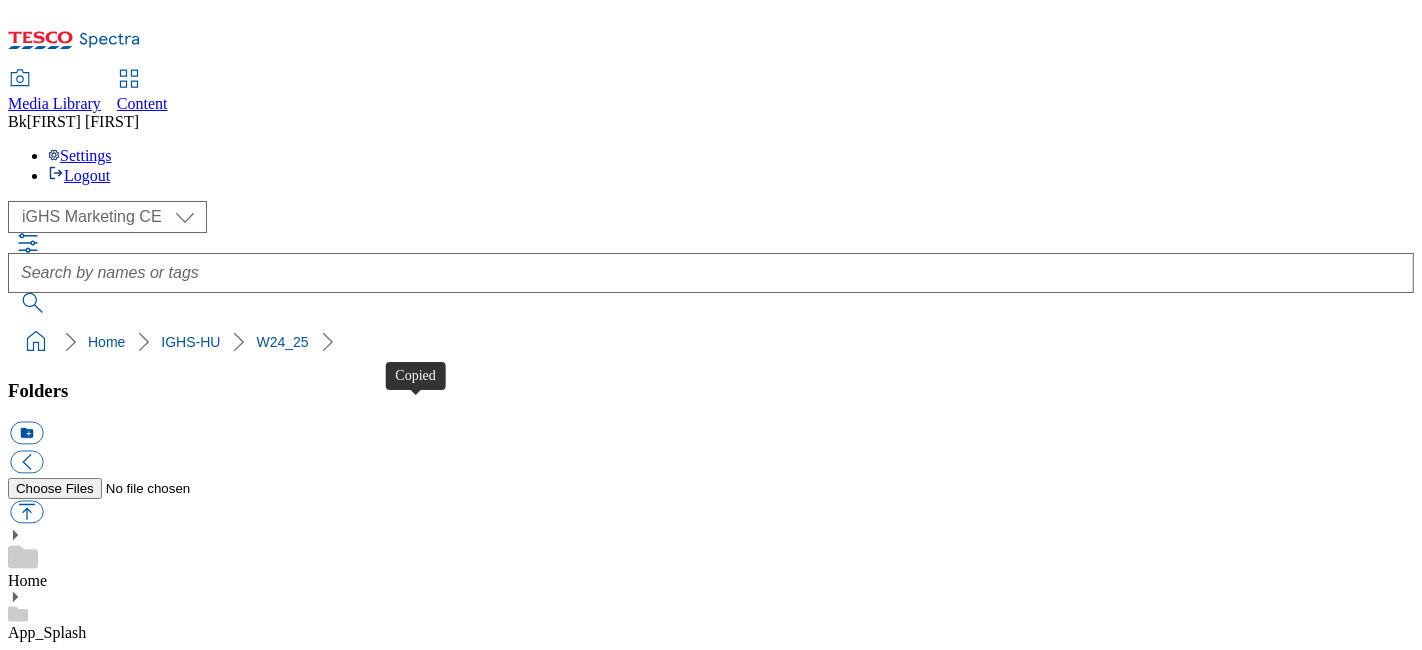 type 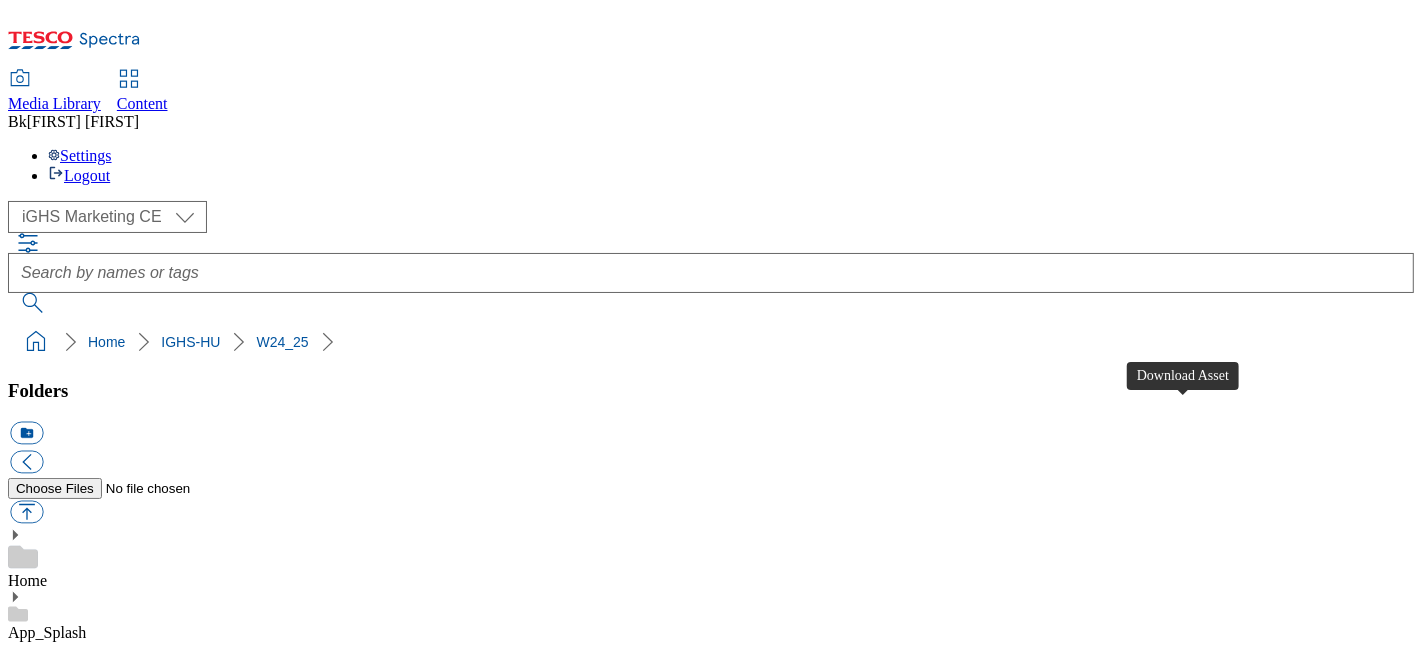 scroll, scrollTop: 222, scrollLeft: 0, axis: vertical 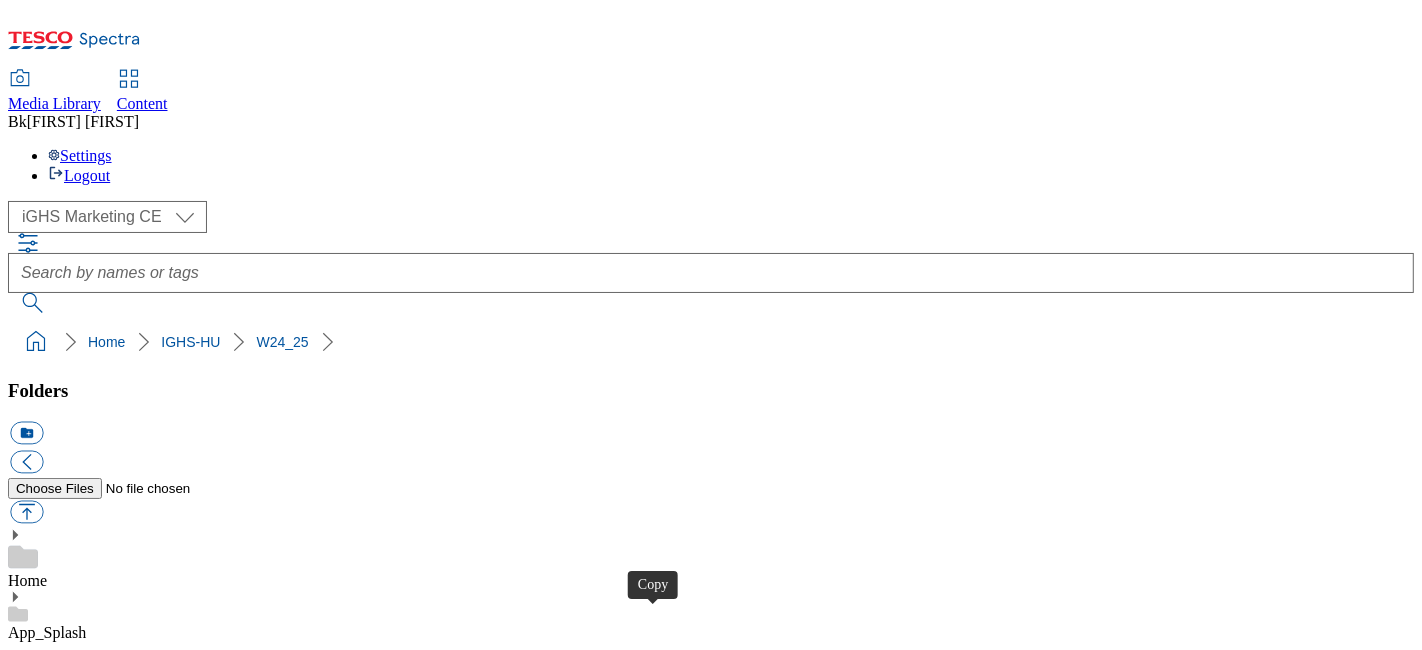 click at bounding box center [26, 14286] 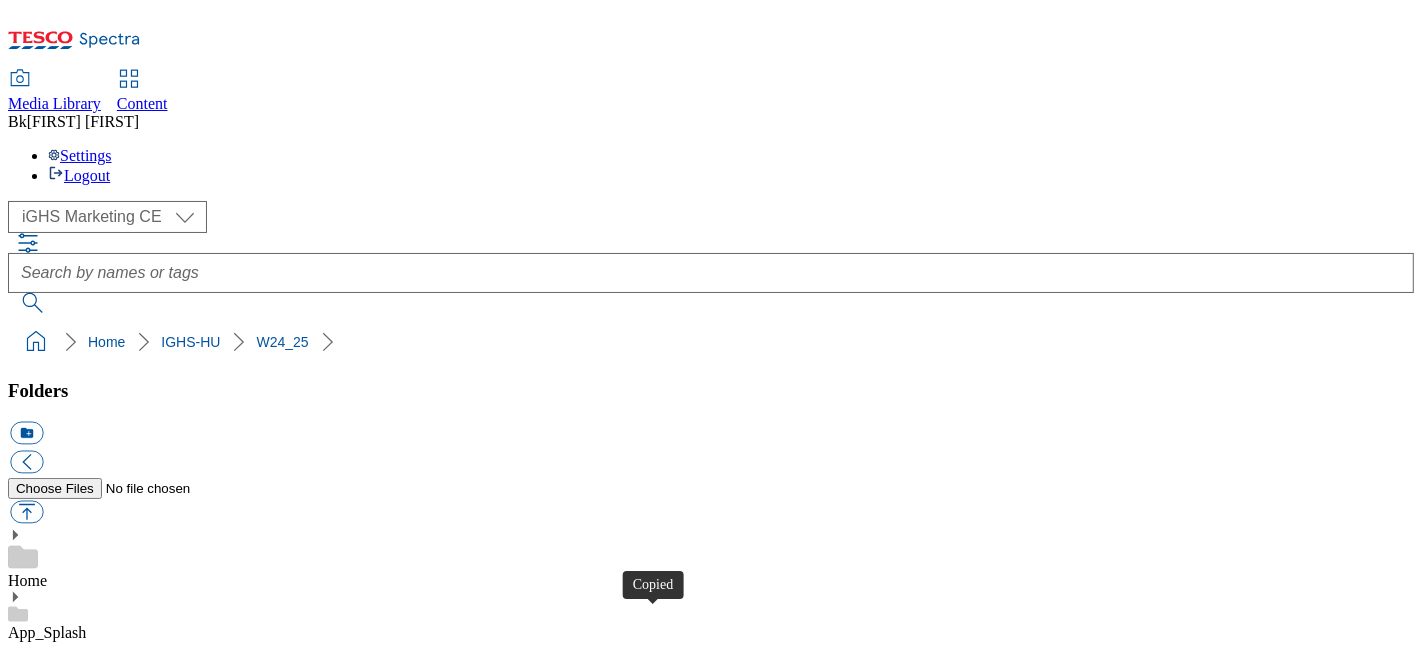 type 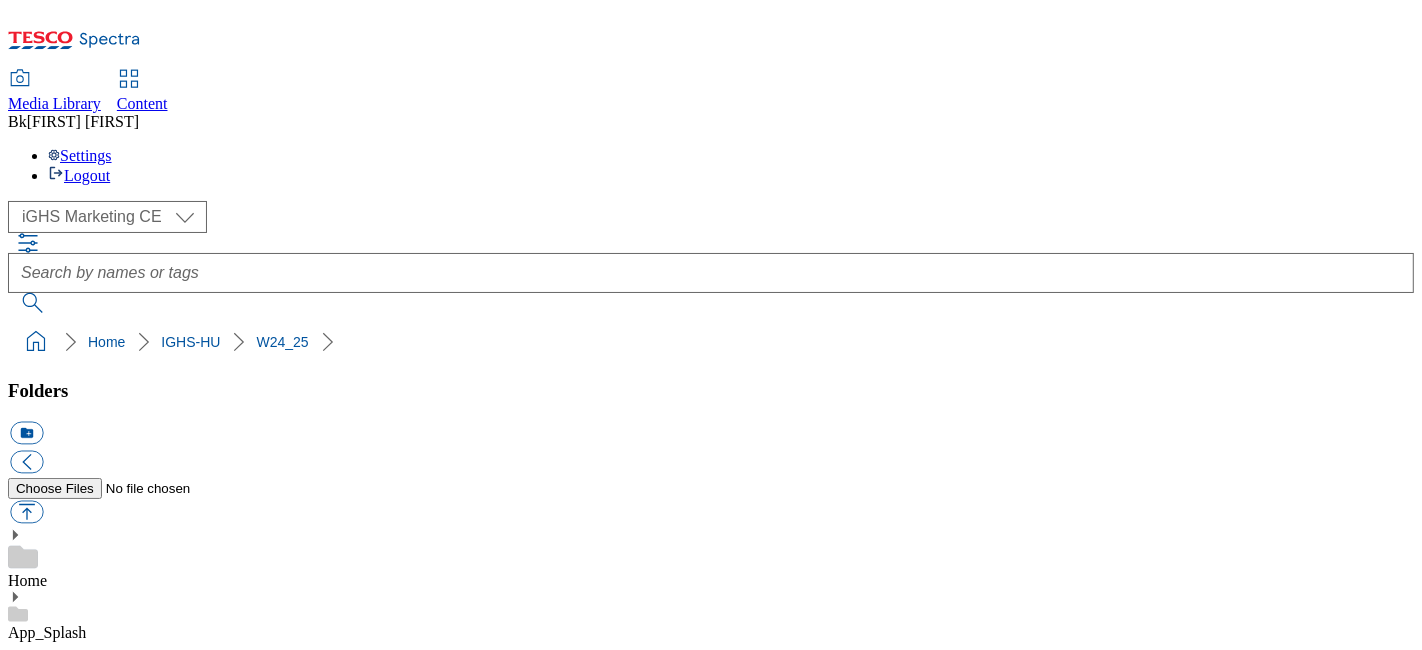 scroll, scrollTop: 0, scrollLeft: 0, axis: both 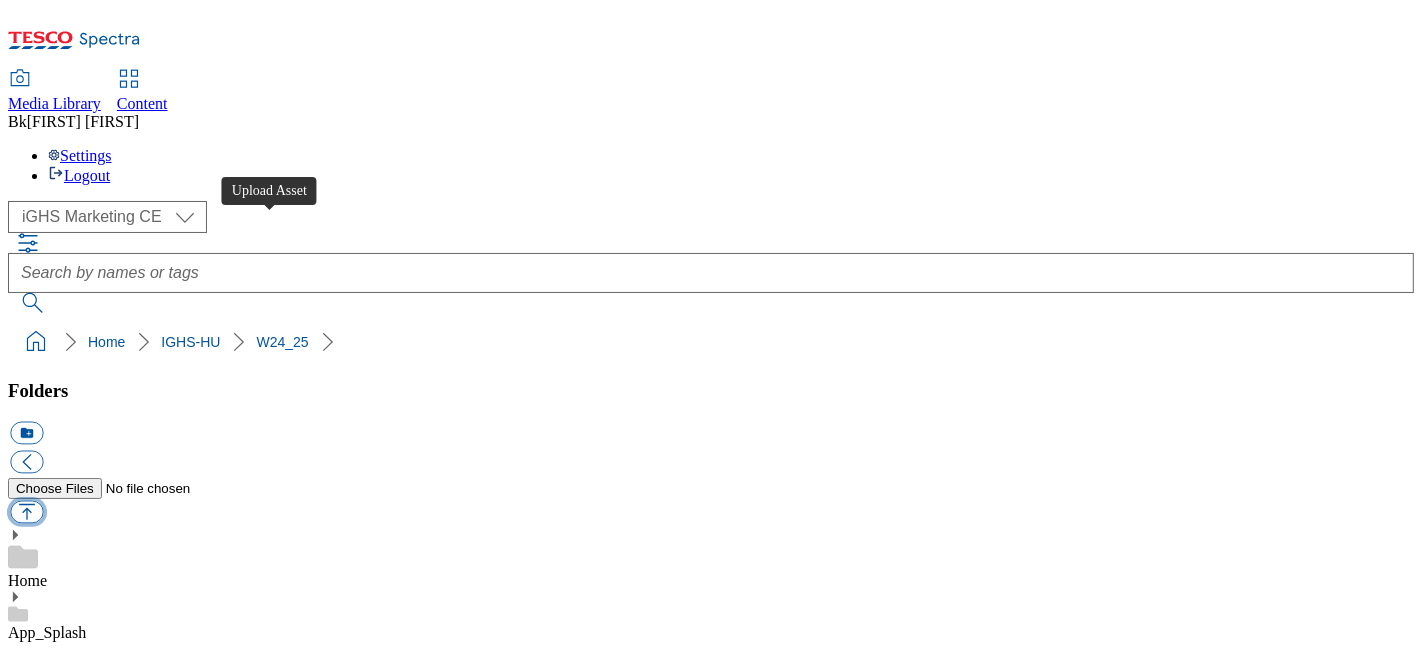 click at bounding box center [26, 512] 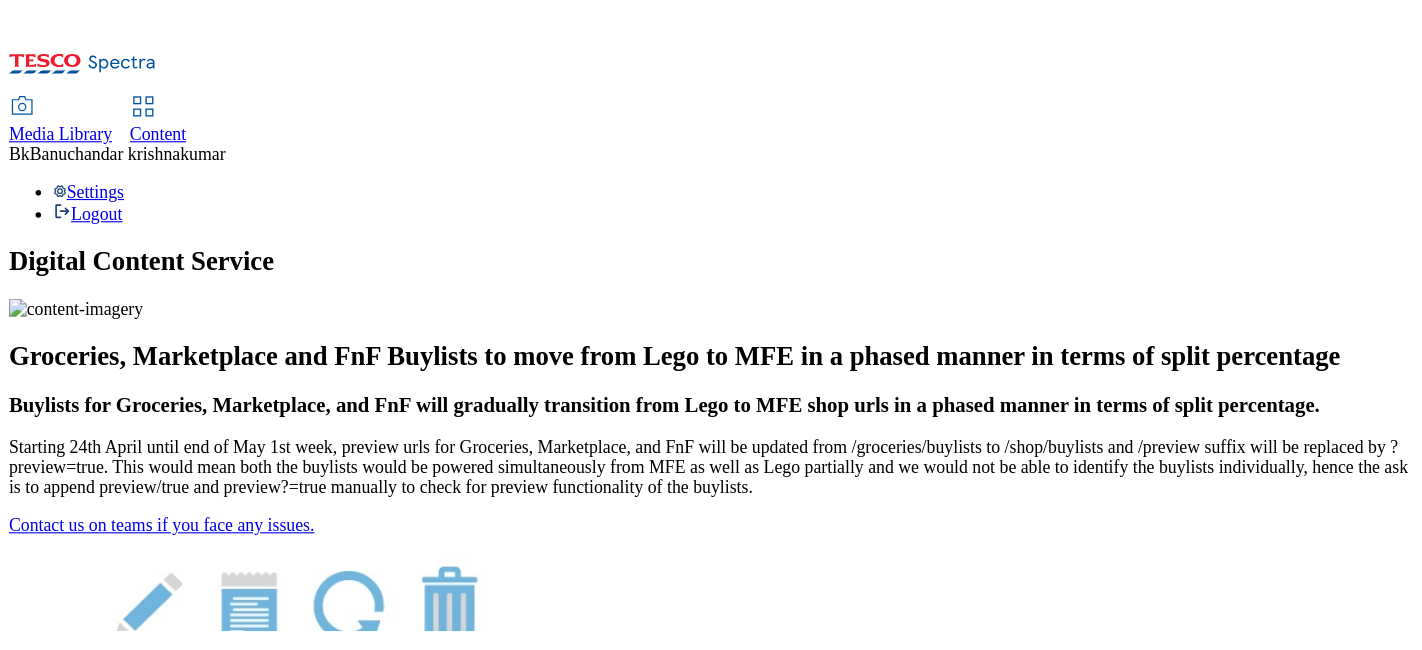 scroll, scrollTop: 0, scrollLeft: 0, axis: both 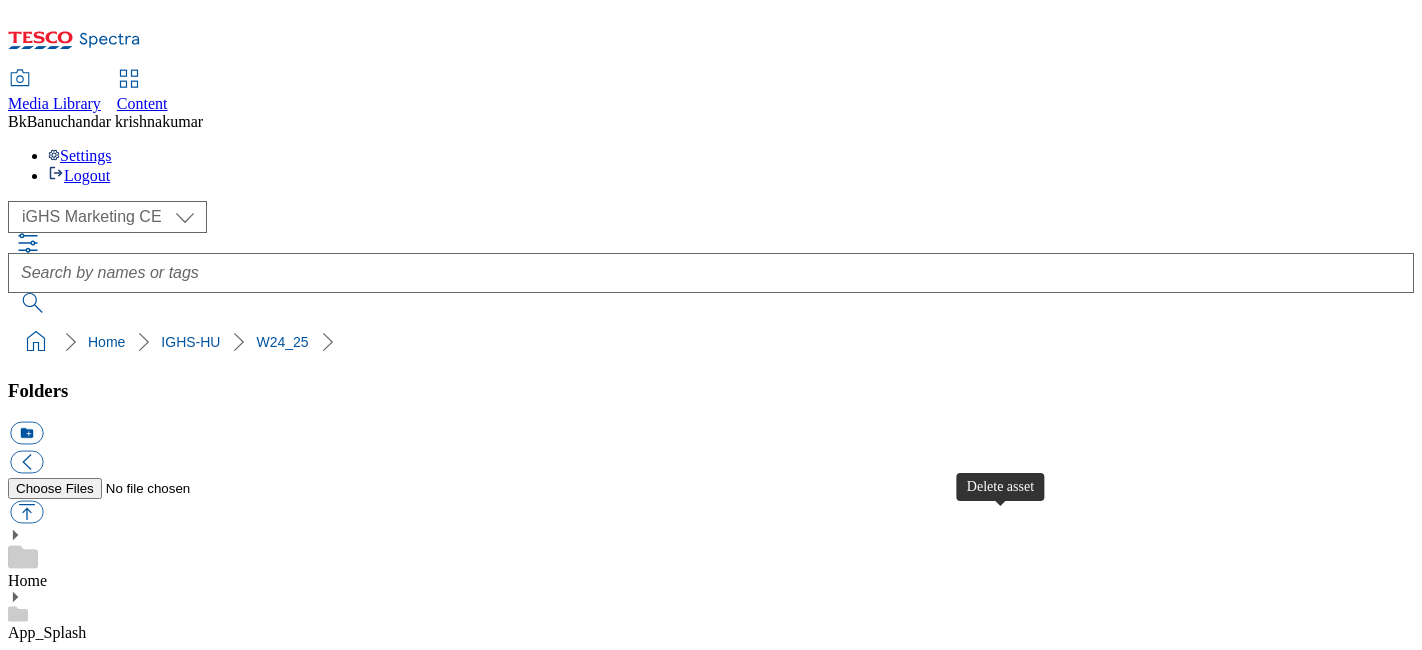 select on "flare-ighs-ce-mktg" 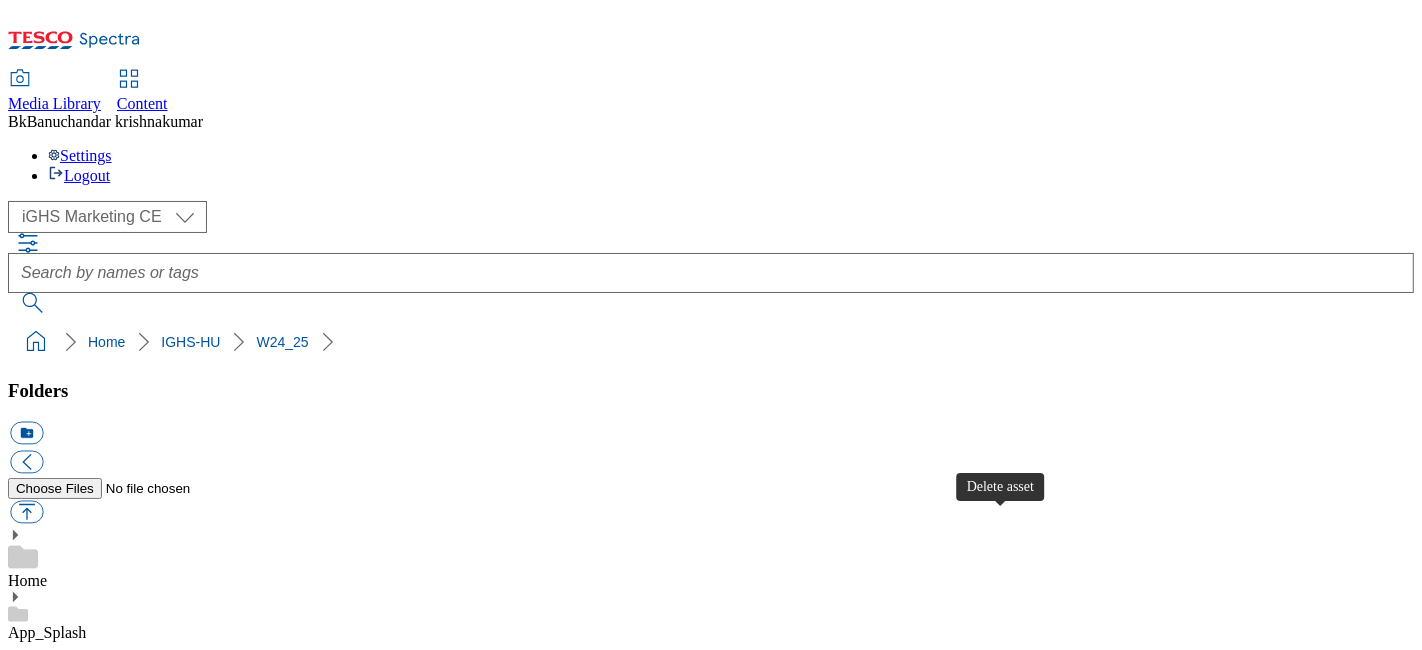 scroll, scrollTop: 4888, scrollLeft: 0, axis: vertical 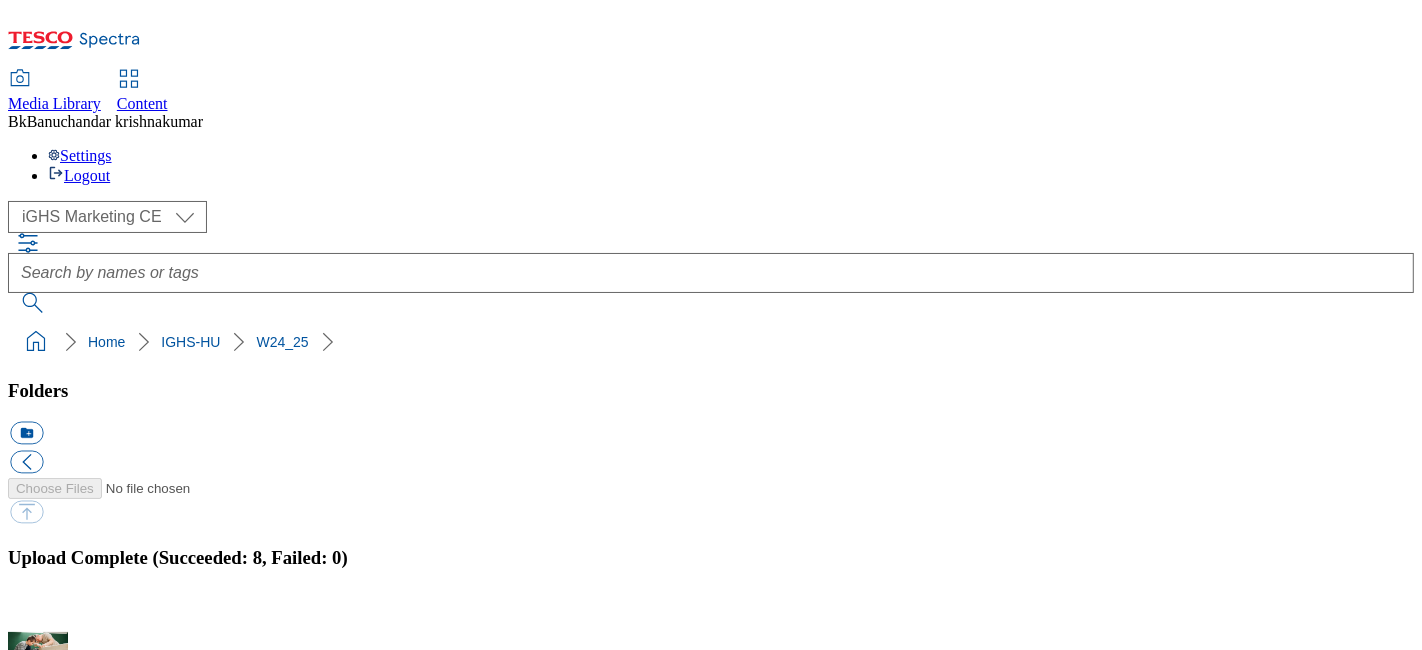 click on "W24_25" at bounding box center (35, 10278) 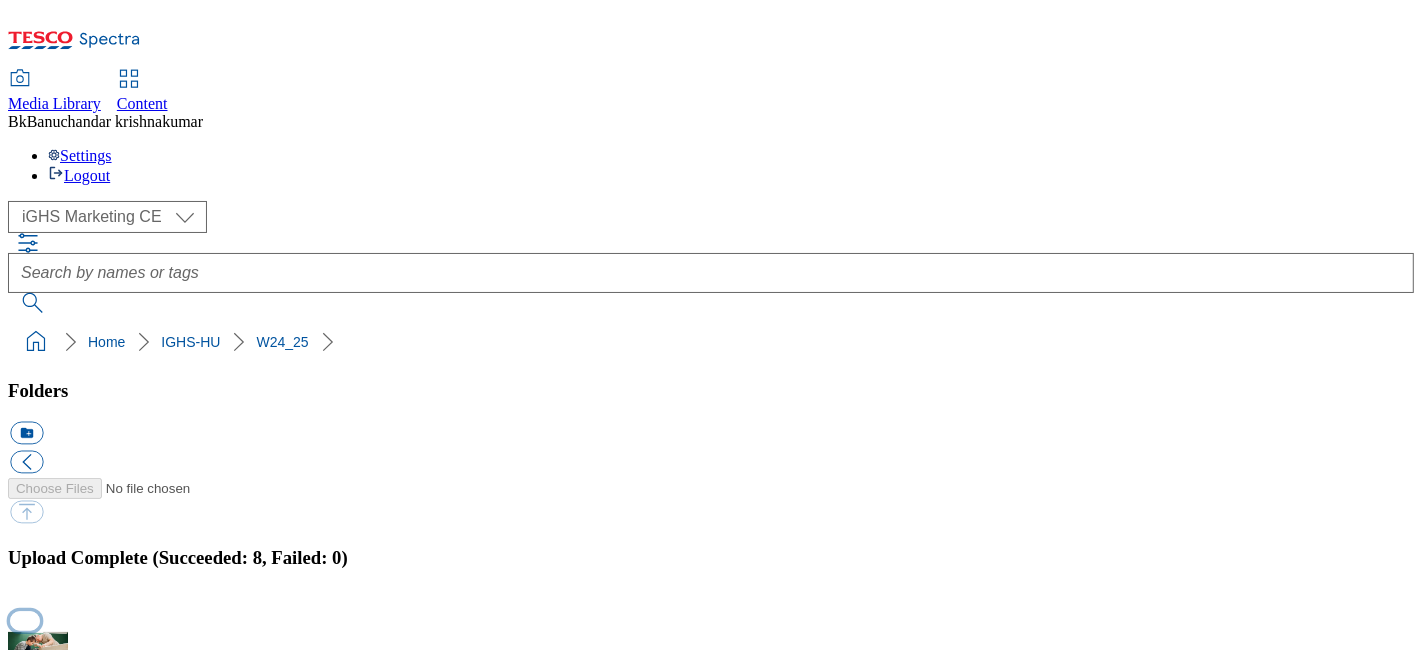 click at bounding box center (25, 620) 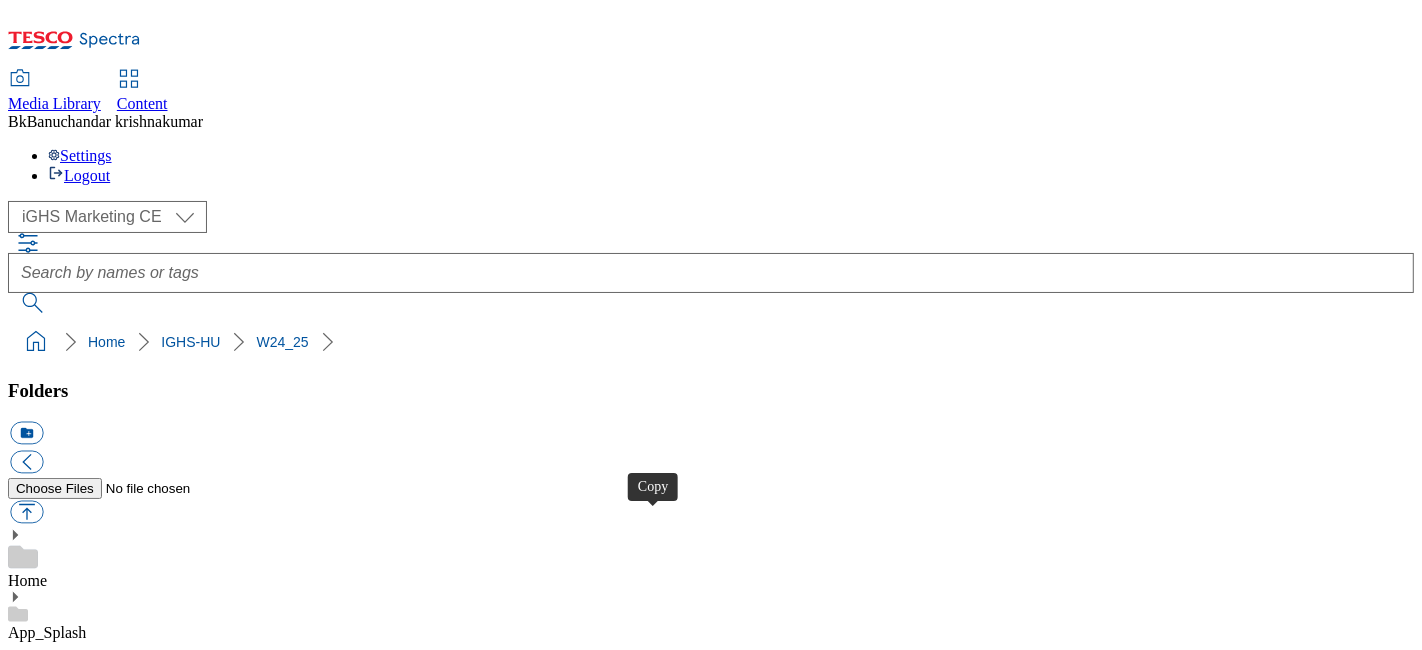click at bounding box center [26, 12566] 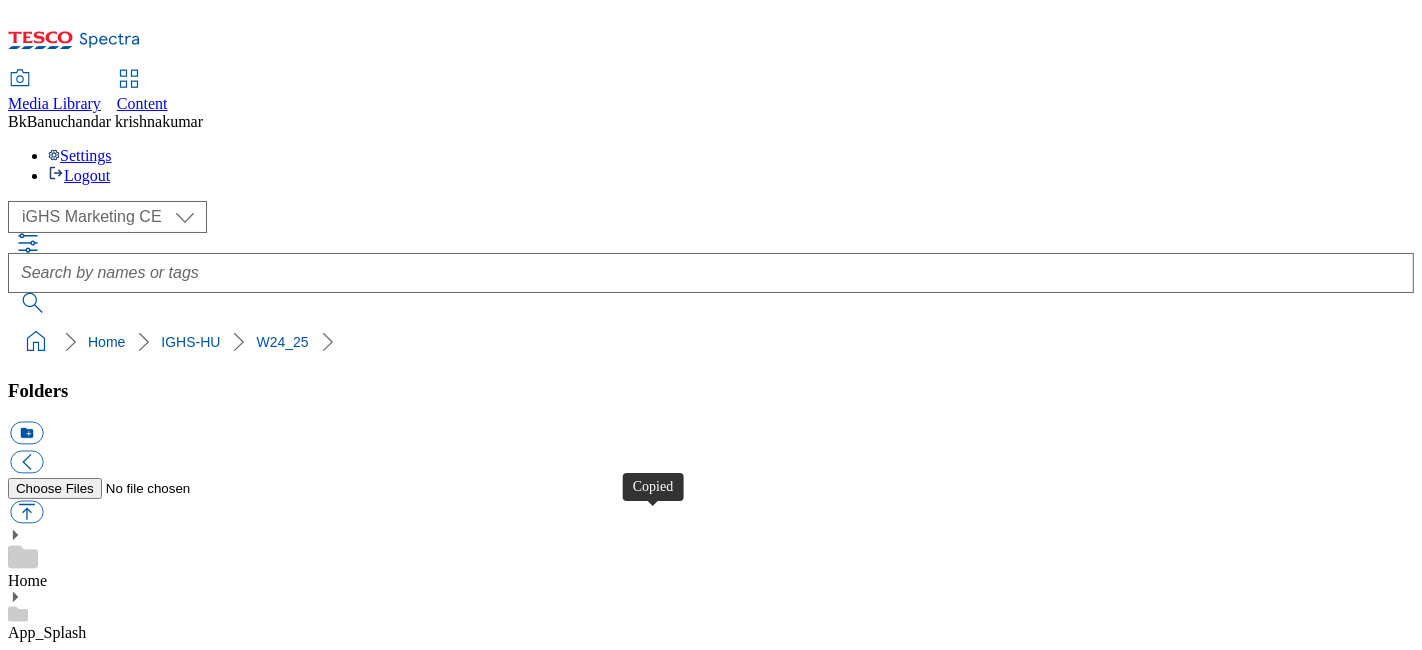 type 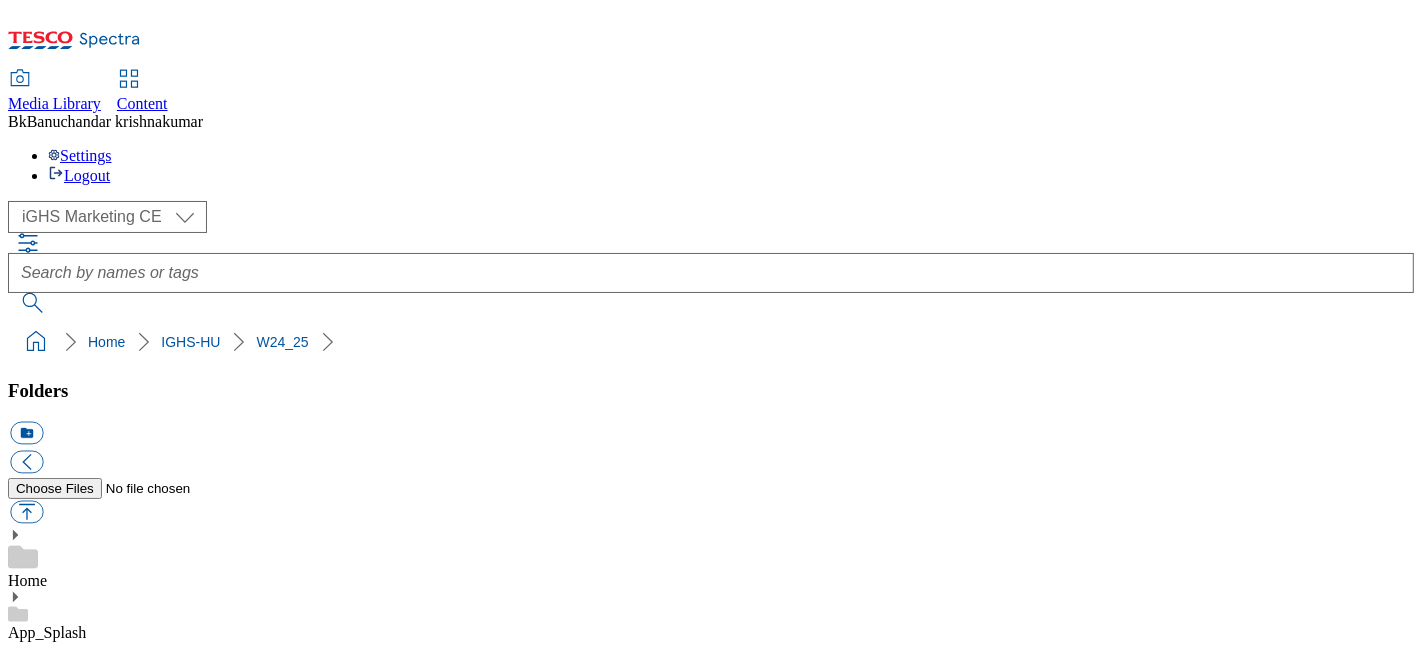 scroll, scrollTop: 333, scrollLeft: 0, axis: vertical 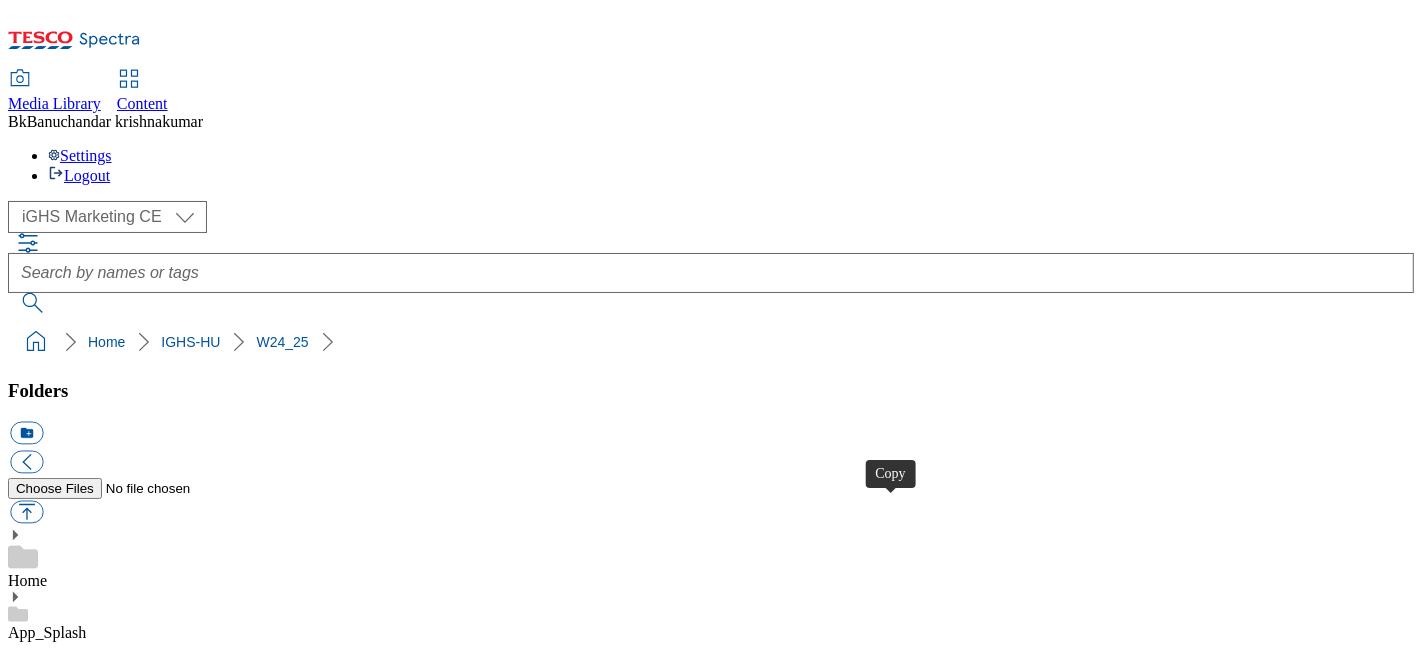 click at bounding box center [26, 14716] 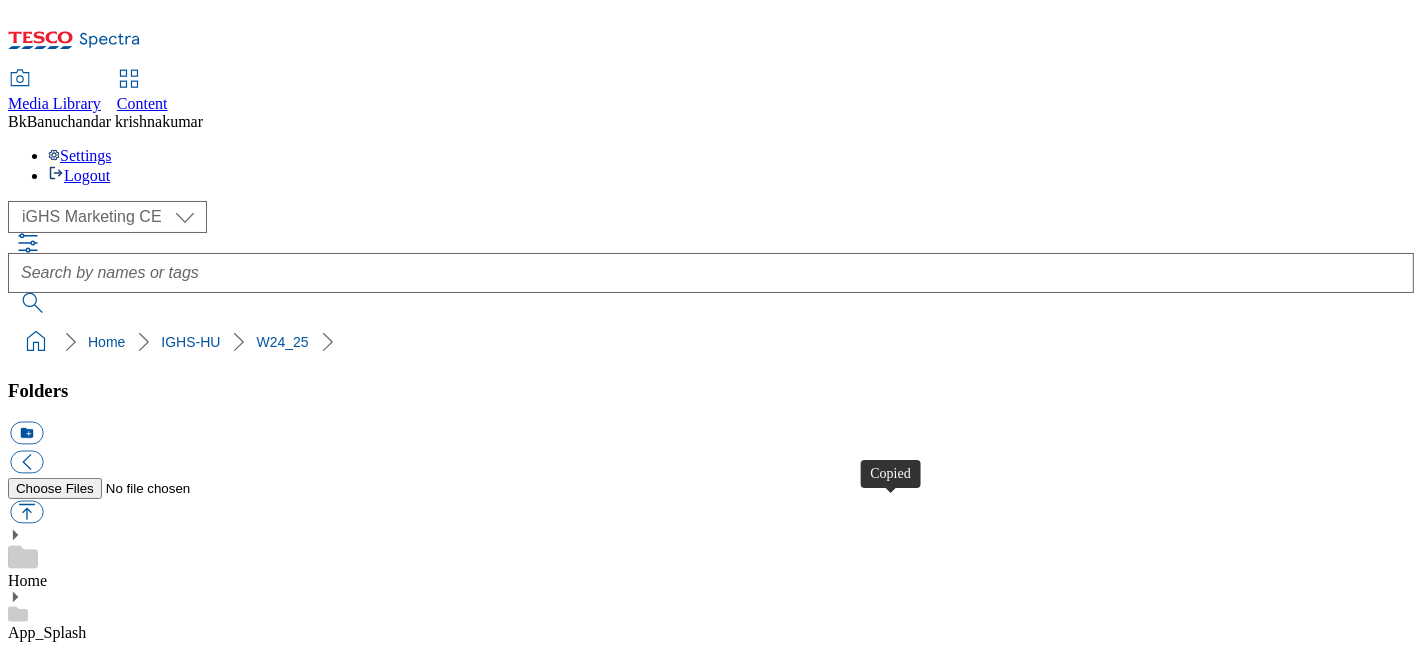 type 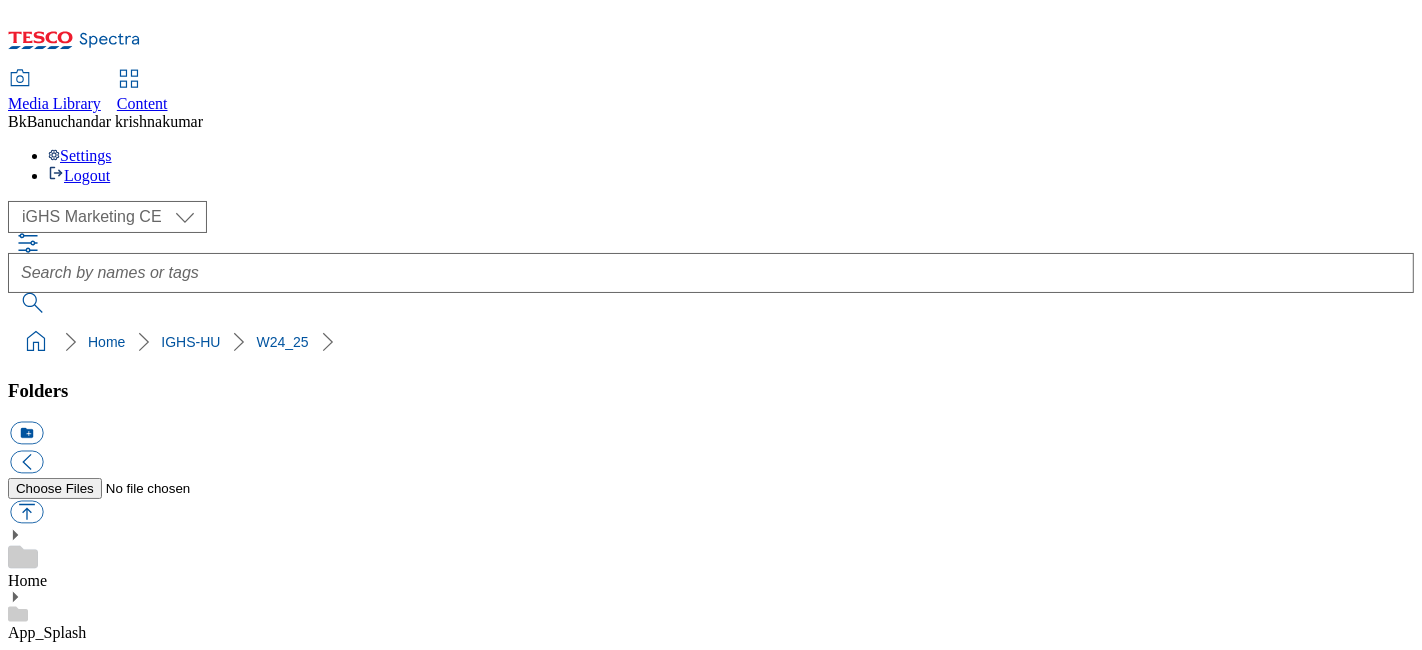 scroll, scrollTop: 0, scrollLeft: 0, axis: both 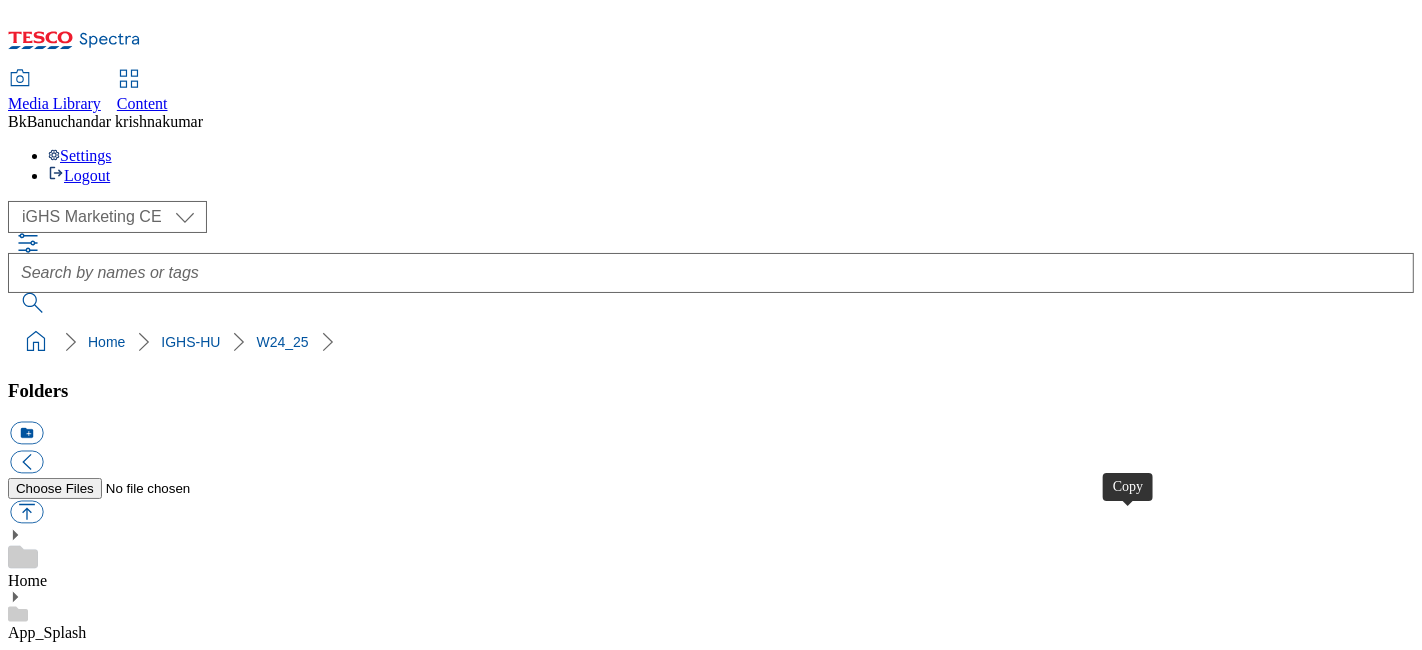 click at bounding box center (26, 13426) 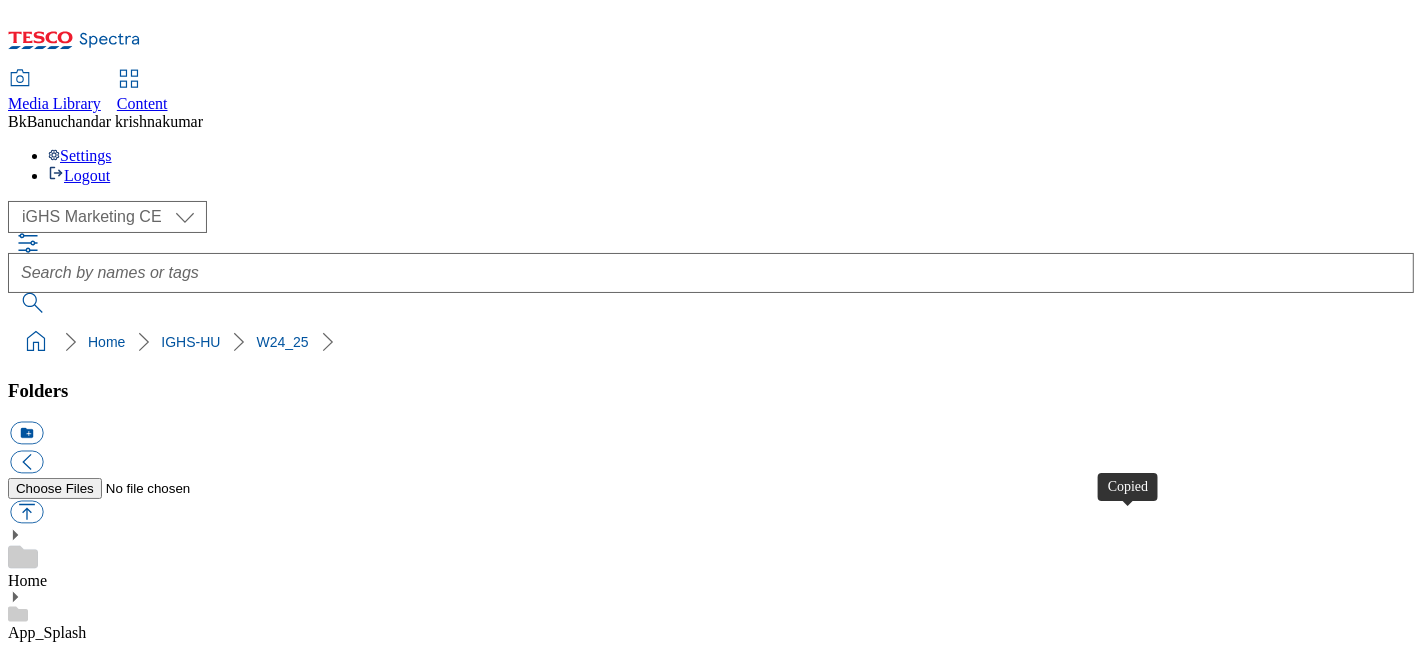 type 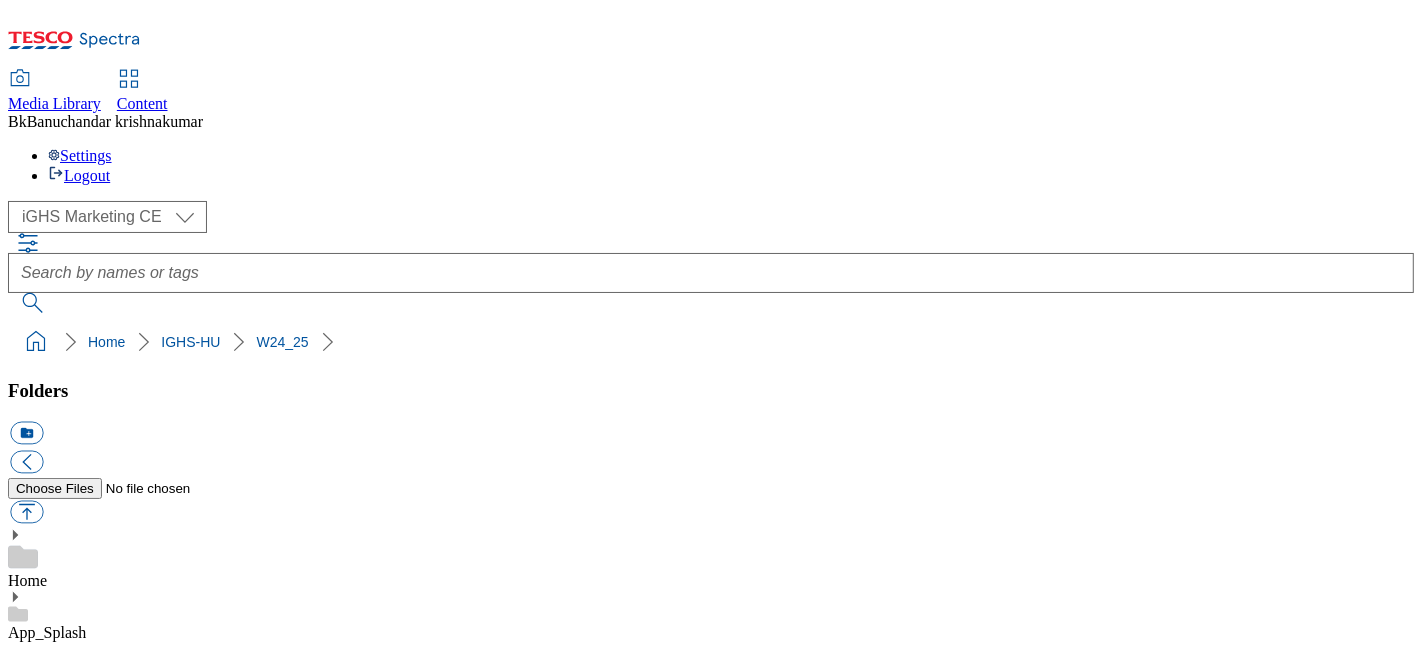 scroll, scrollTop: 333, scrollLeft: 0, axis: vertical 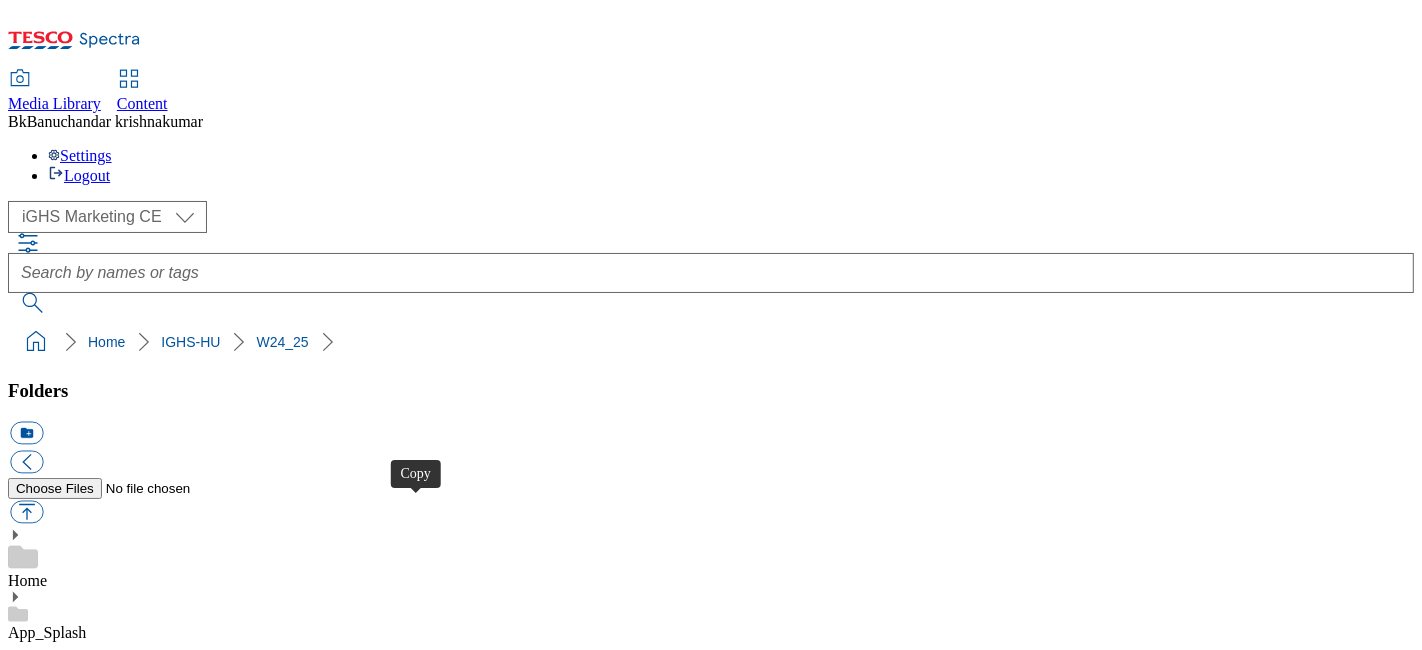 click at bounding box center [26, 13856] 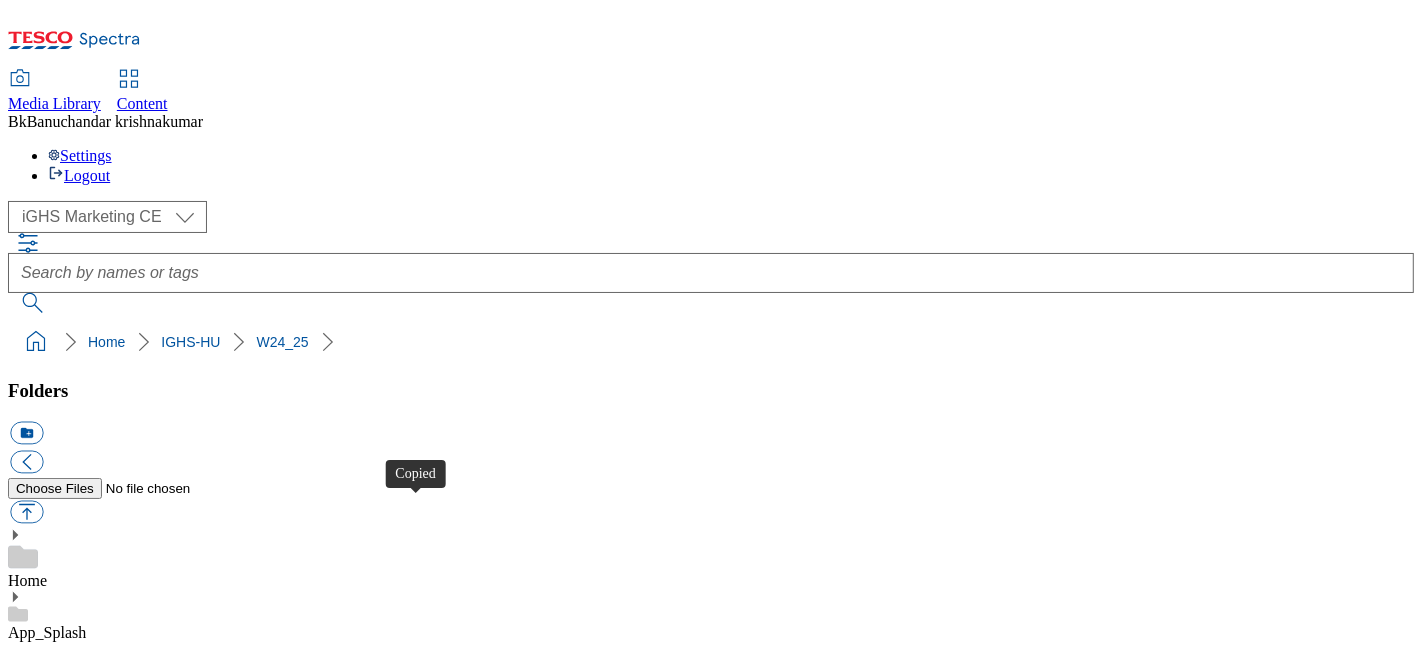 type 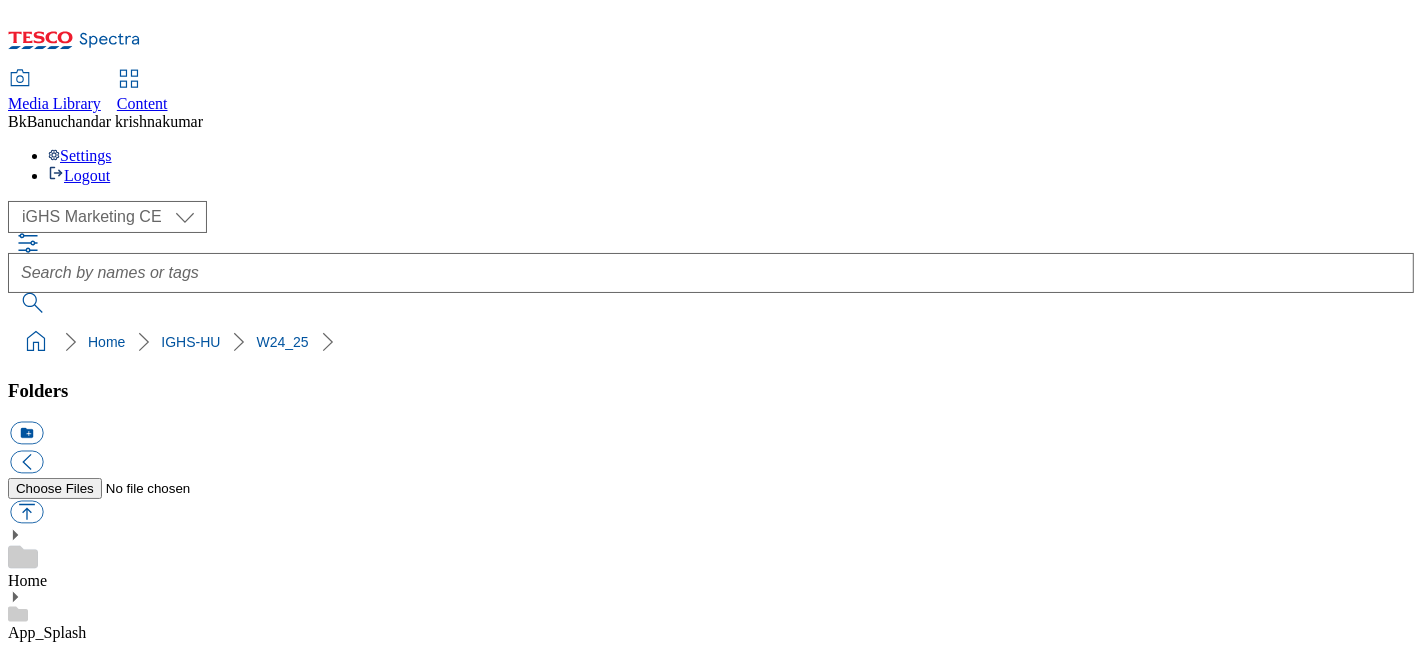 scroll, scrollTop: 111, scrollLeft: 0, axis: vertical 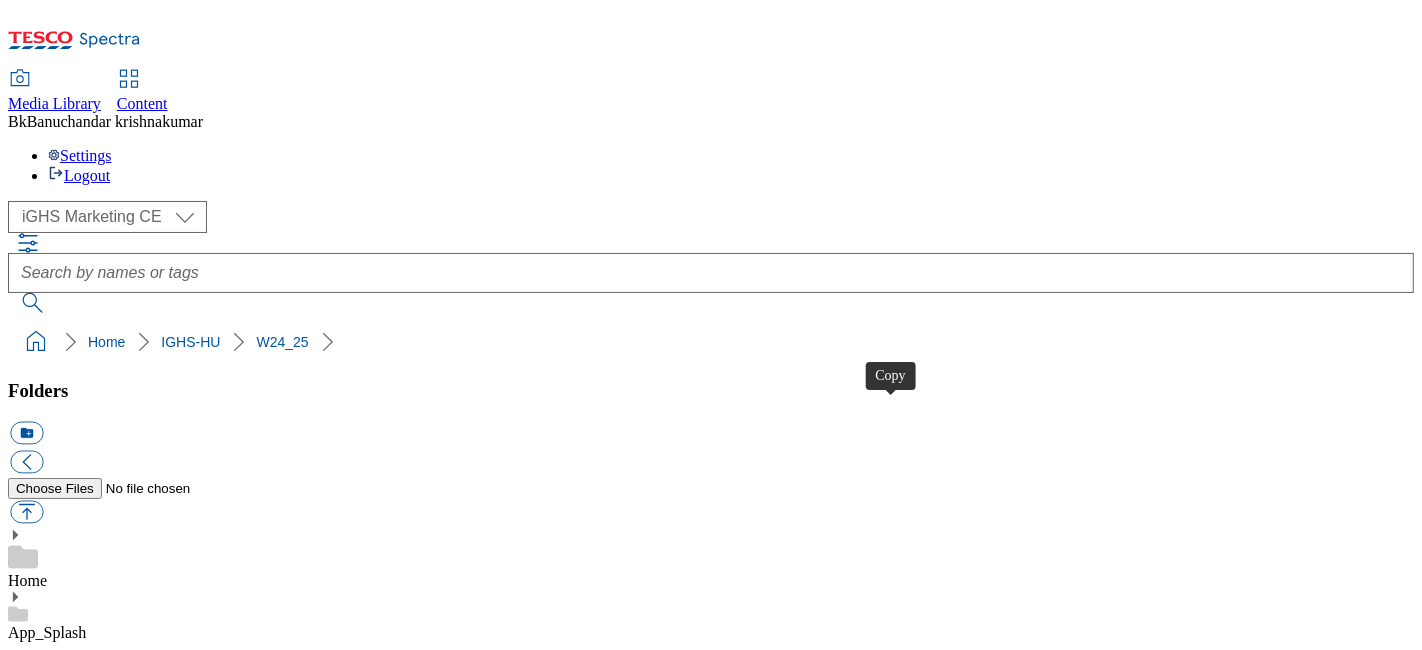 click at bounding box center [26, 12996] 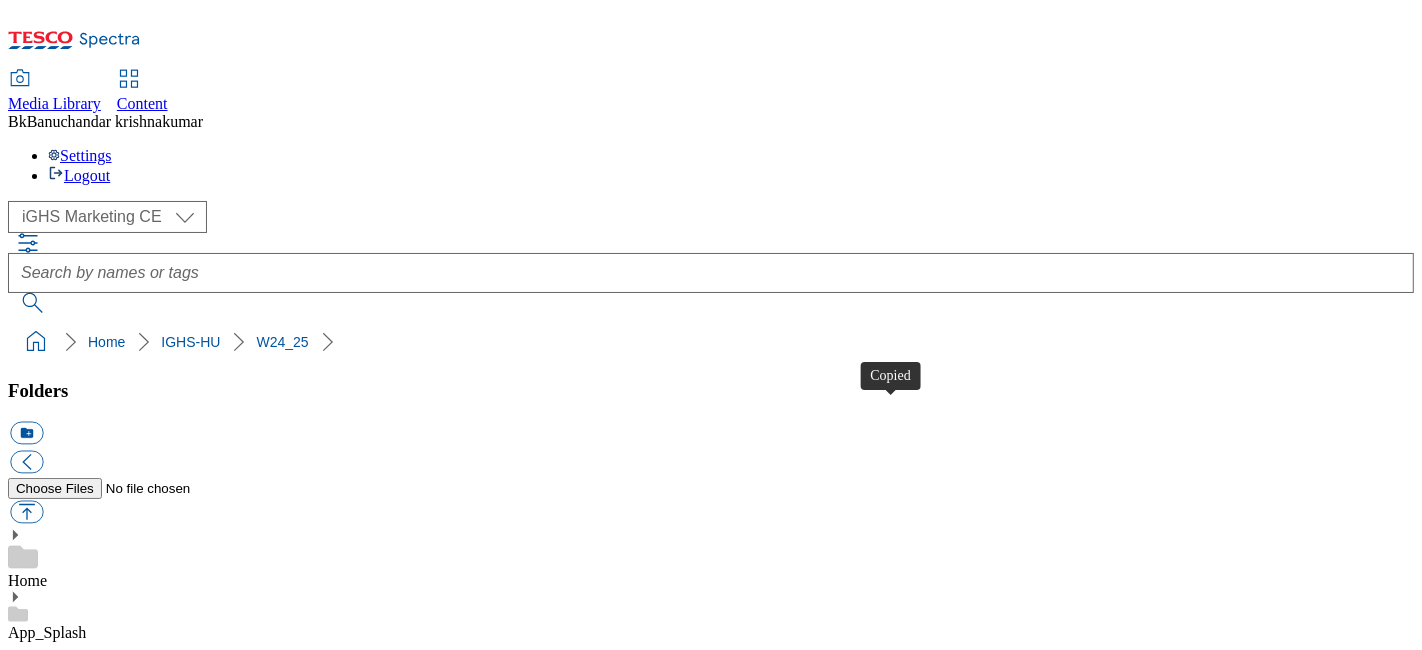 type 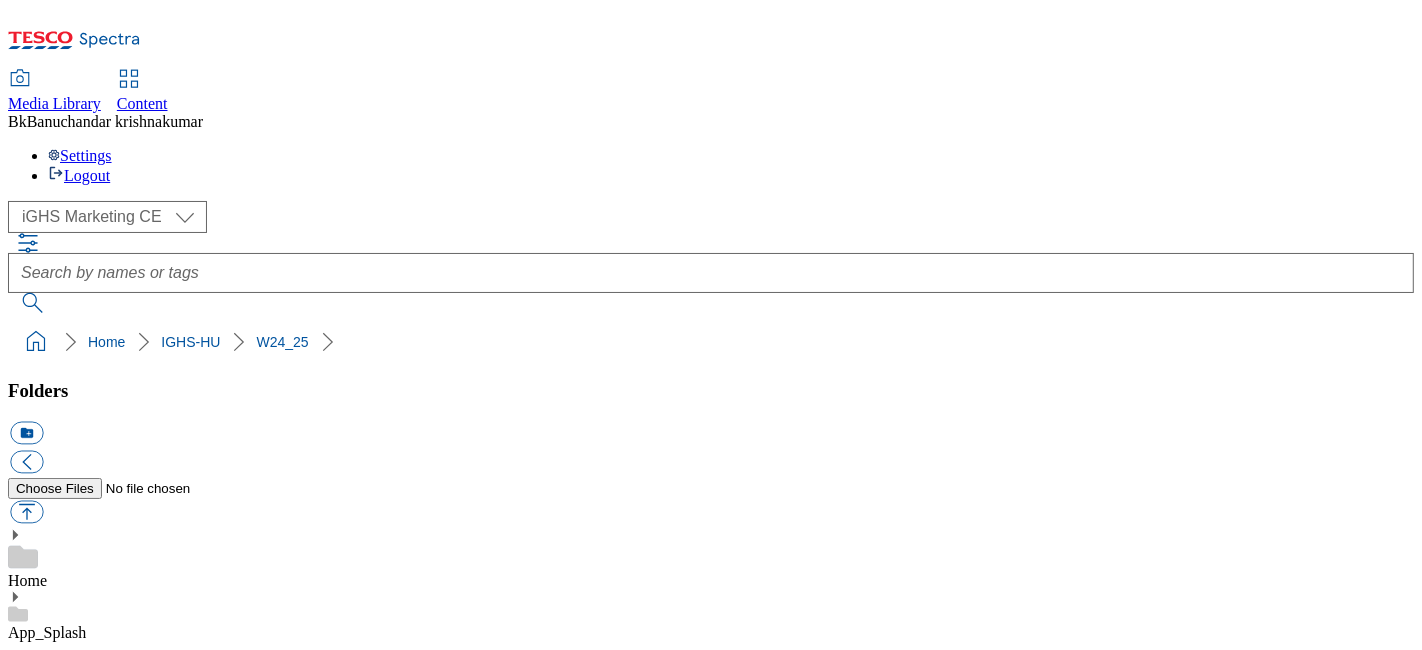 scroll, scrollTop: 333, scrollLeft: 0, axis: vertical 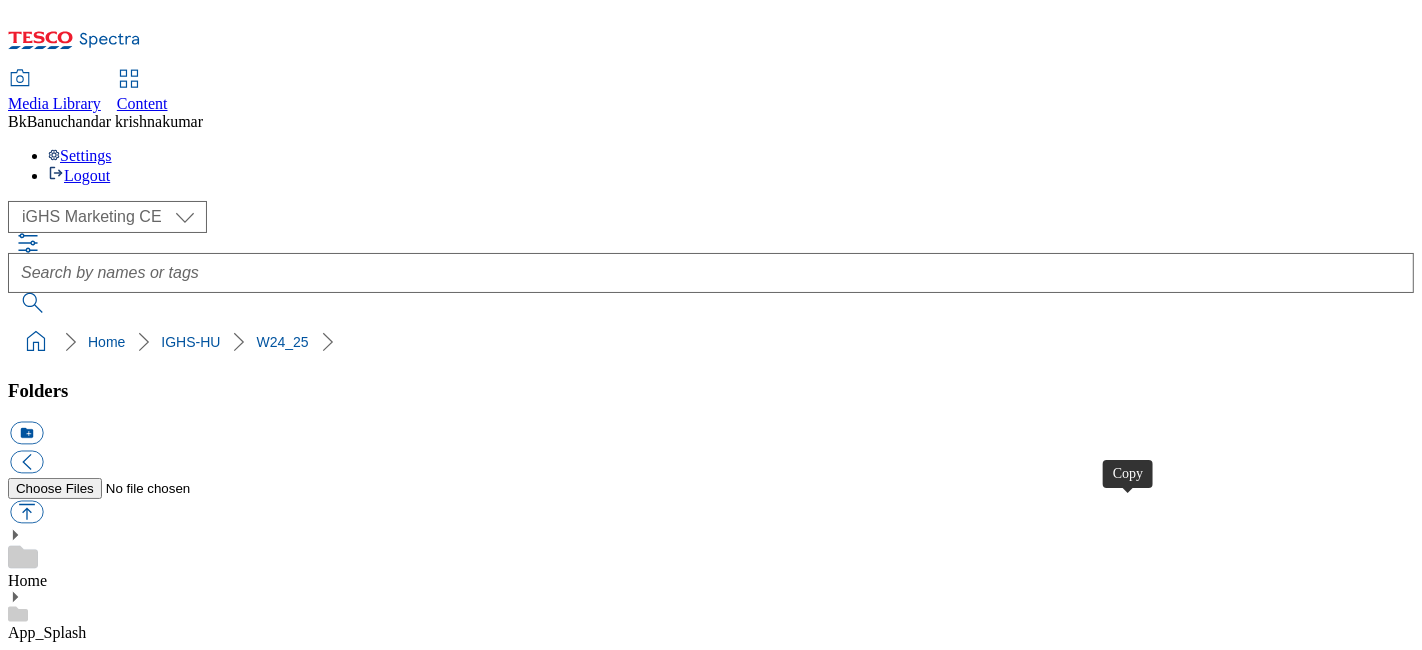 click at bounding box center [26, 15146] 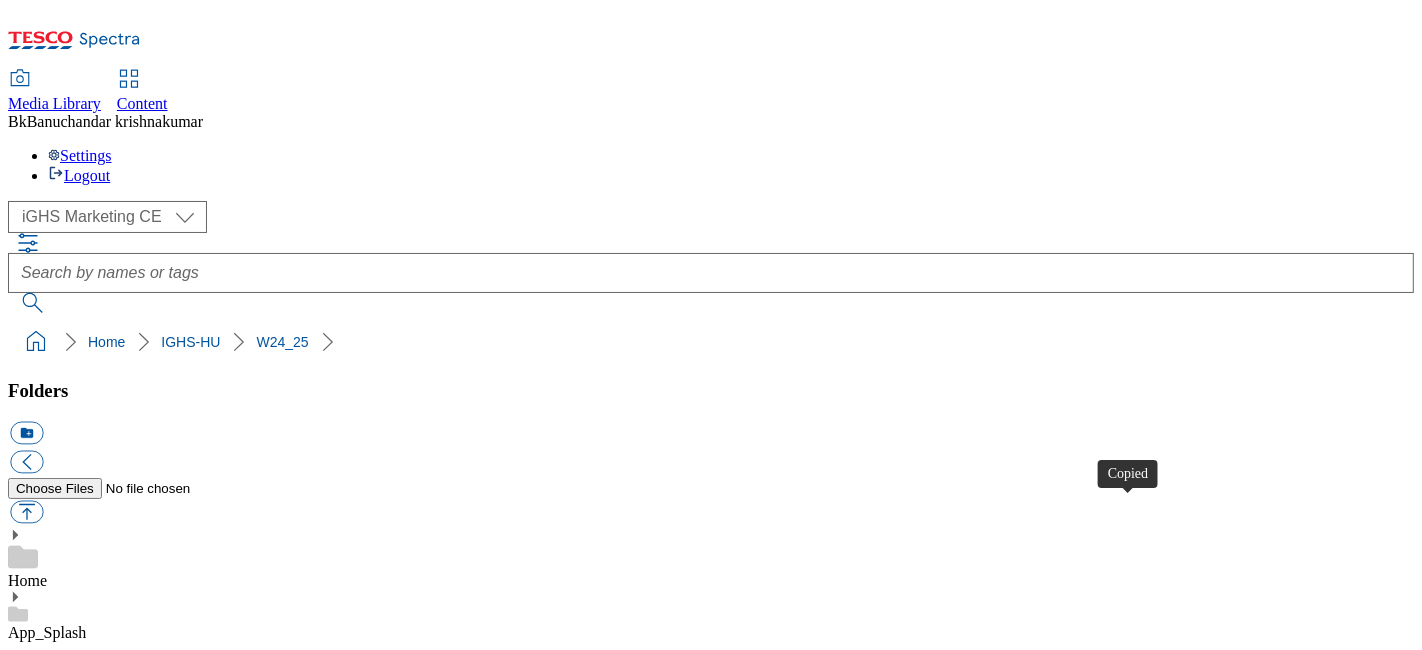 type 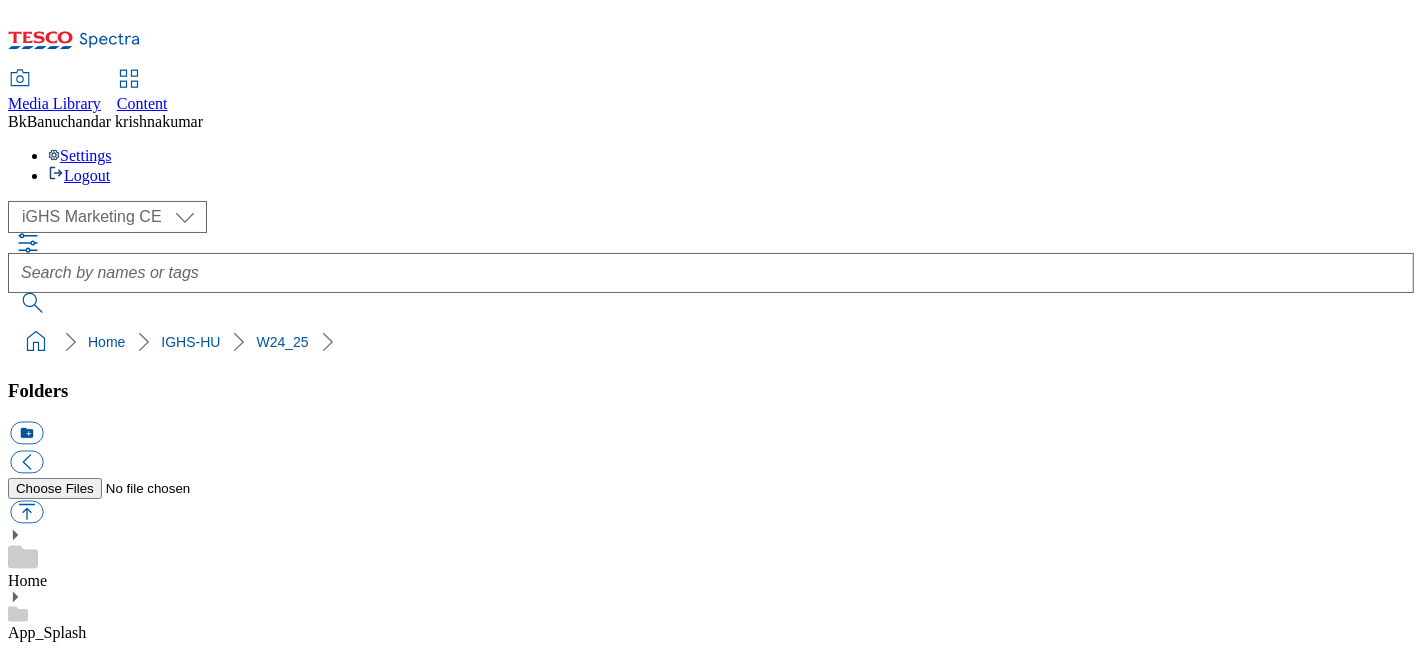 scroll, scrollTop: 111, scrollLeft: 0, axis: vertical 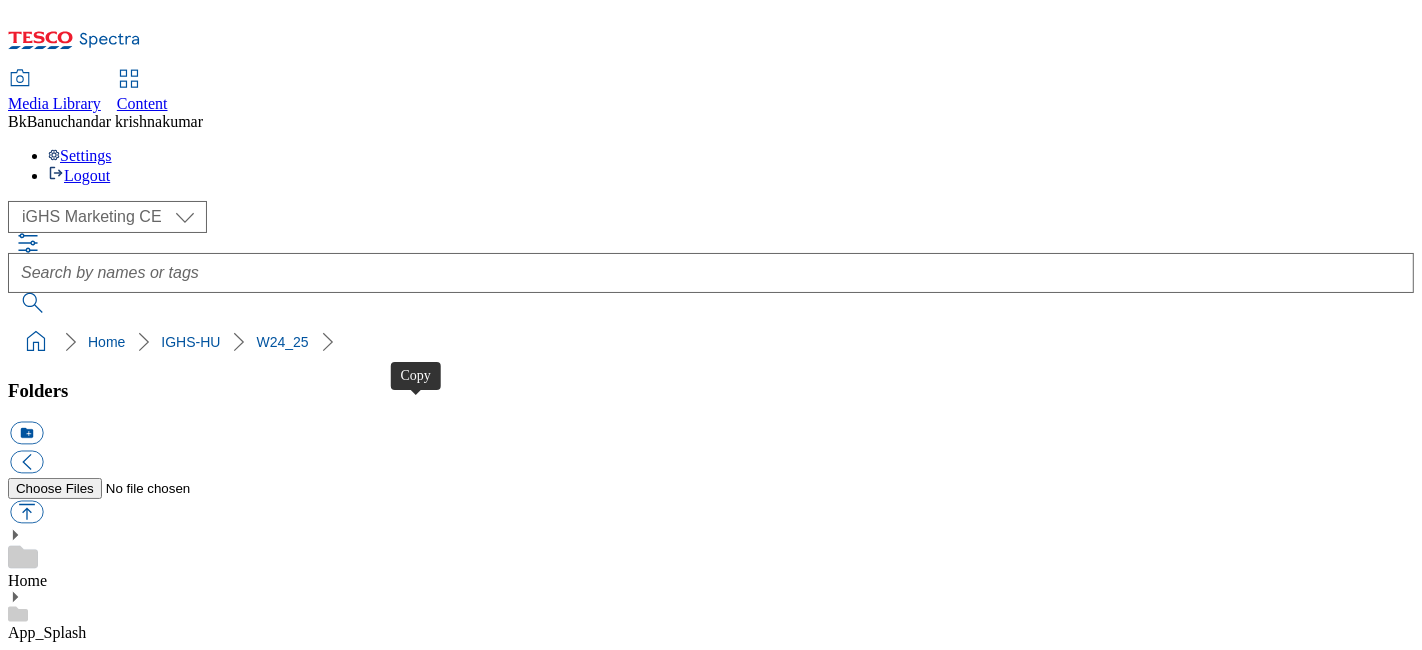 click at bounding box center (26, 12136) 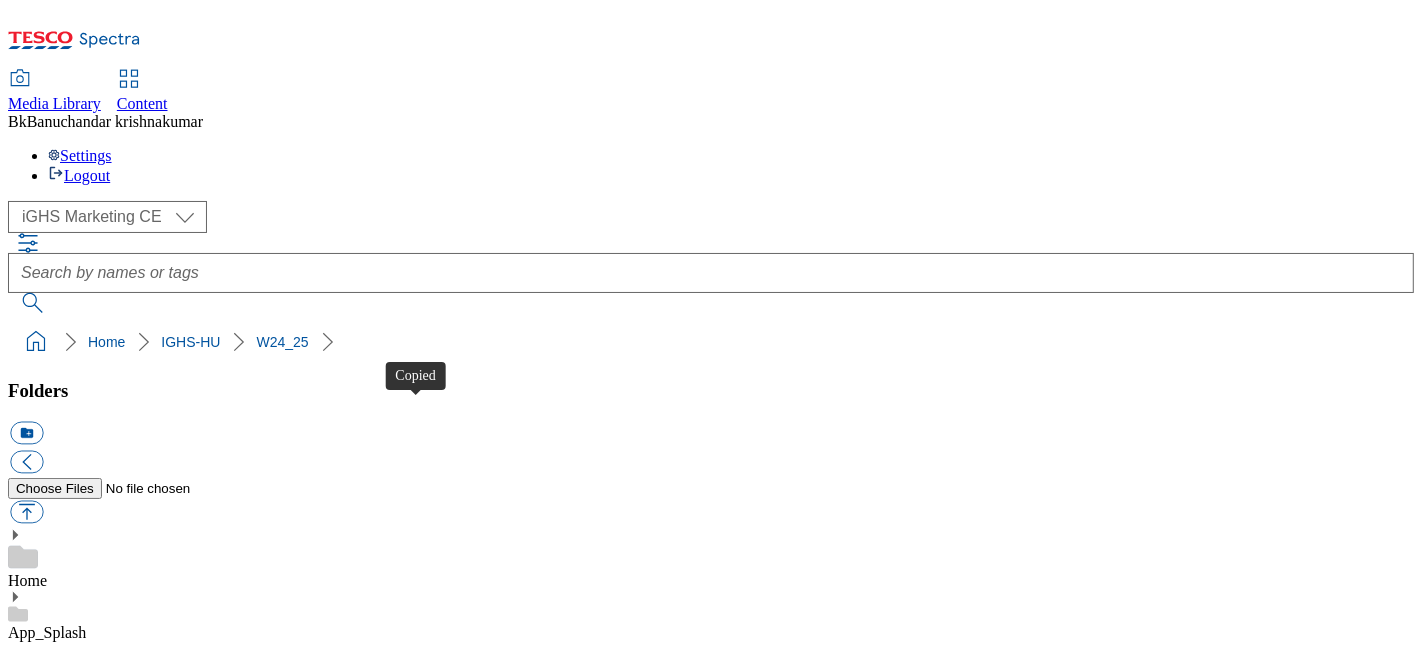 type 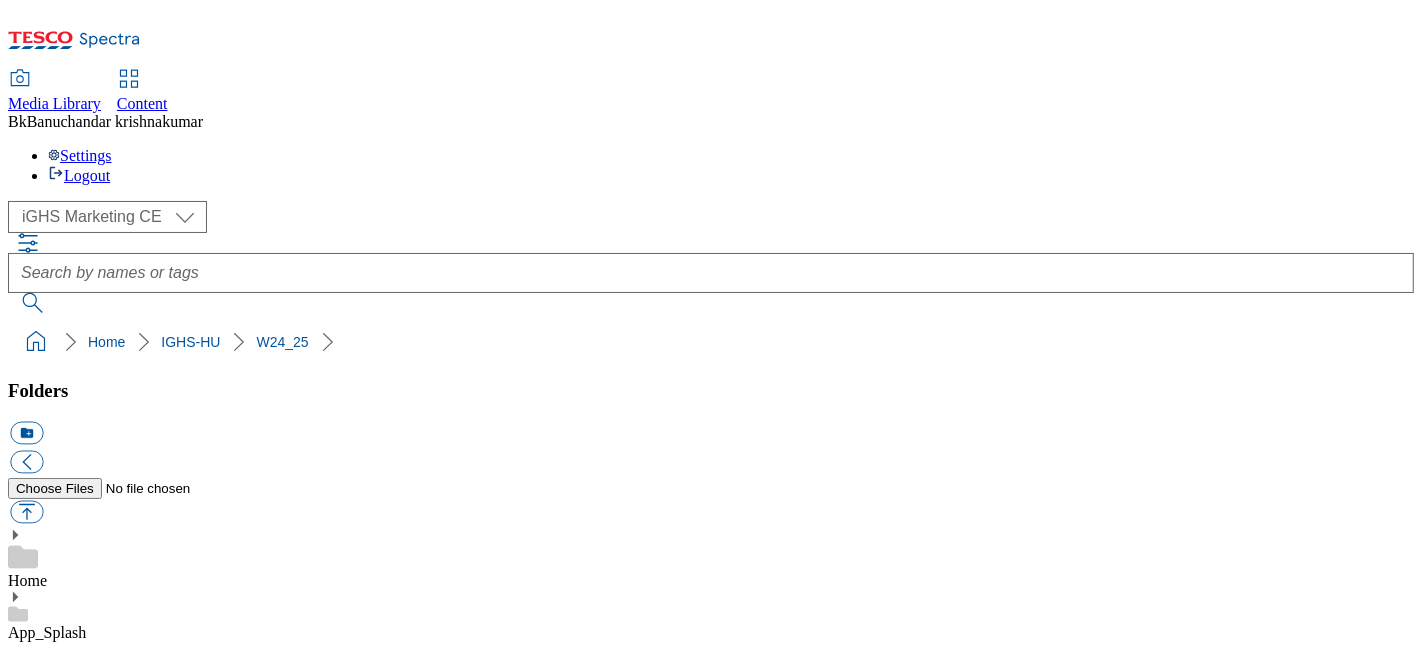 scroll, scrollTop: 222, scrollLeft: 0, axis: vertical 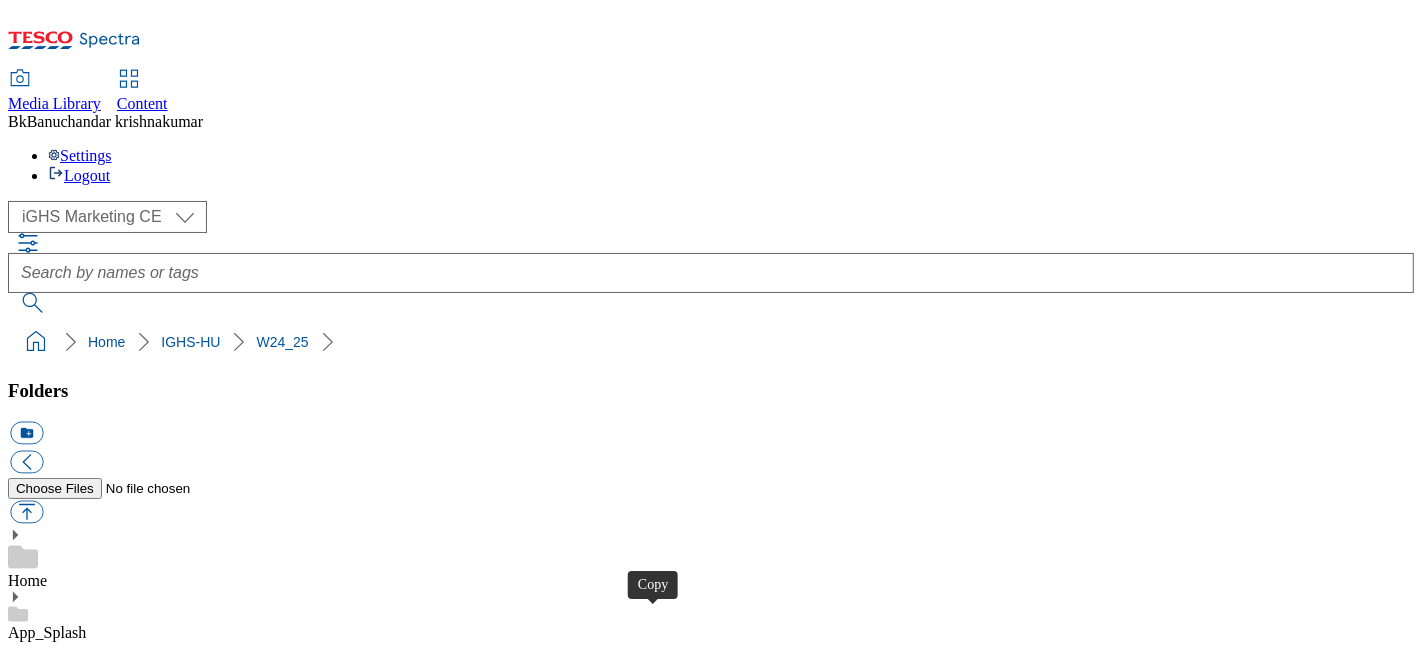 click at bounding box center (26, 14286) 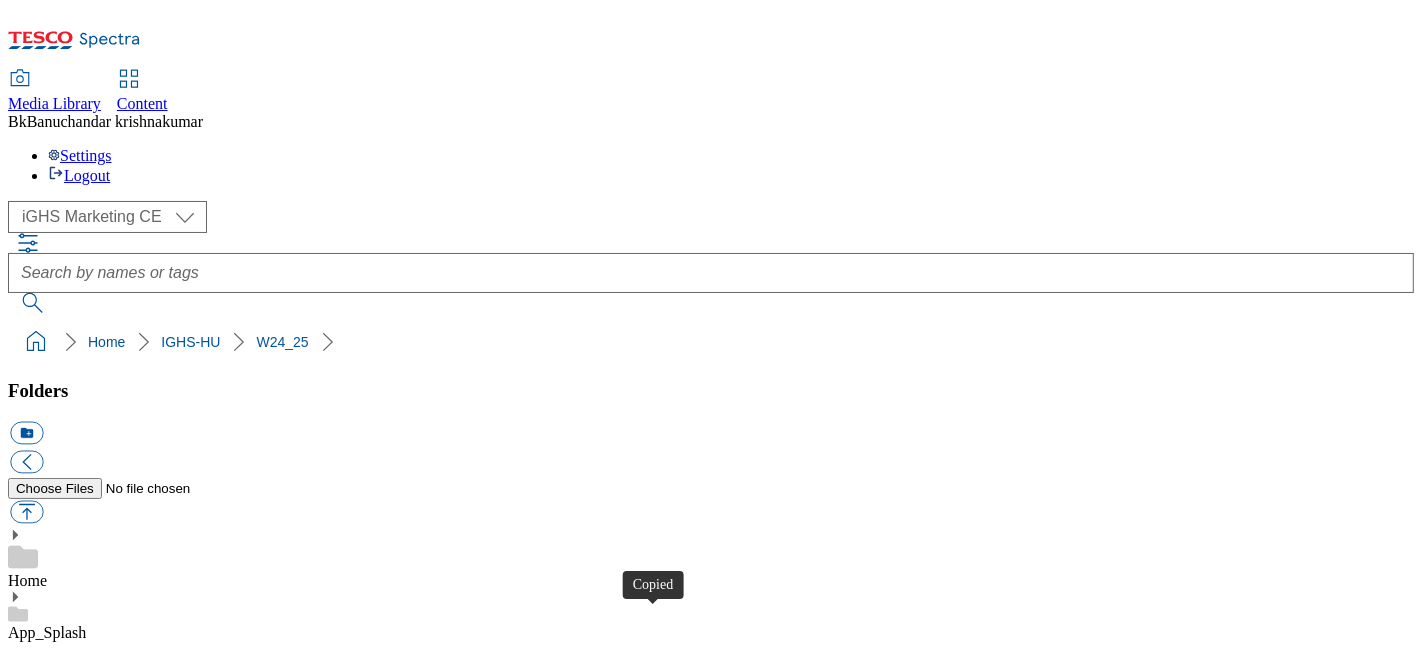 type 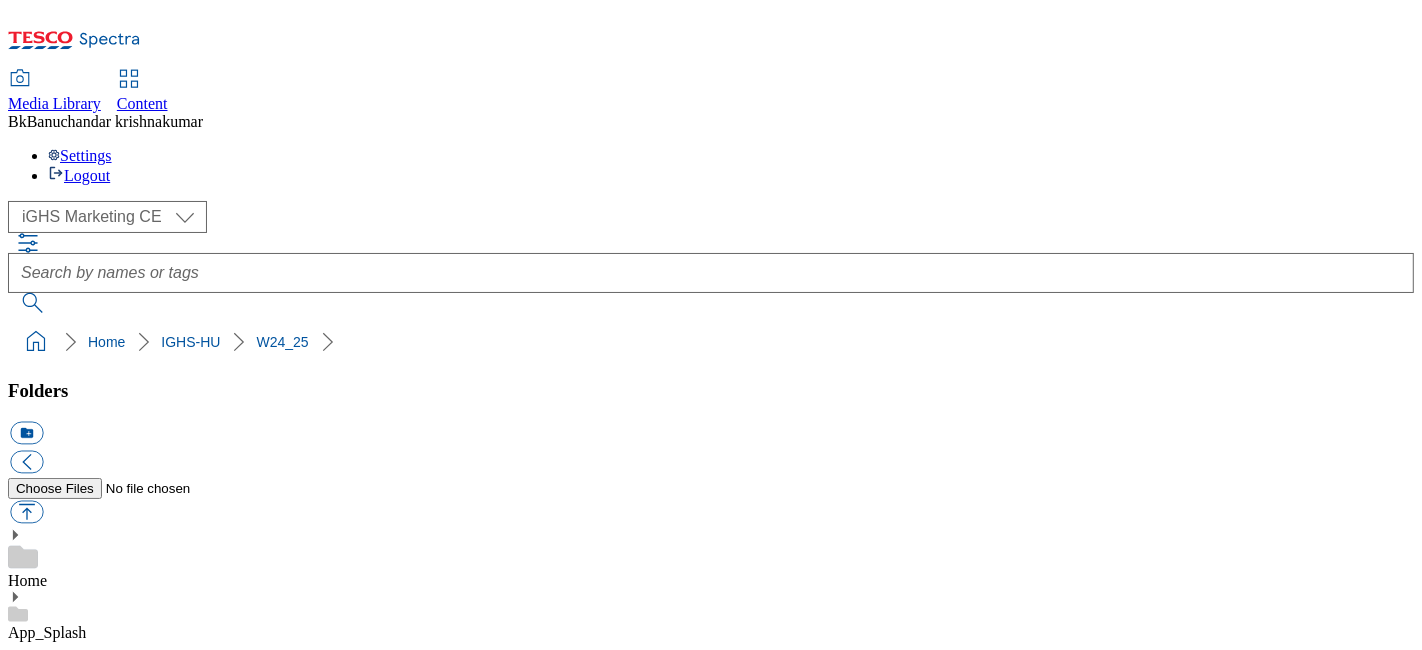 scroll, scrollTop: 111, scrollLeft: 0, axis: vertical 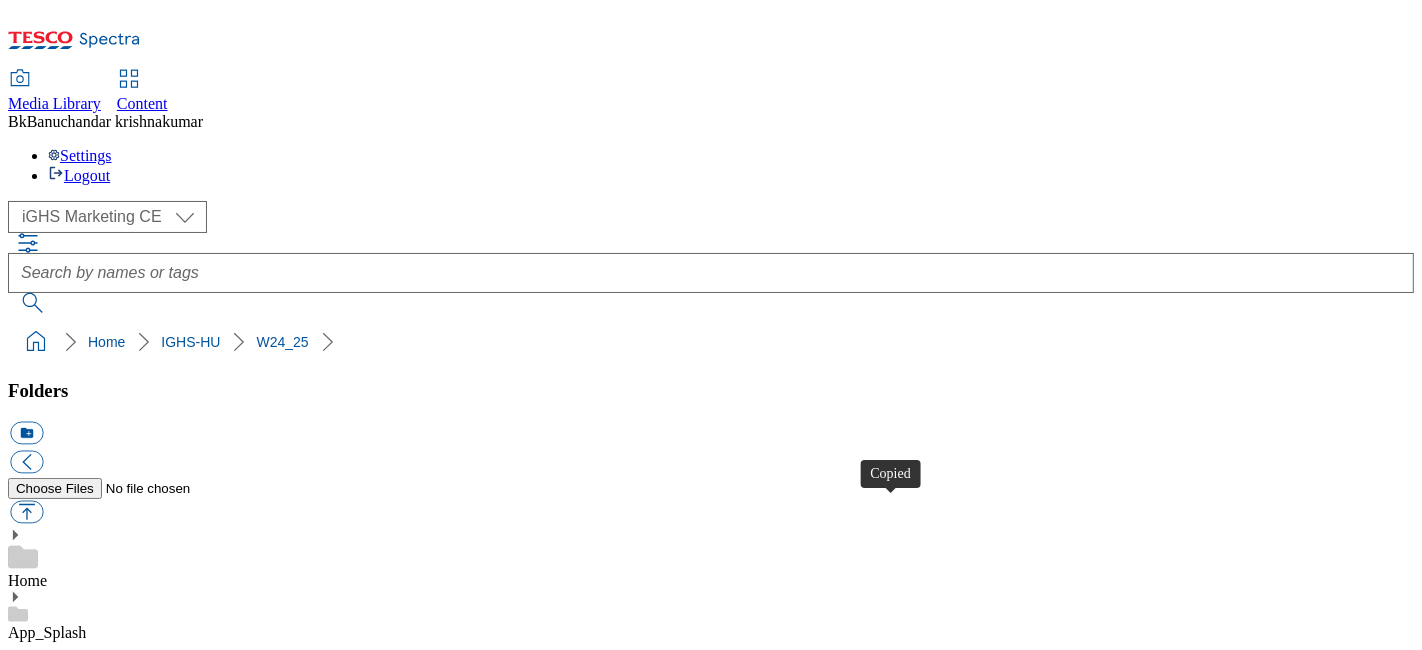 click at bounding box center [26, 14716] 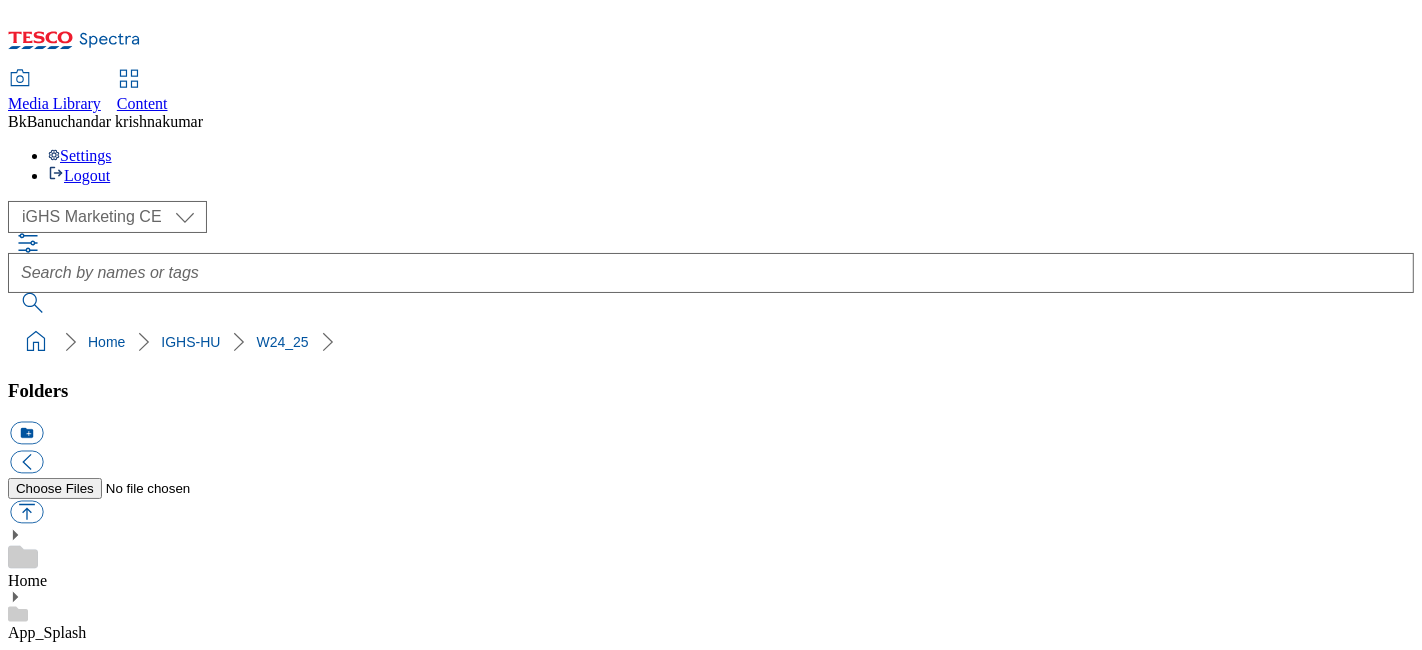 scroll, scrollTop: 0, scrollLeft: 0, axis: both 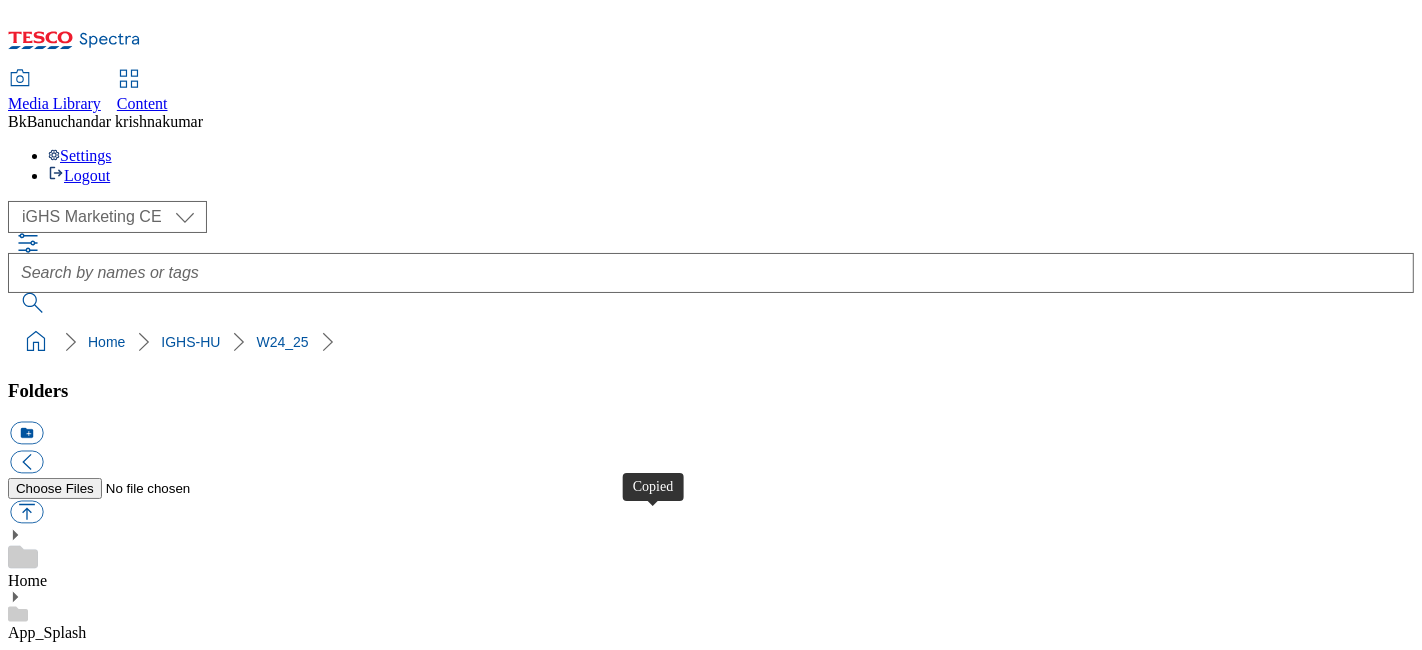 click at bounding box center (26, 12566) 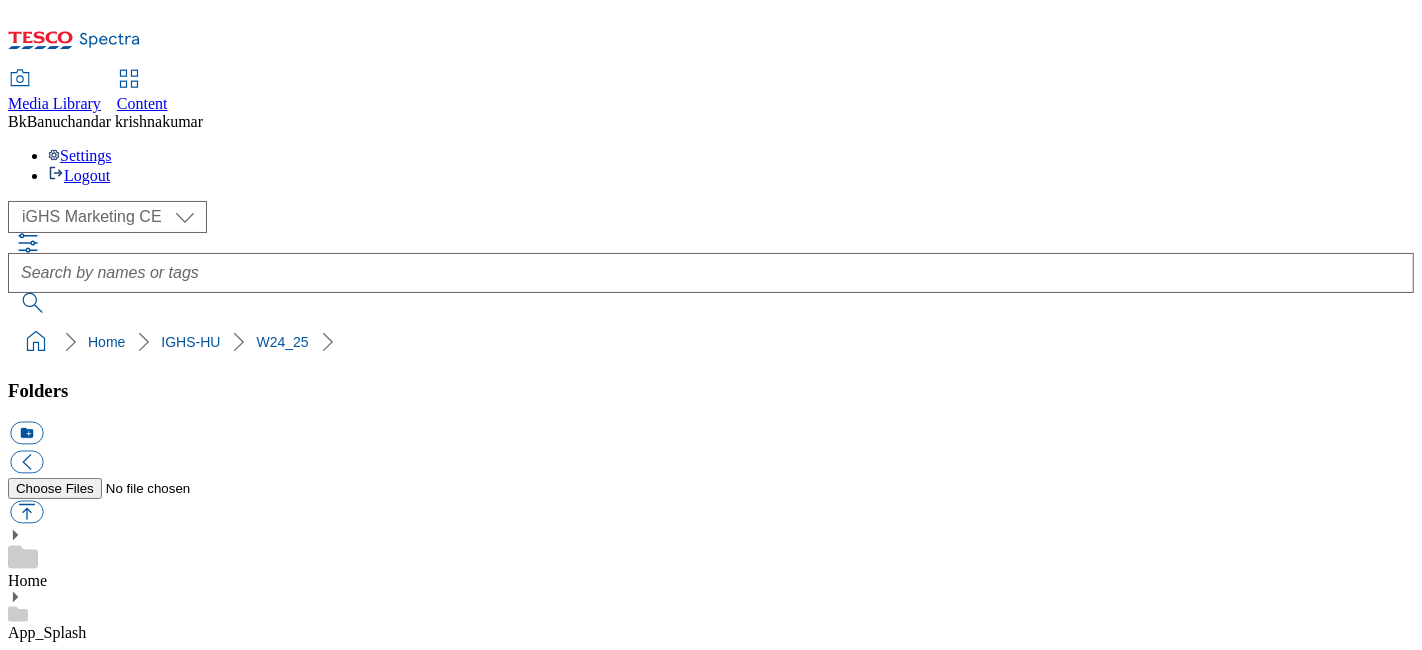 scroll, scrollTop: 1273, scrollLeft: 0, axis: vertical 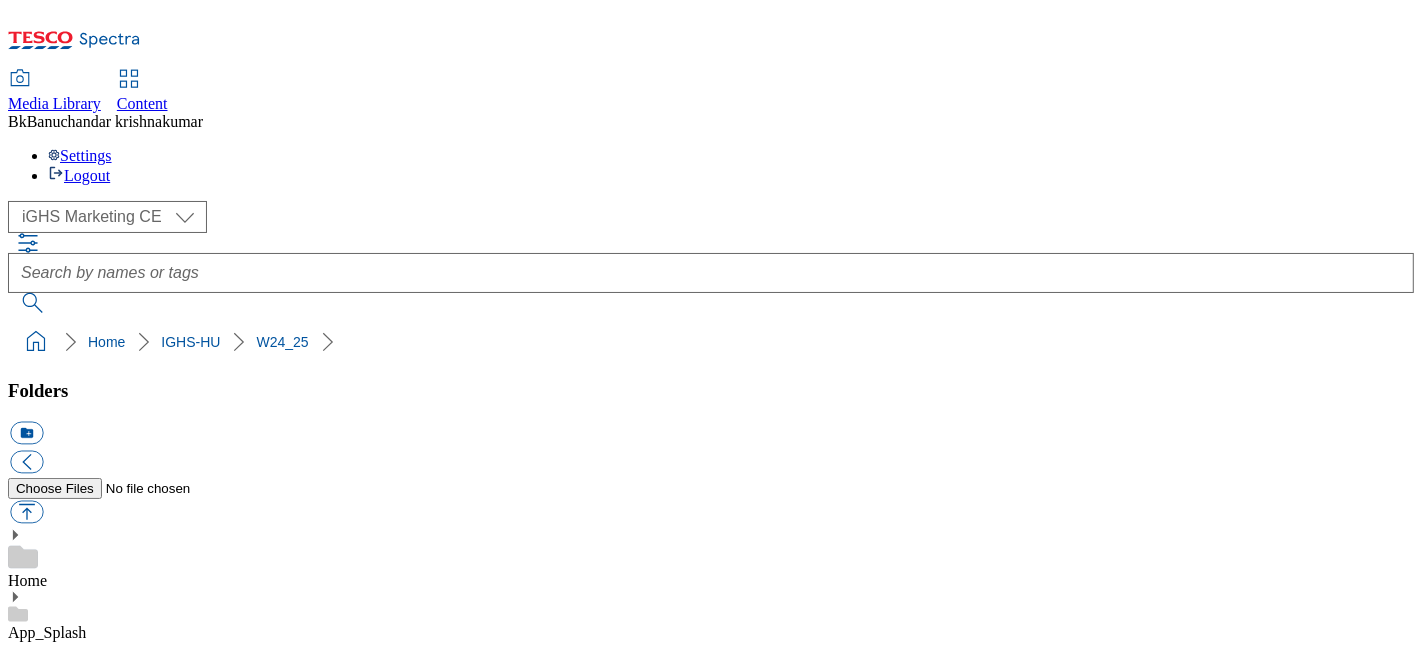 click on "W24_25" at bounding box center [35, 9224] 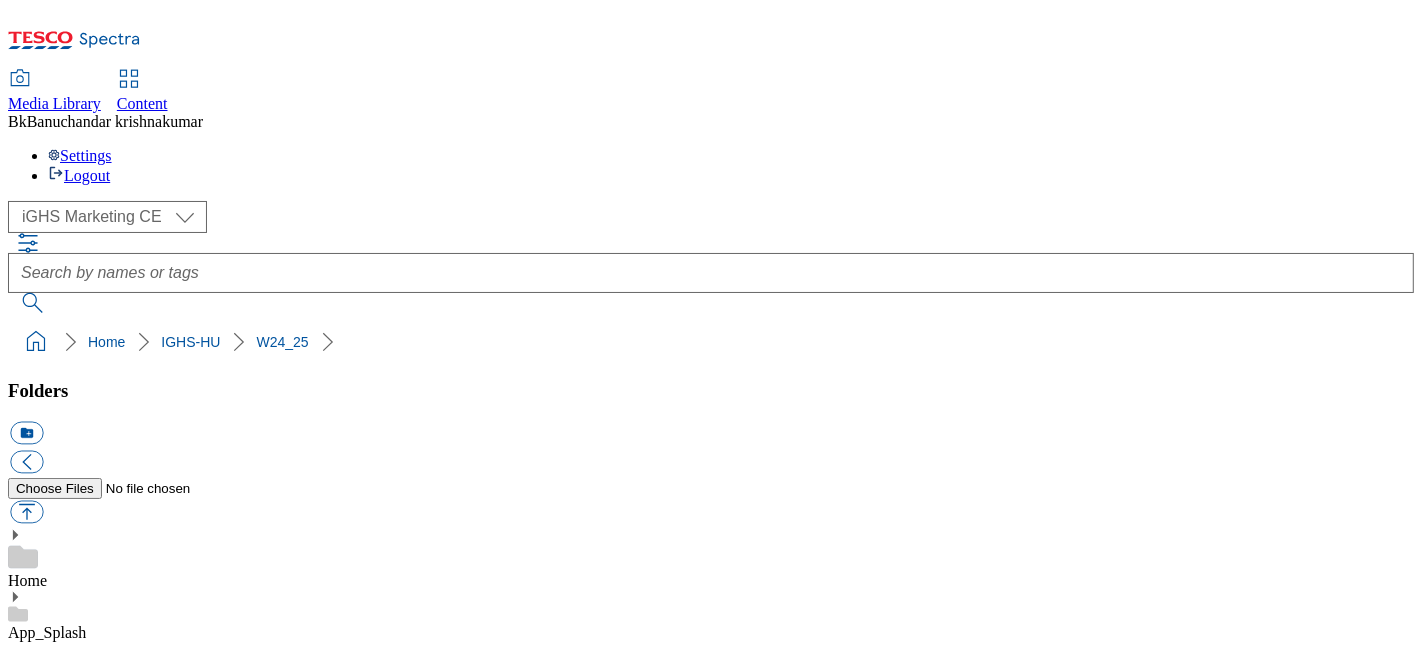 scroll, scrollTop: 1828, scrollLeft: 0, axis: vertical 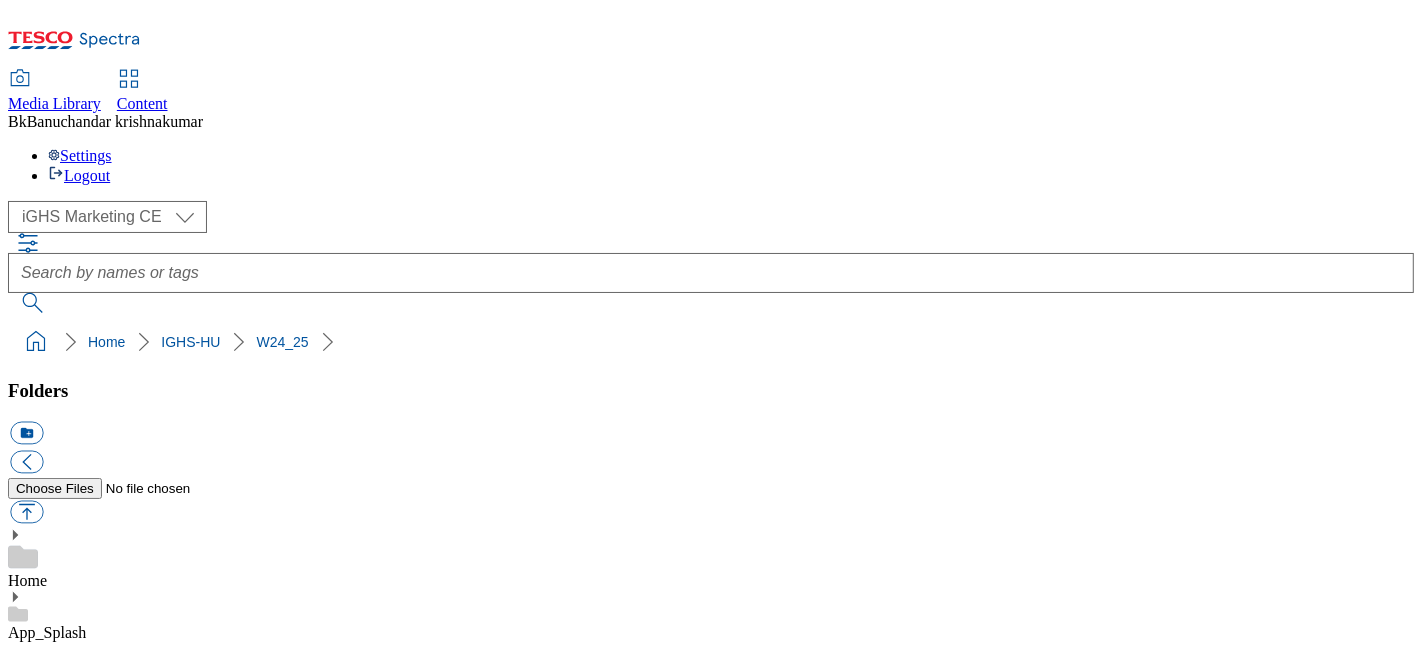 click on "W24_25" at bounding box center (35, 9224) 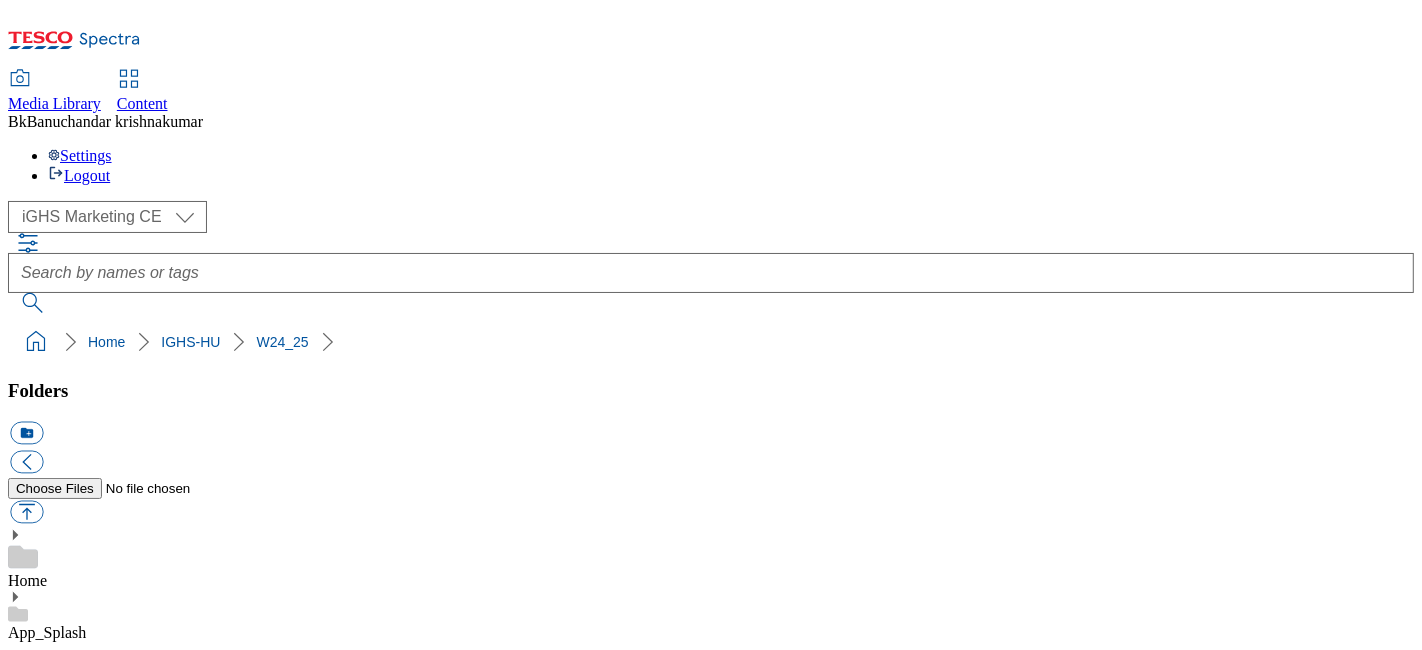 scroll, scrollTop: 1828, scrollLeft: 0, axis: vertical 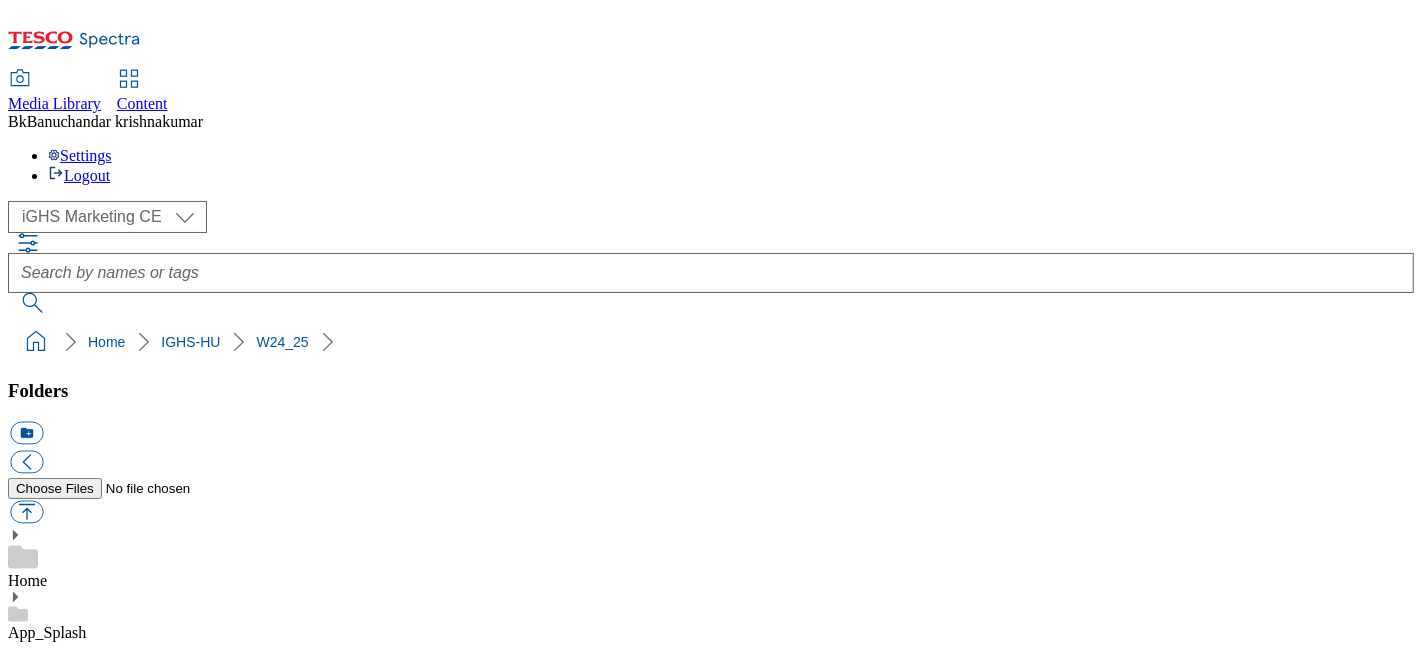 click on "32   Assets" at bounding box center (38, 12024) 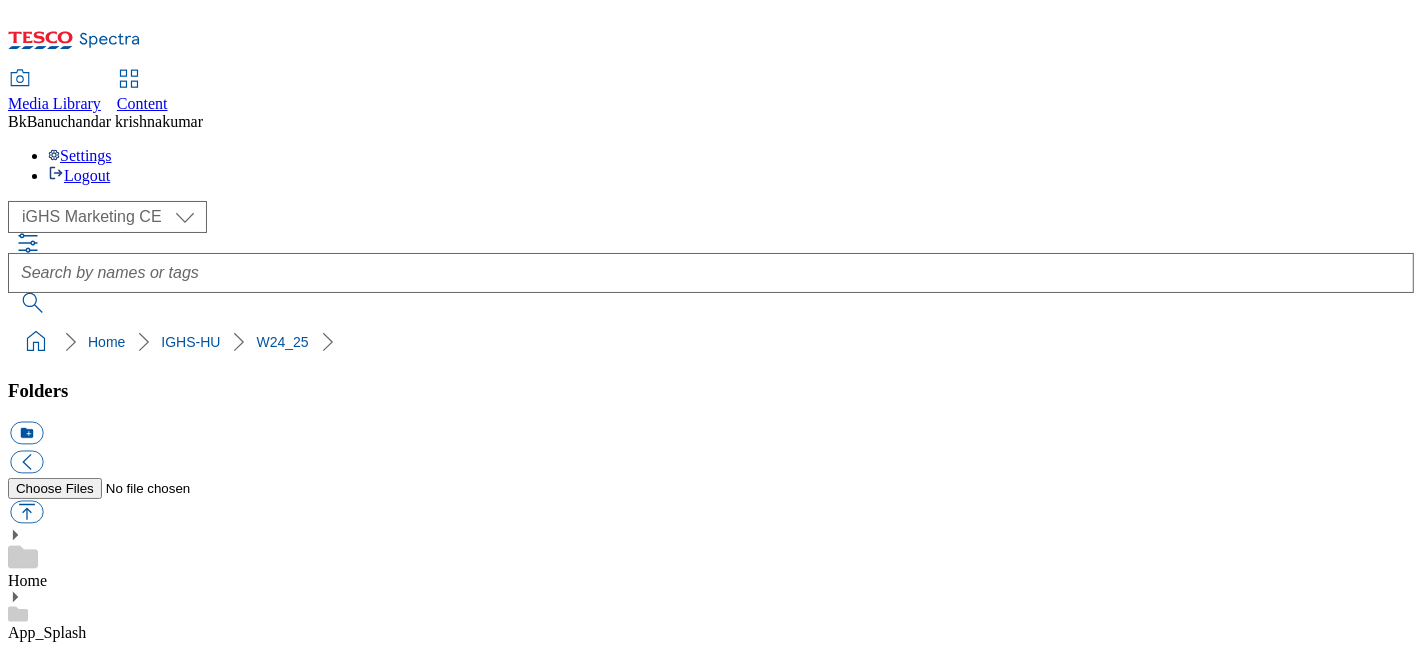 scroll, scrollTop: 1442, scrollLeft: 0, axis: vertical 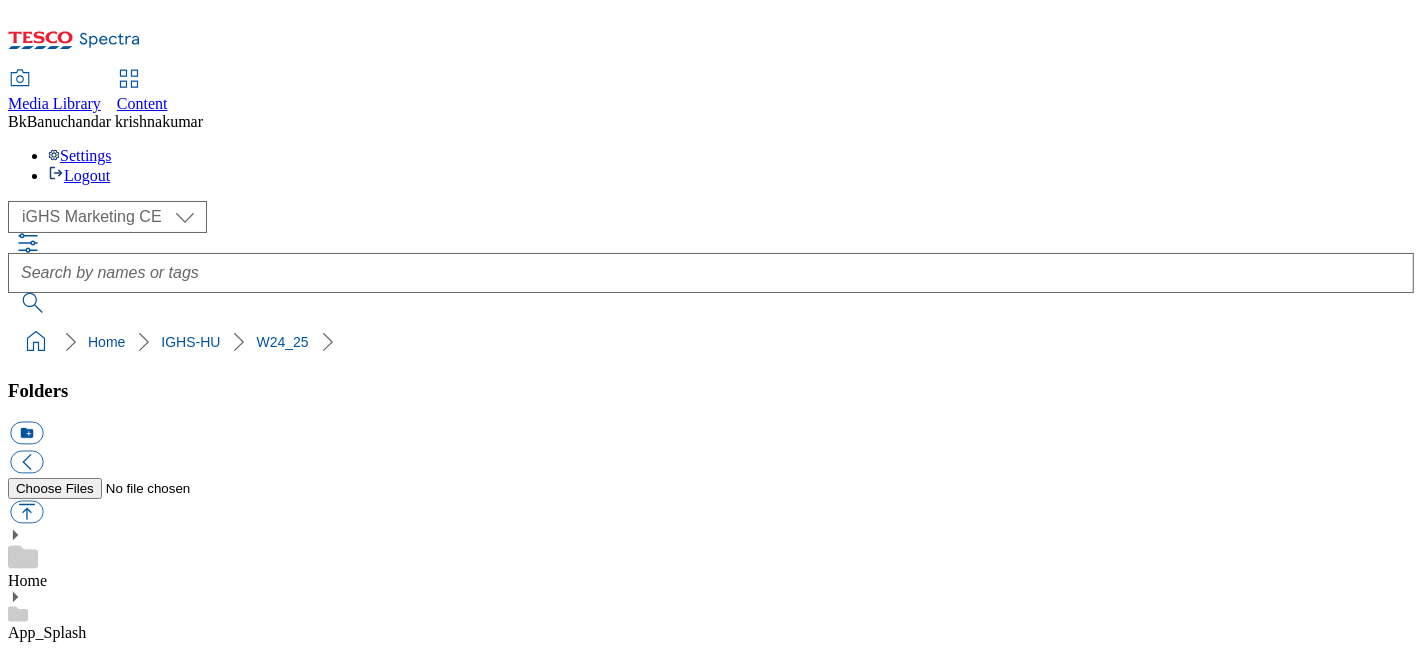 type 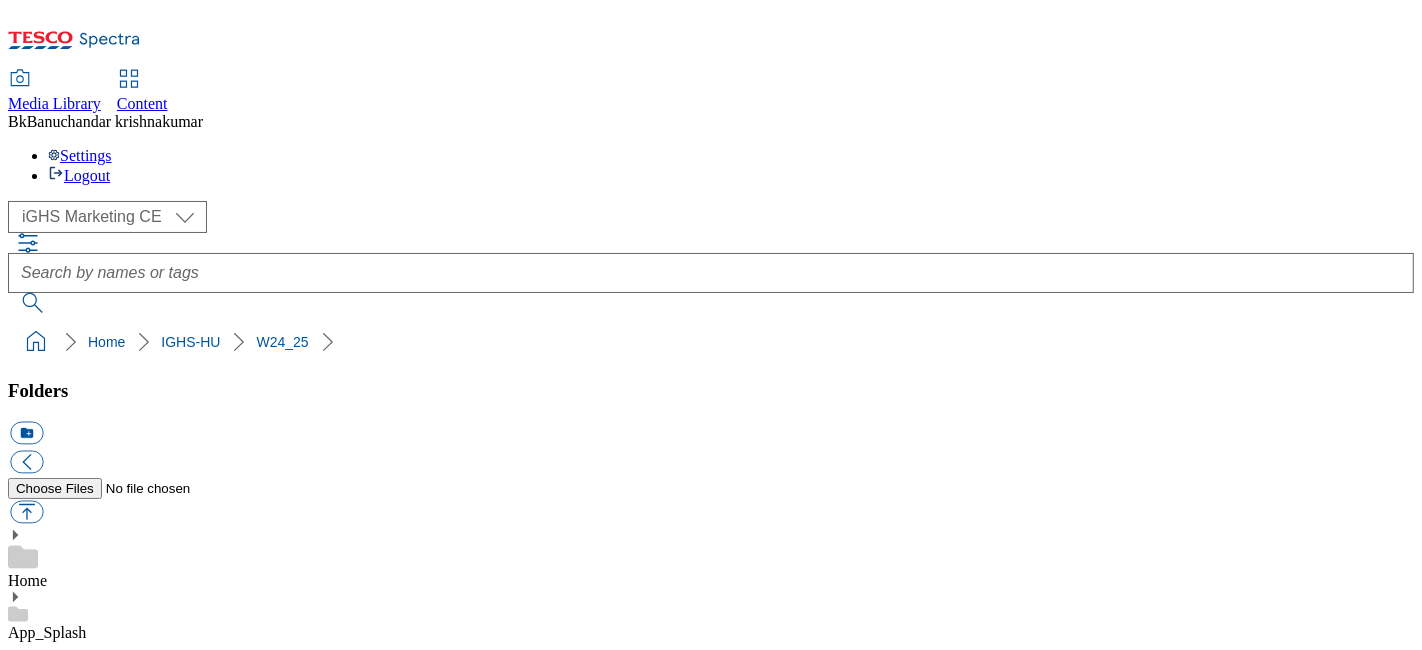 scroll, scrollTop: 0, scrollLeft: 0, axis: both 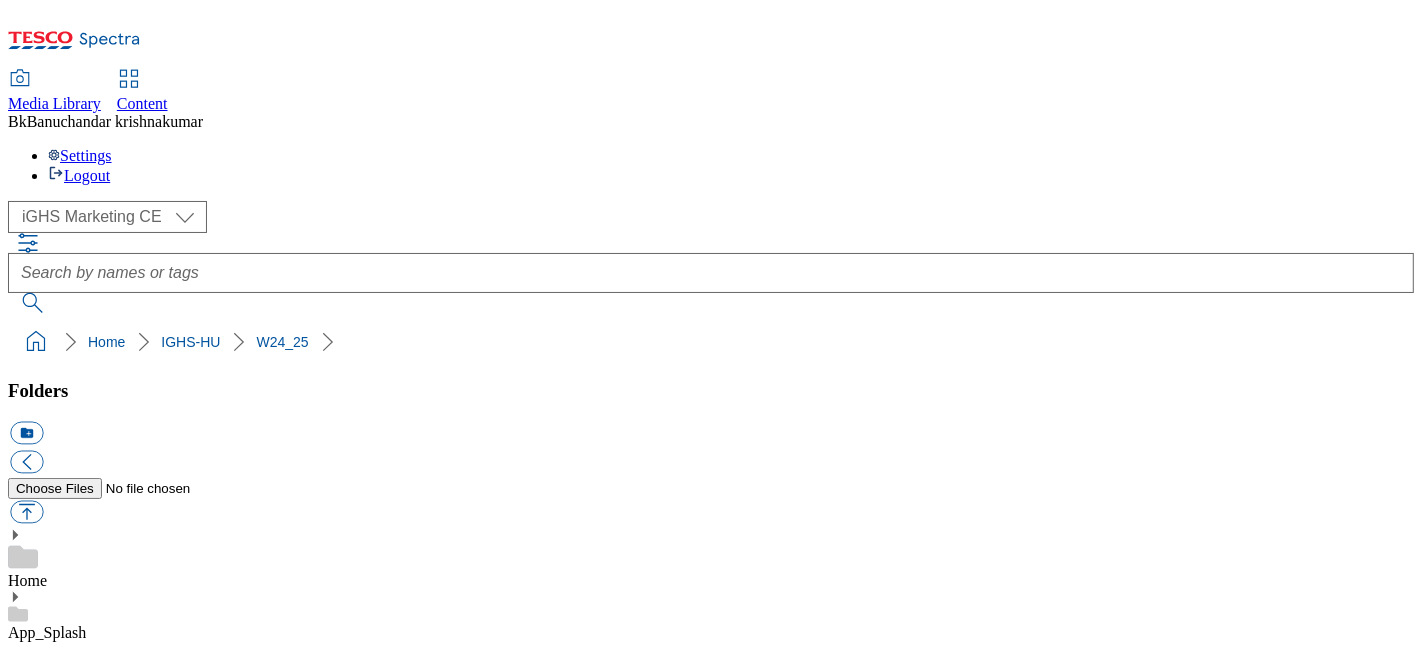 click 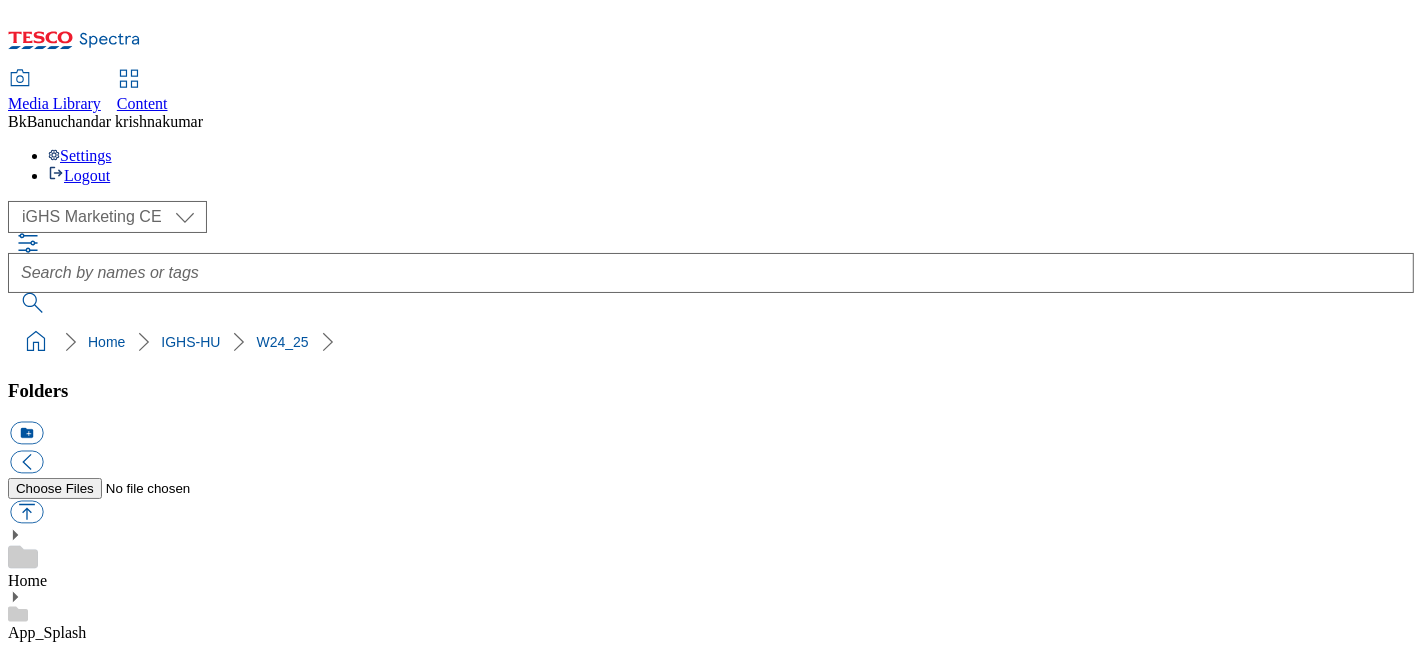 scroll, scrollTop: 1777, scrollLeft: 0, axis: vertical 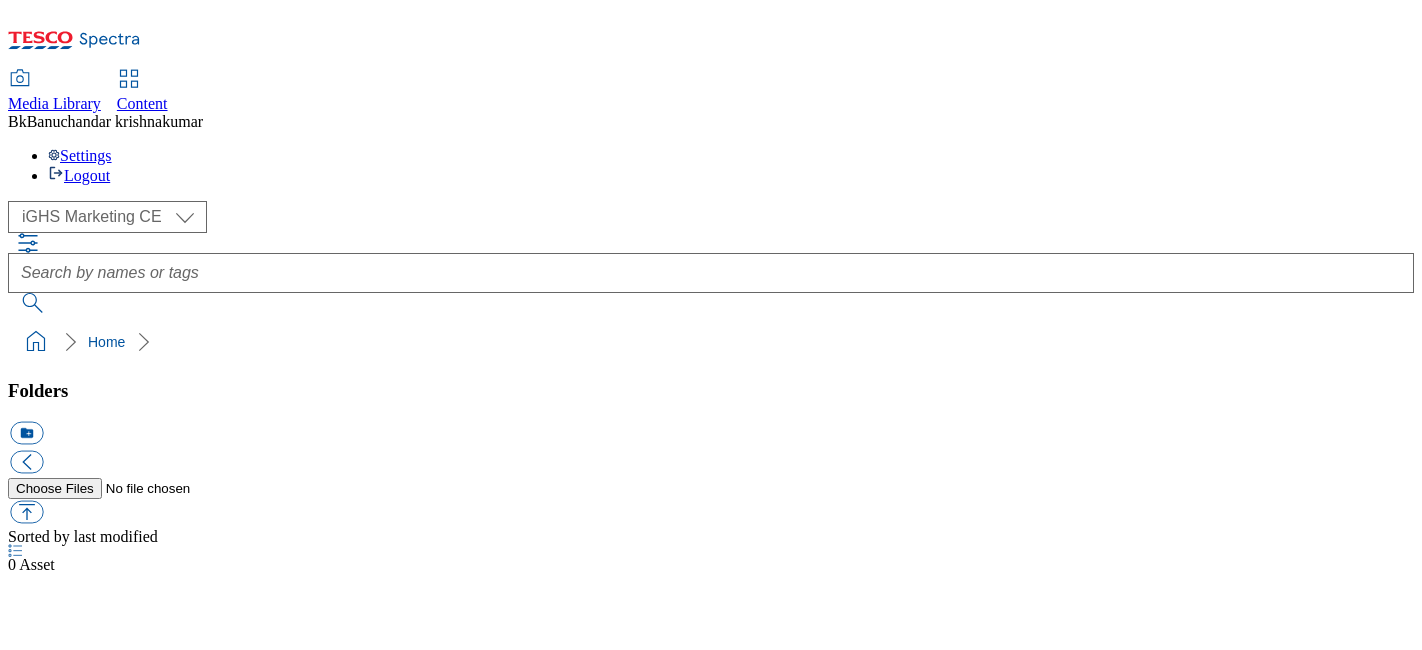 select on "flare-ighs-ce-mktg" 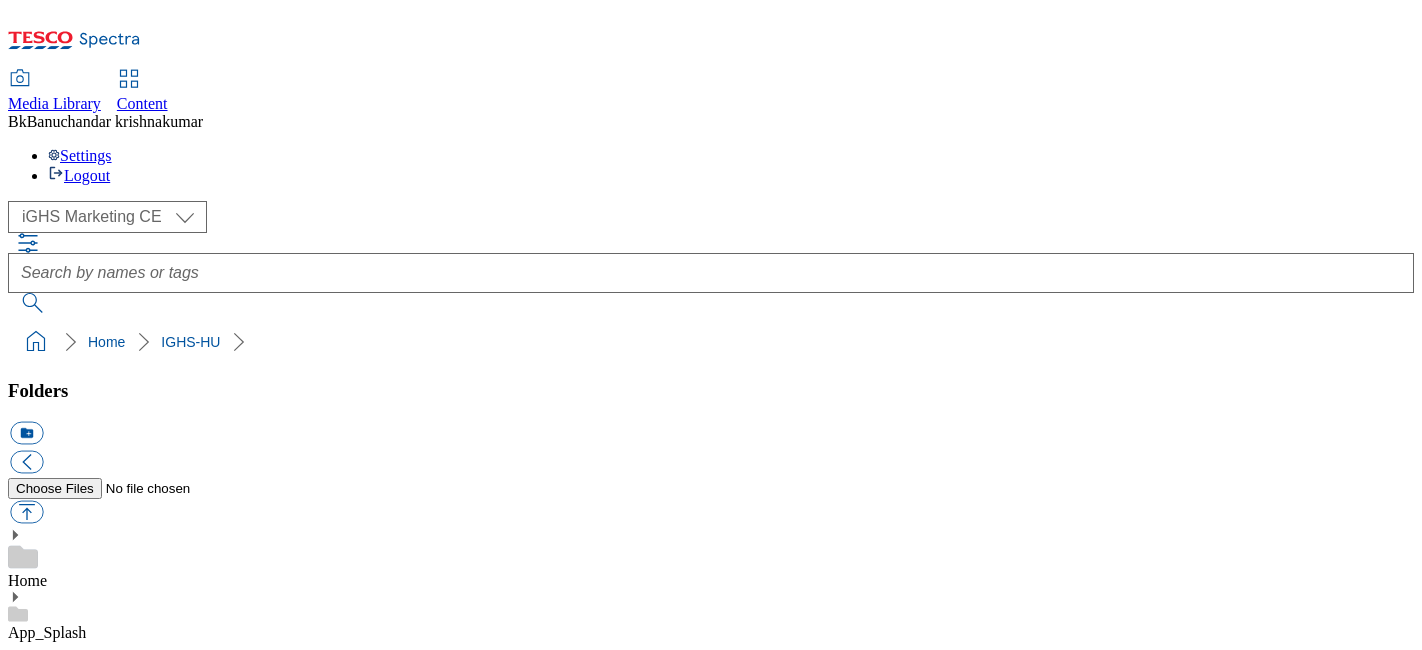 scroll, scrollTop: 0, scrollLeft: 0, axis: both 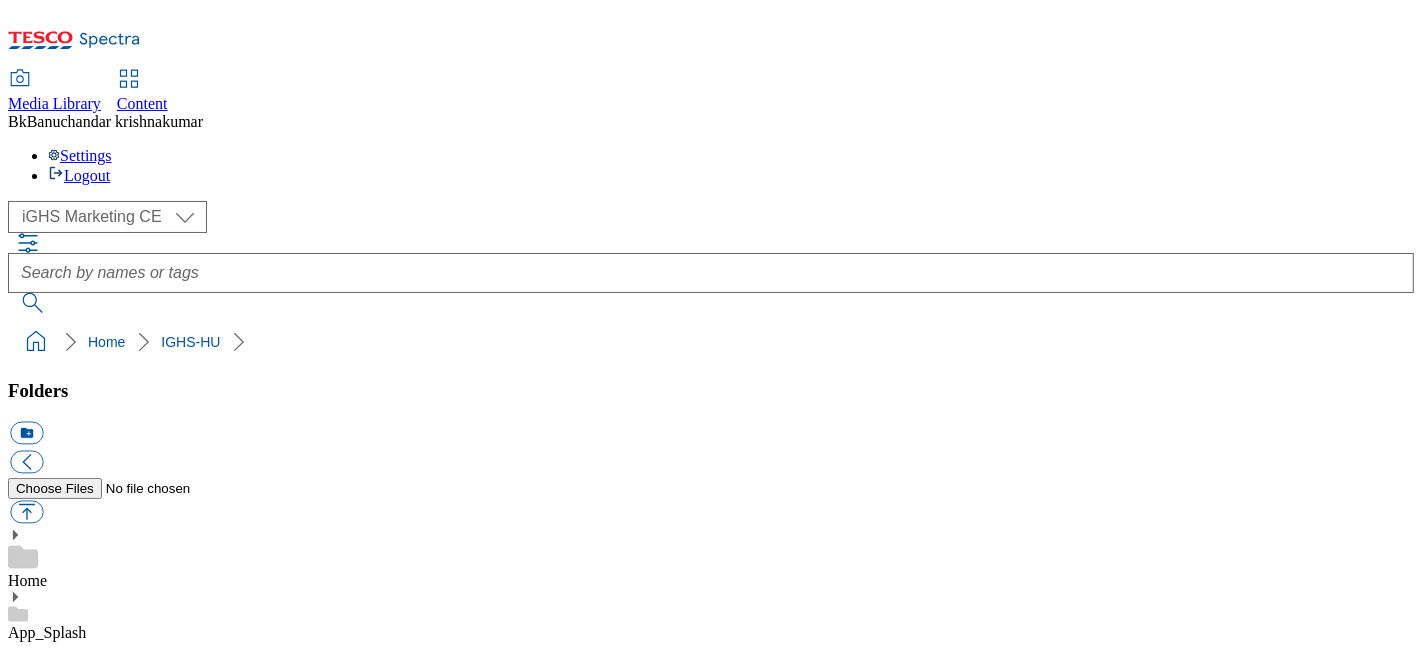click 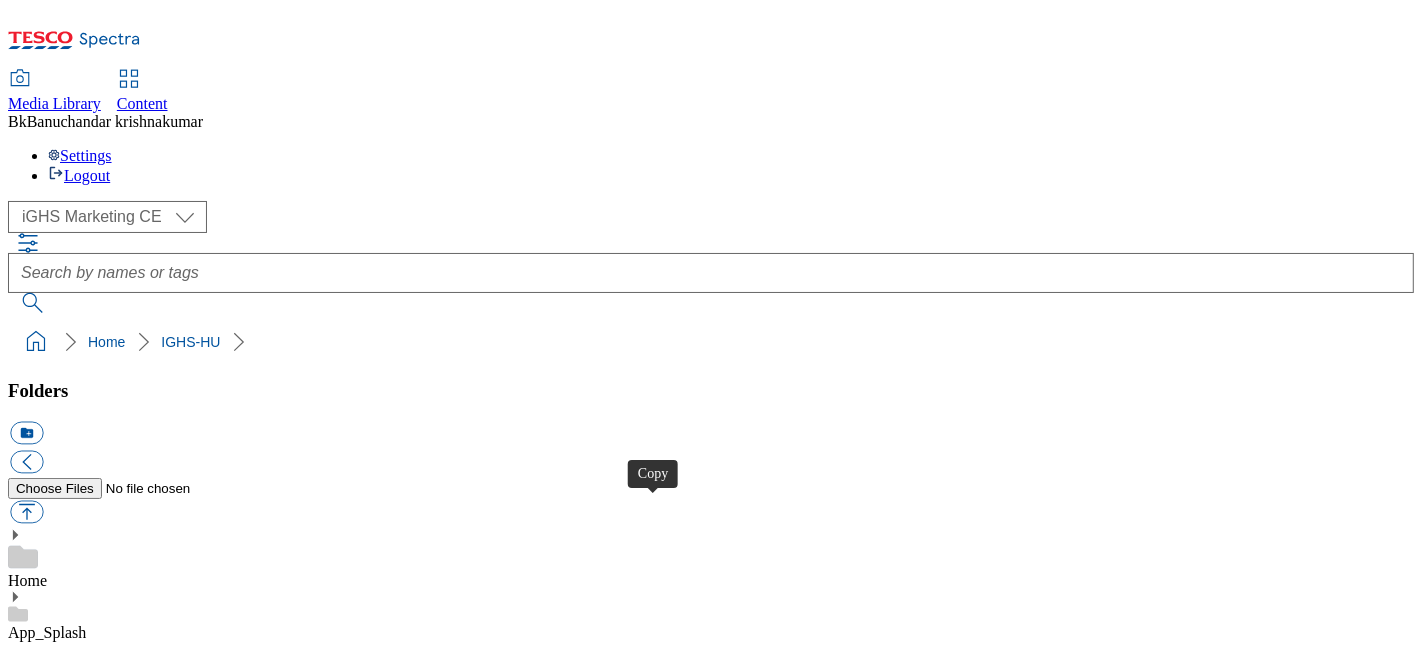 scroll, scrollTop: 1828, scrollLeft: 0, axis: vertical 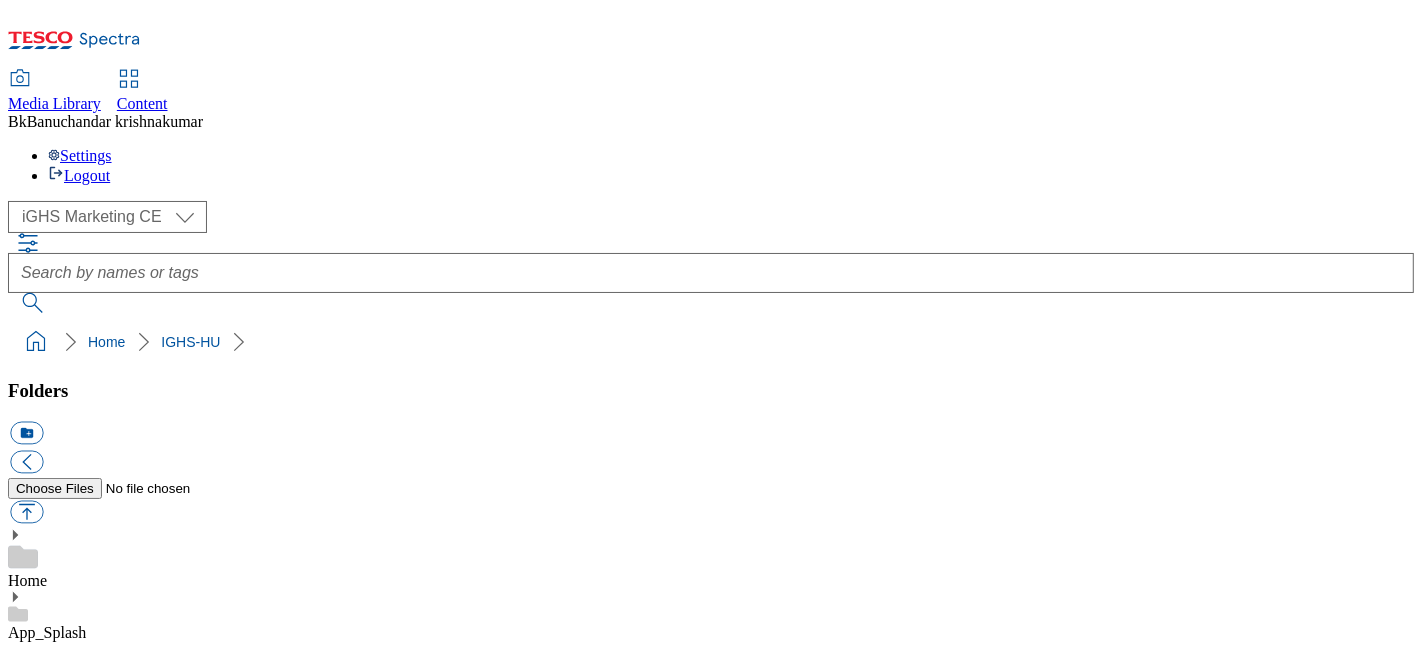 click on "W24_25" at bounding box center [35, 9246] 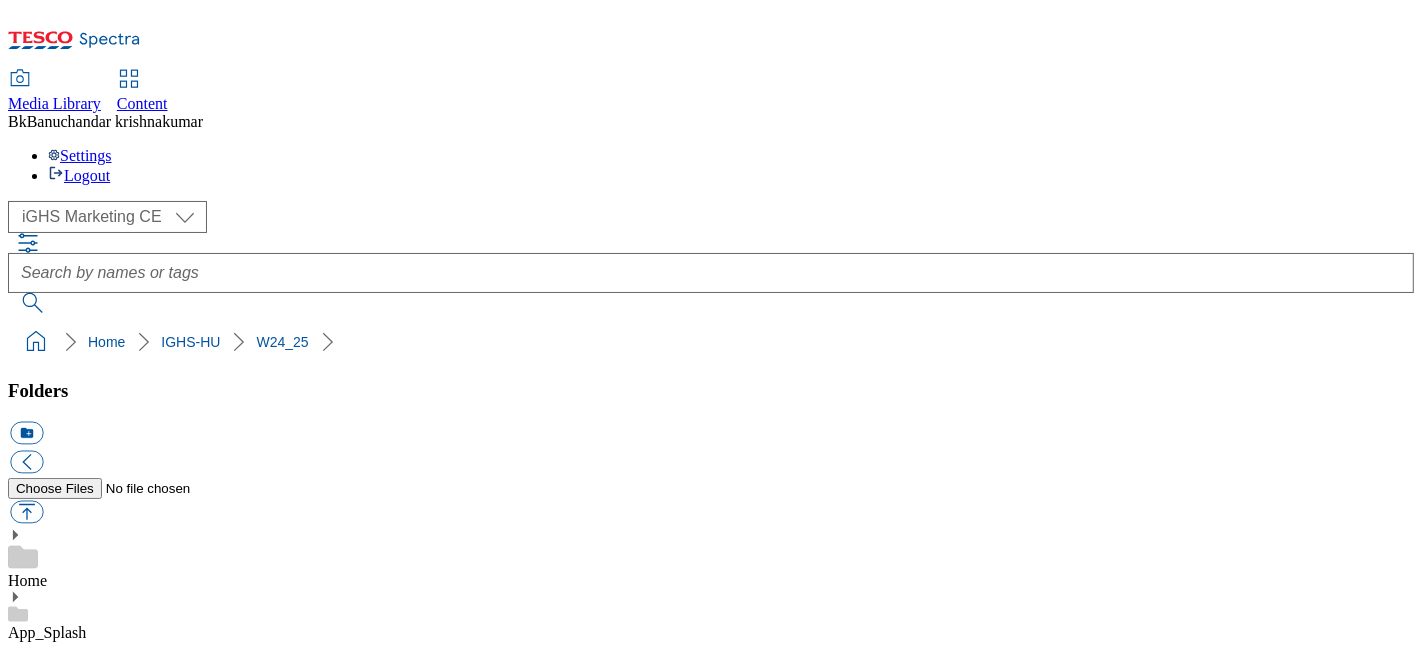 scroll, scrollTop: 1828, scrollLeft: 0, axis: vertical 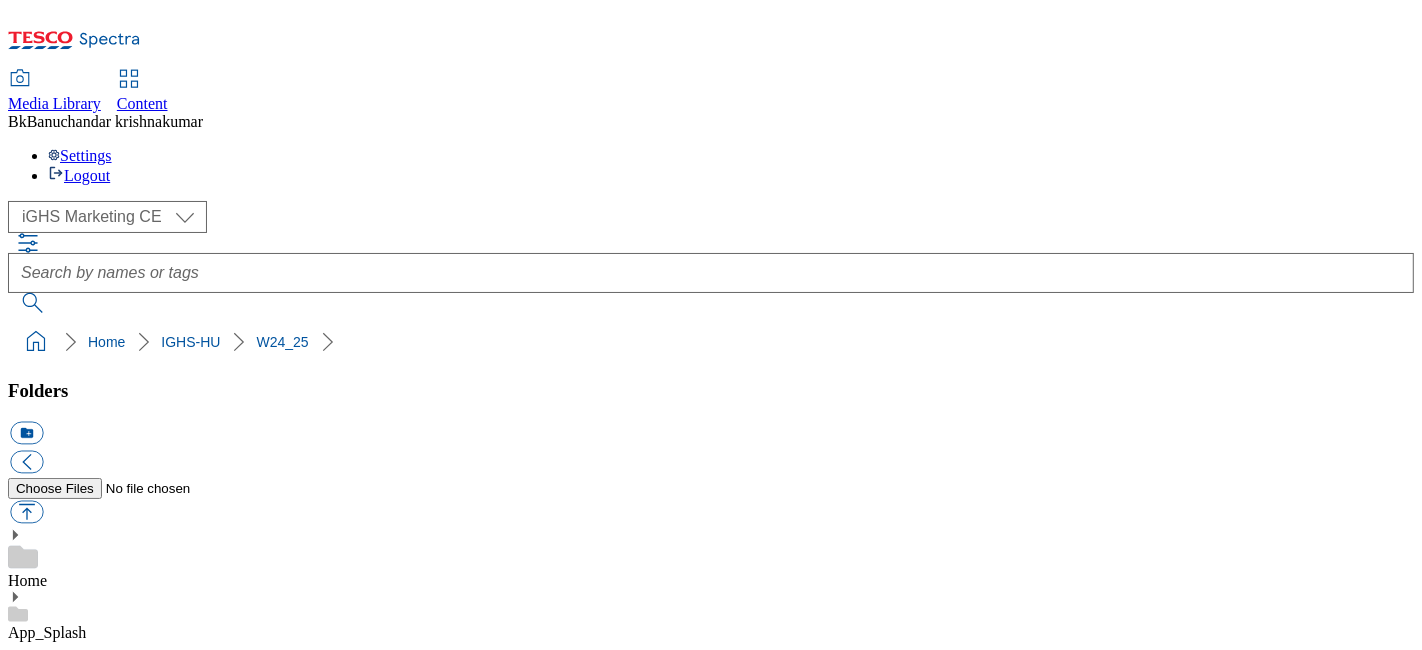 click on "W24_25" at bounding box center [35, 9224] 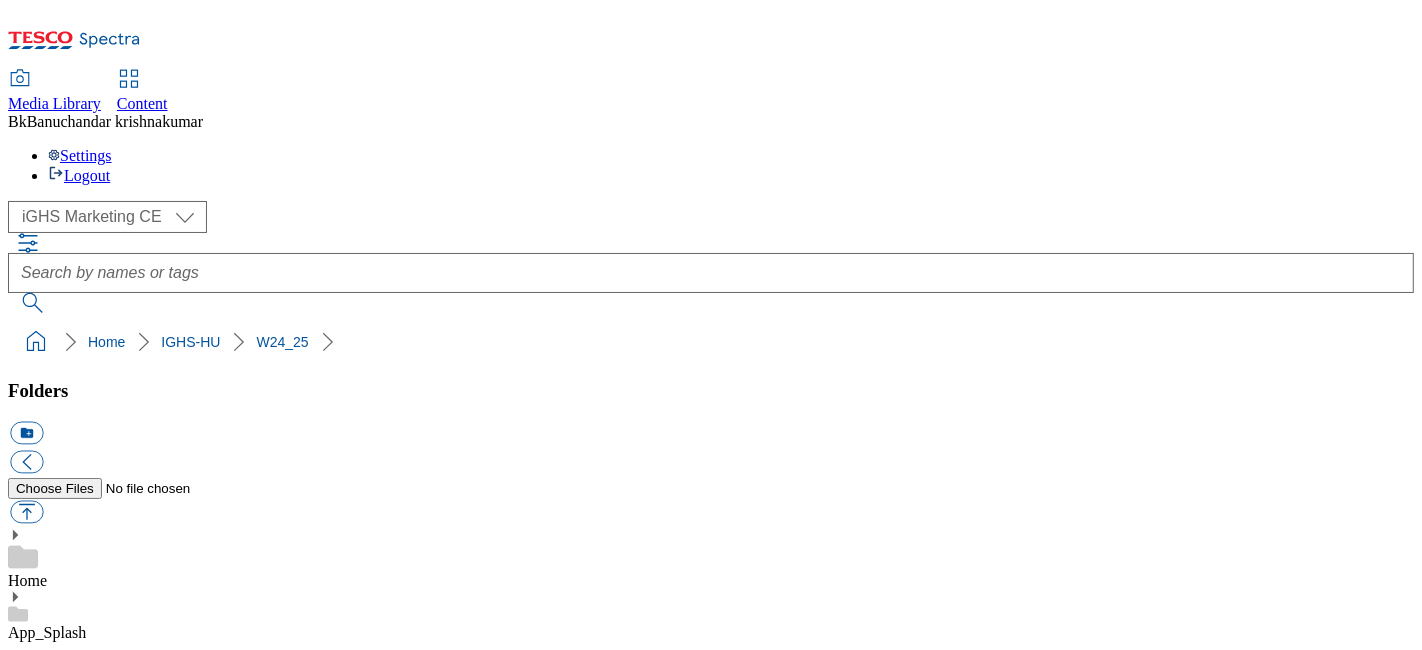 scroll, scrollTop: 1828, scrollLeft: 0, axis: vertical 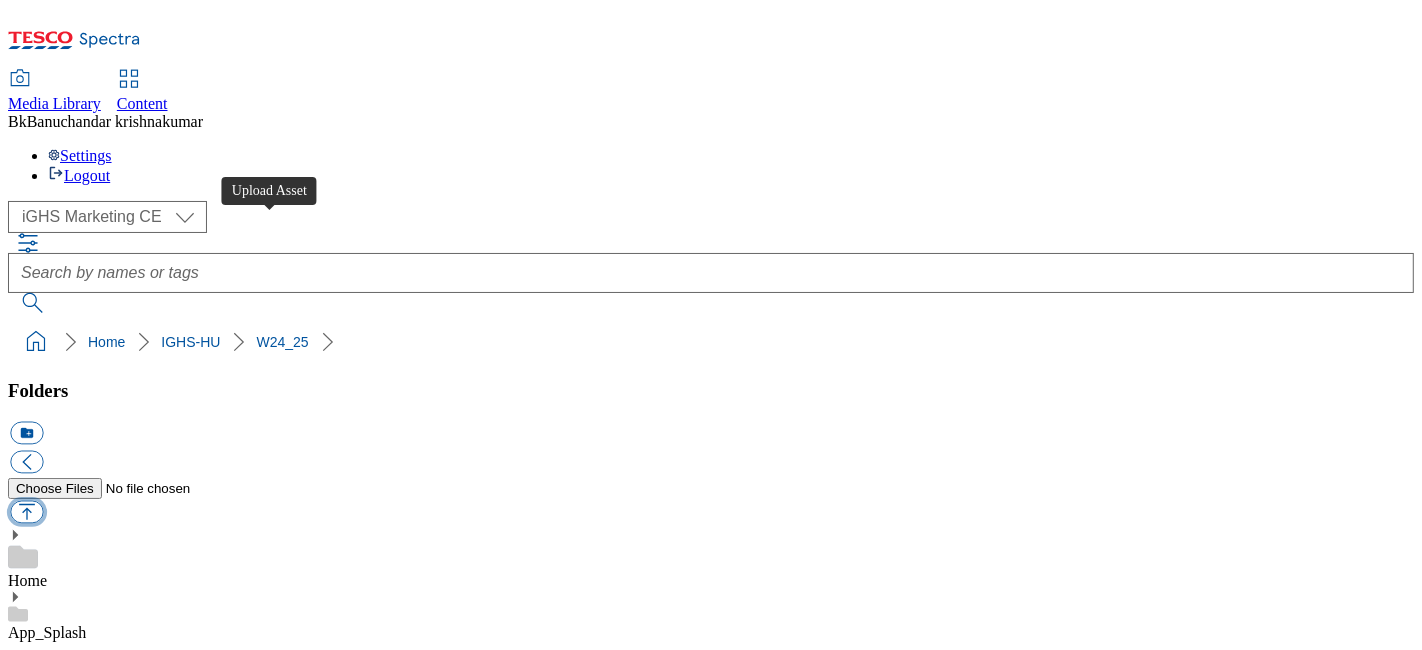 click at bounding box center [26, 512] 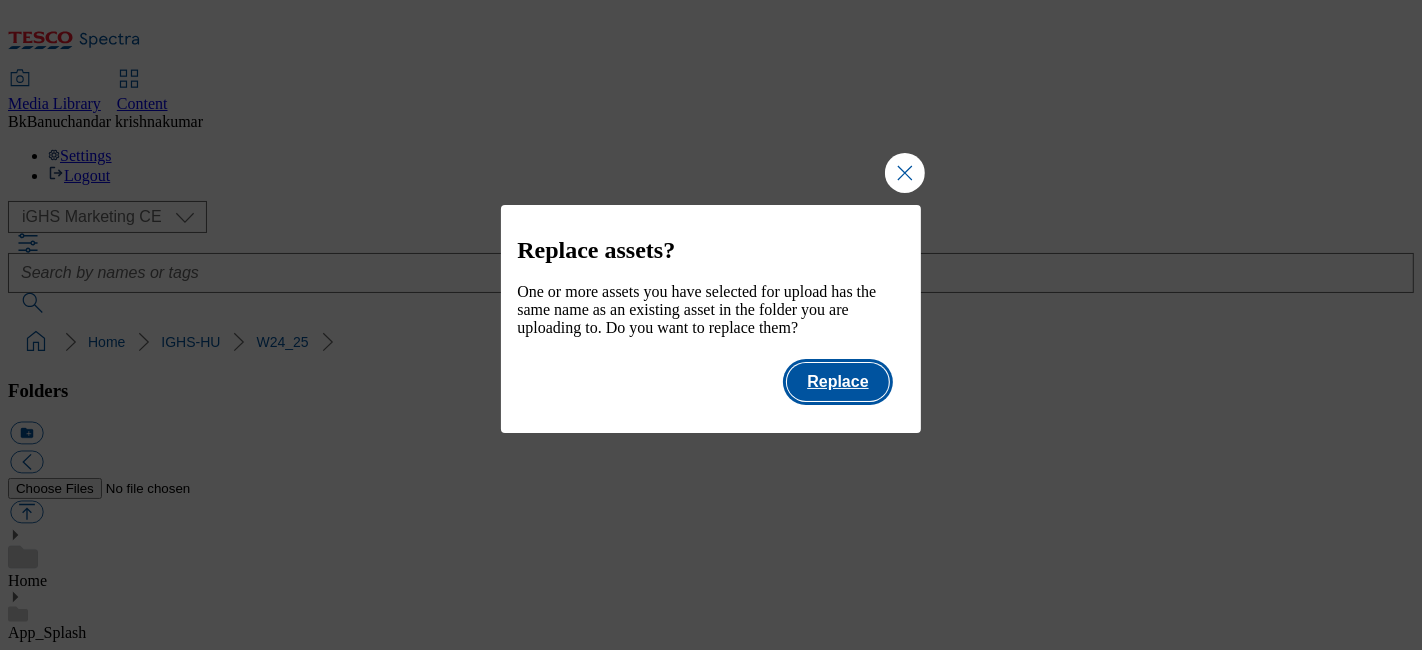 click on "Replace" at bounding box center (837, 382) 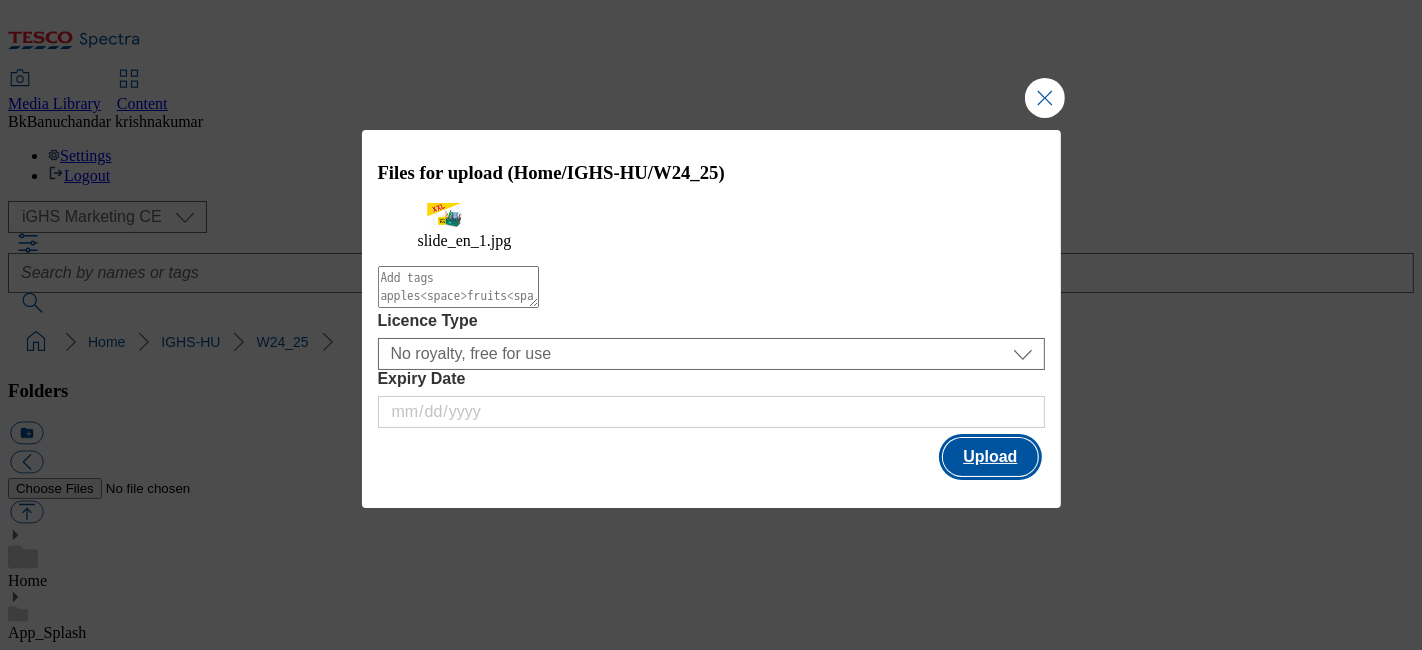 click on "Upload" at bounding box center [990, 457] 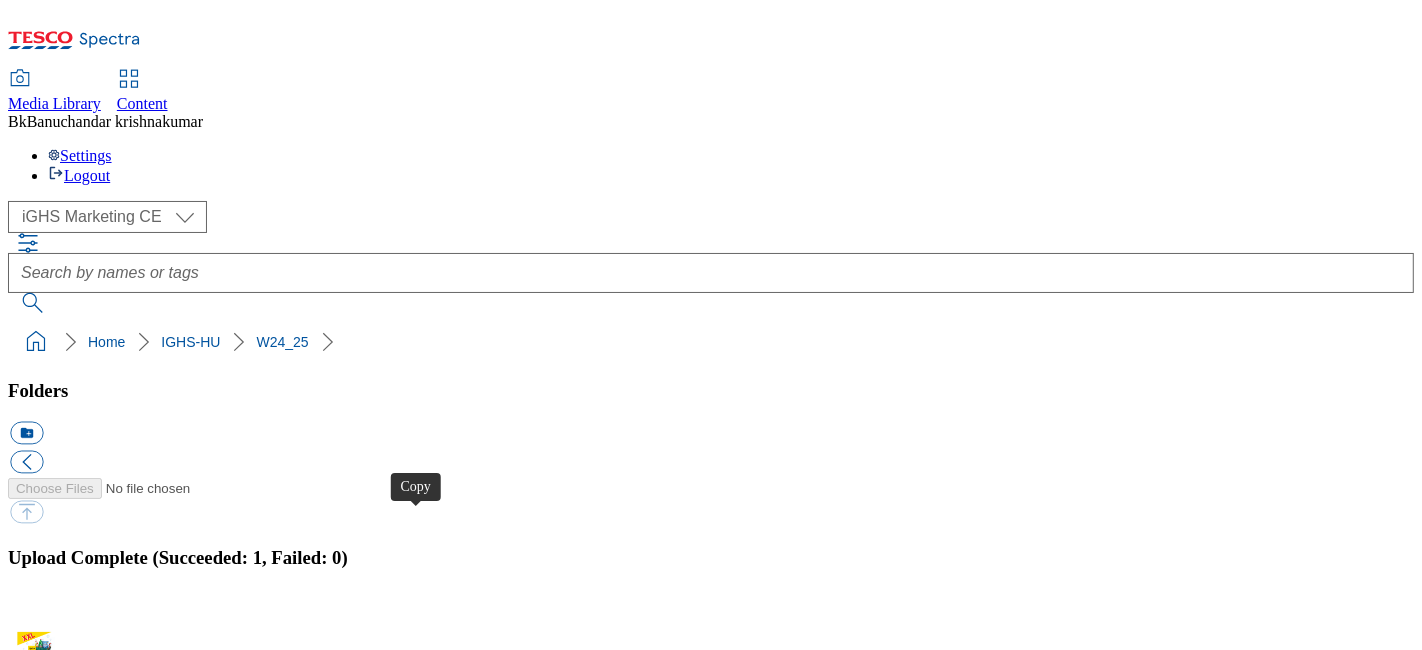 click at bounding box center [26, 12358] 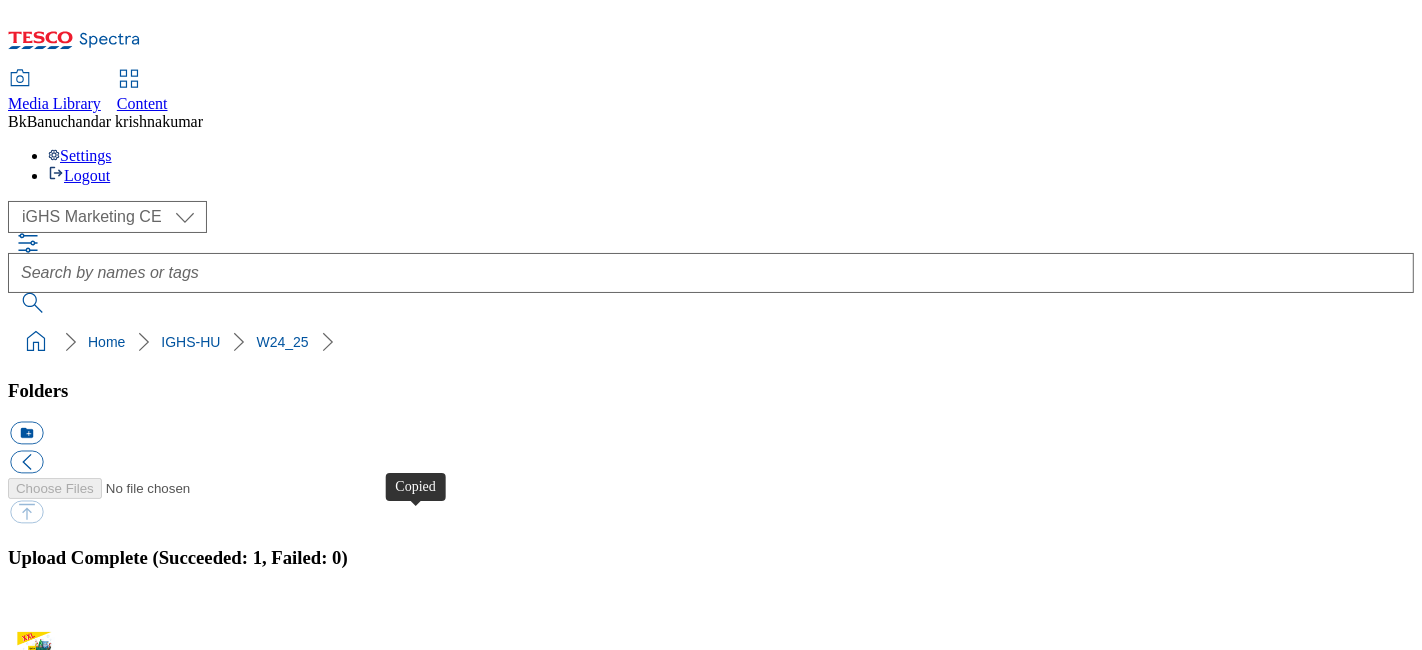 type 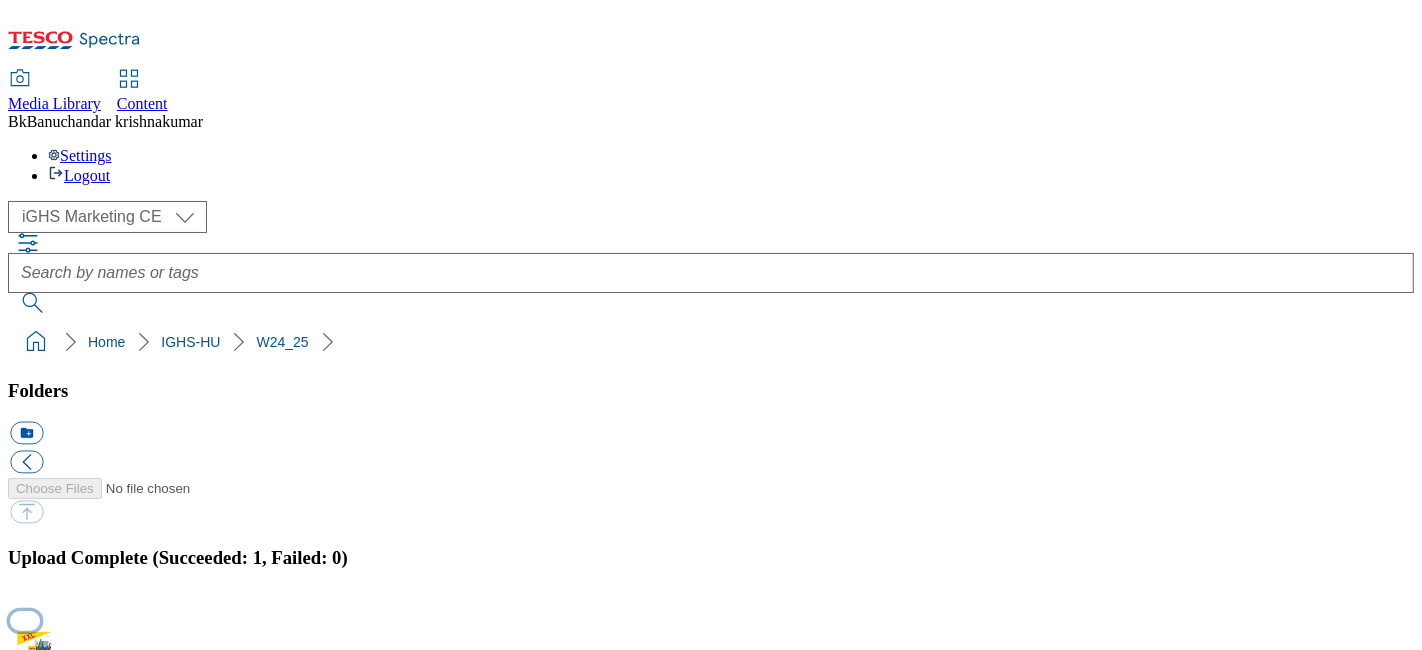 click at bounding box center (25, 620) 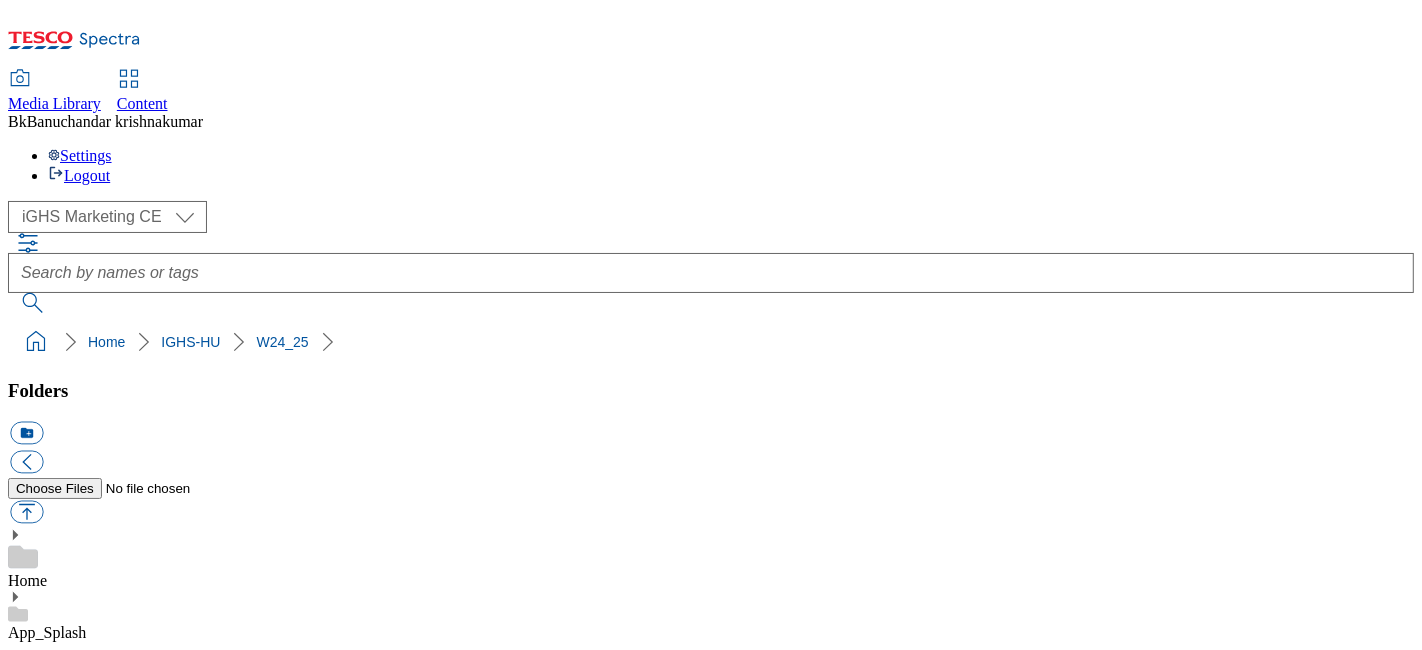 click on "W25_24" at bounding box center (35, 9302) 